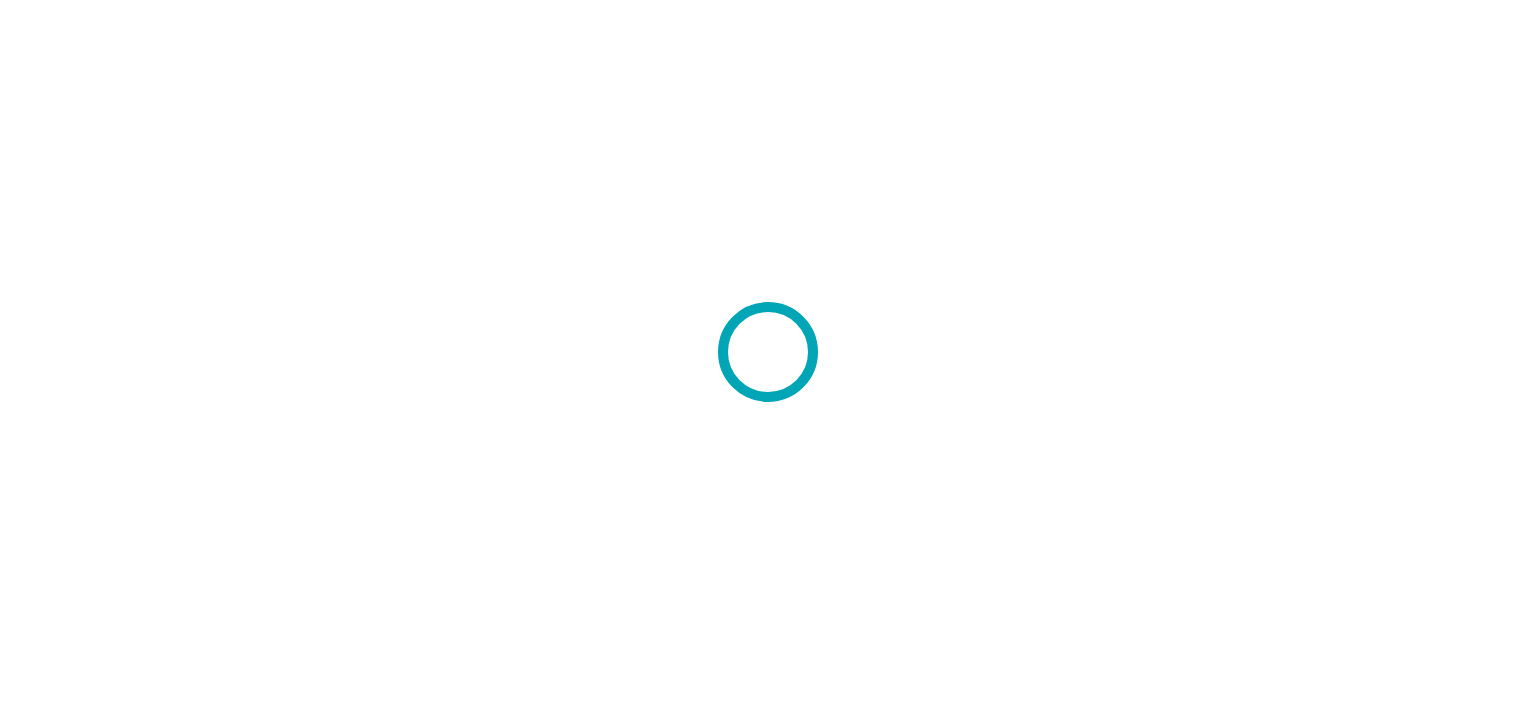 scroll, scrollTop: 0, scrollLeft: 0, axis: both 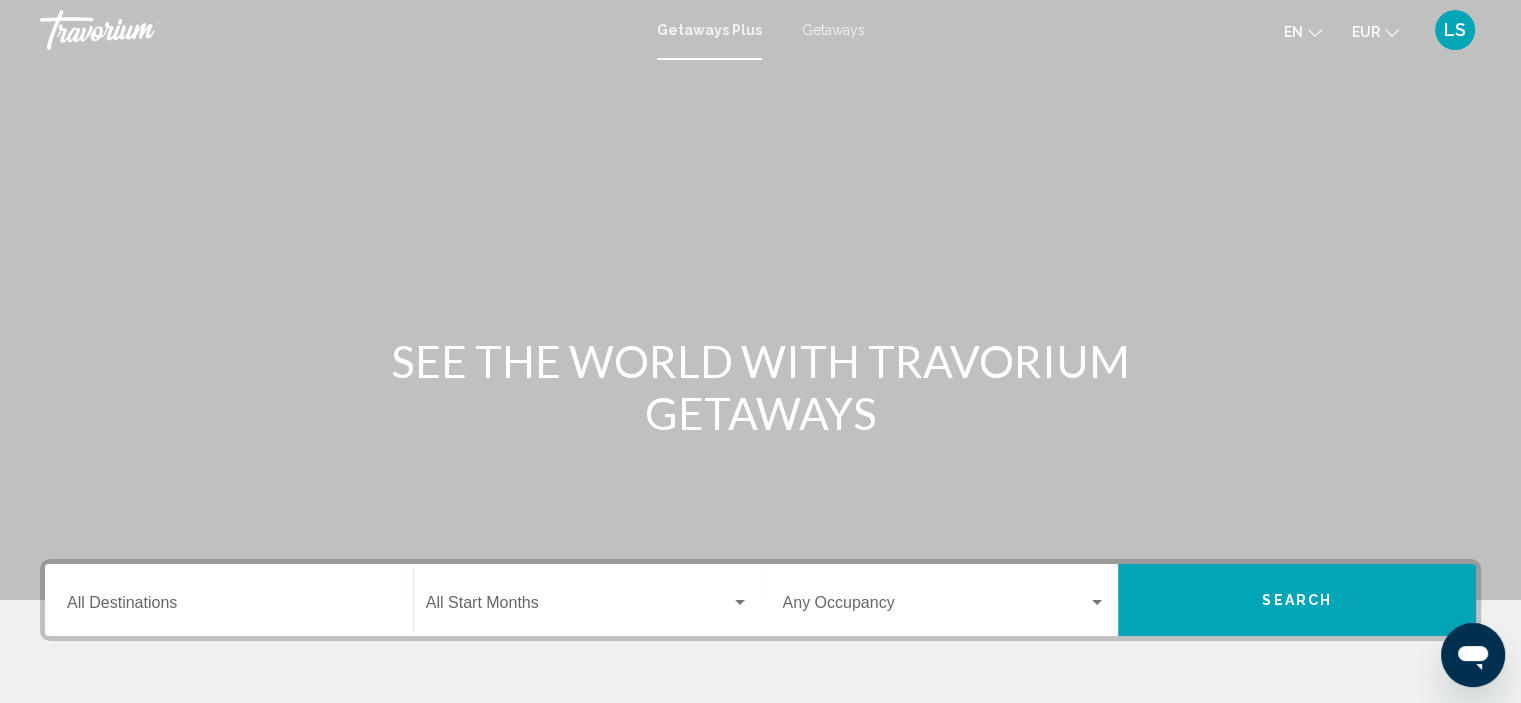 click on "Start Month All Start Months" 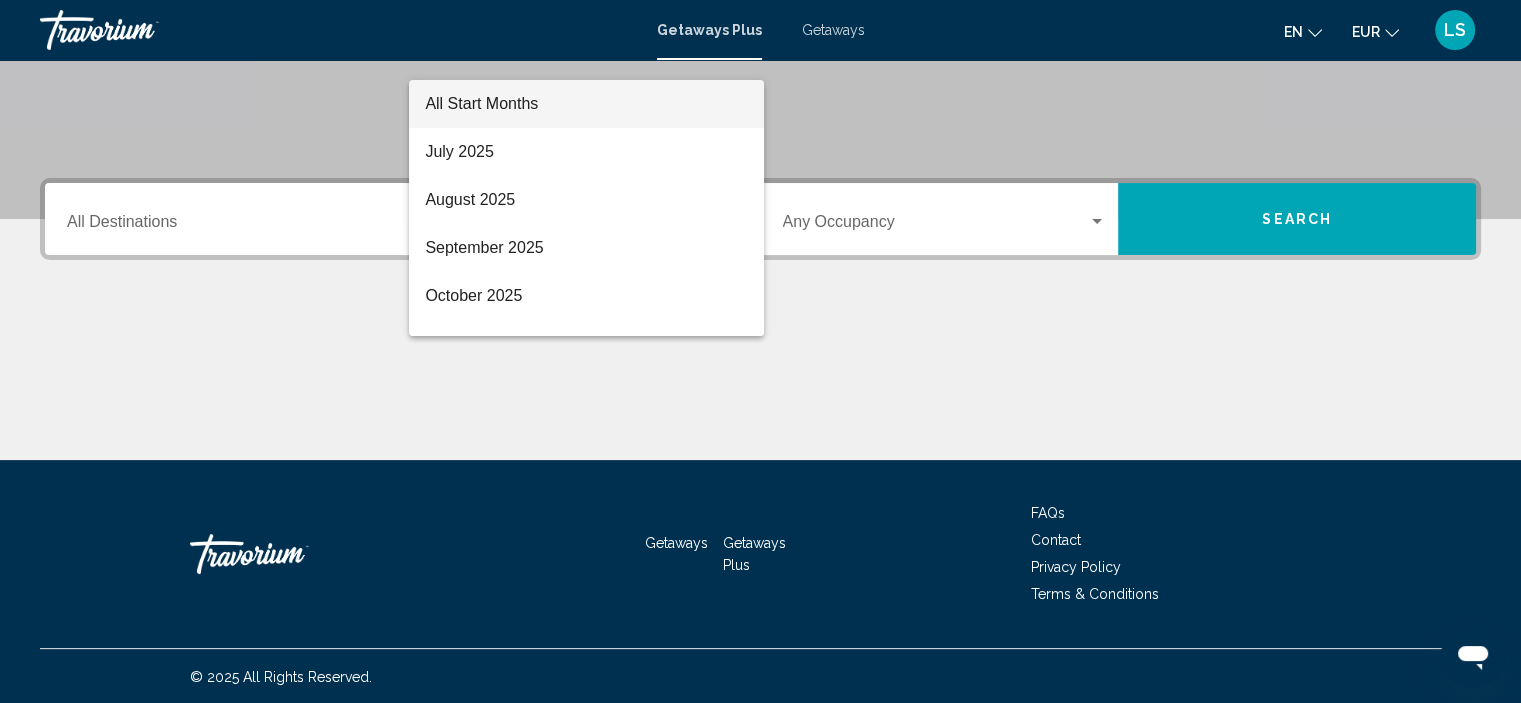 scroll, scrollTop: 382, scrollLeft: 0, axis: vertical 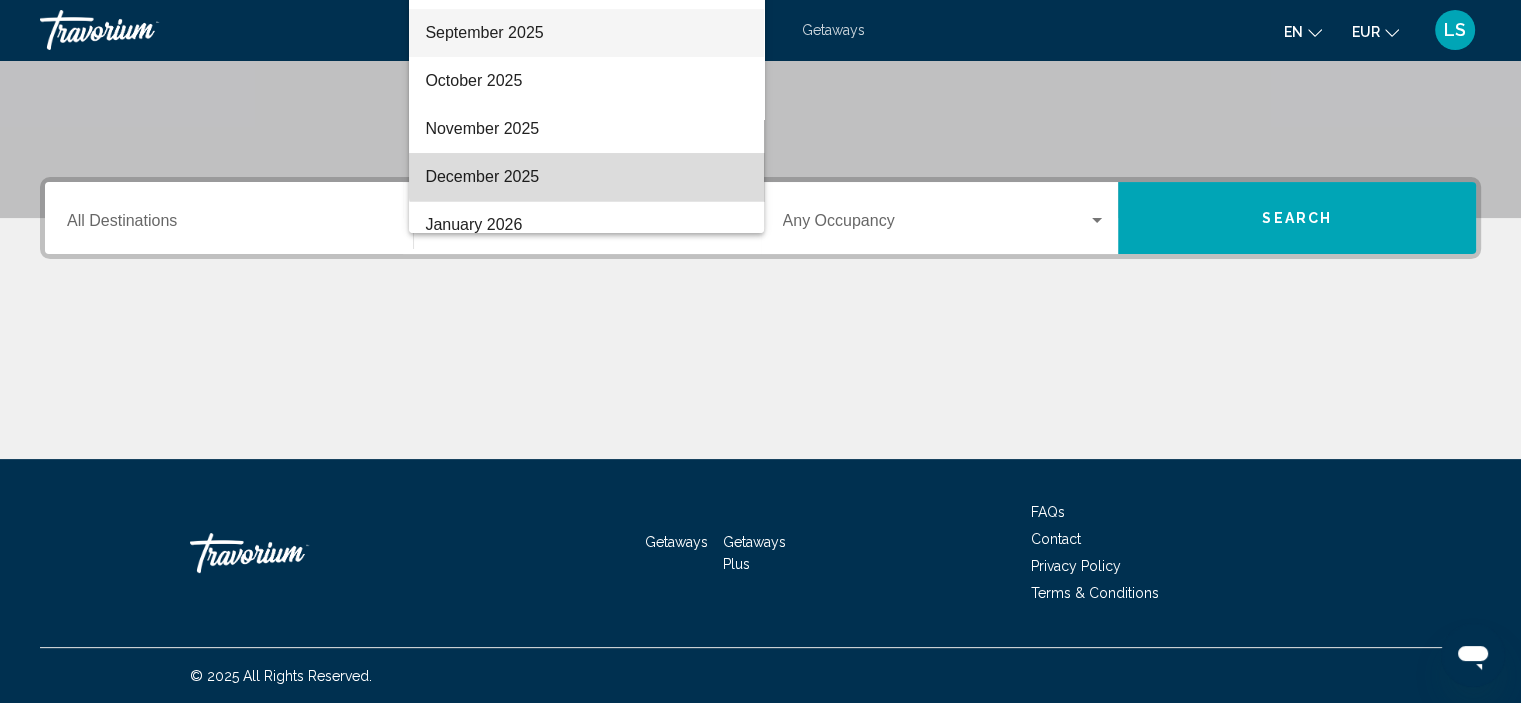 click on "December 2025" at bounding box center (586, 177) 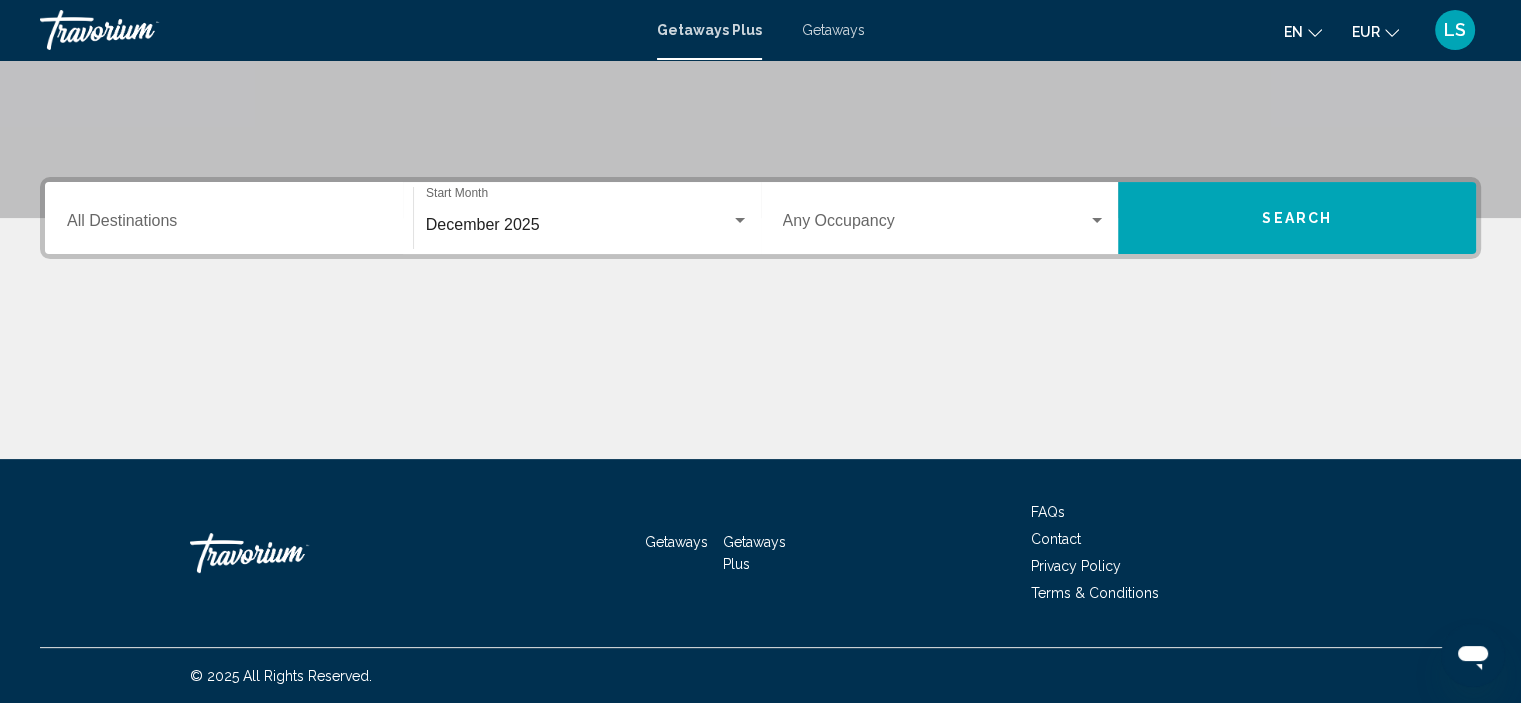 click on "Occupancy Any Occupancy" at bounding box center (945, 218) 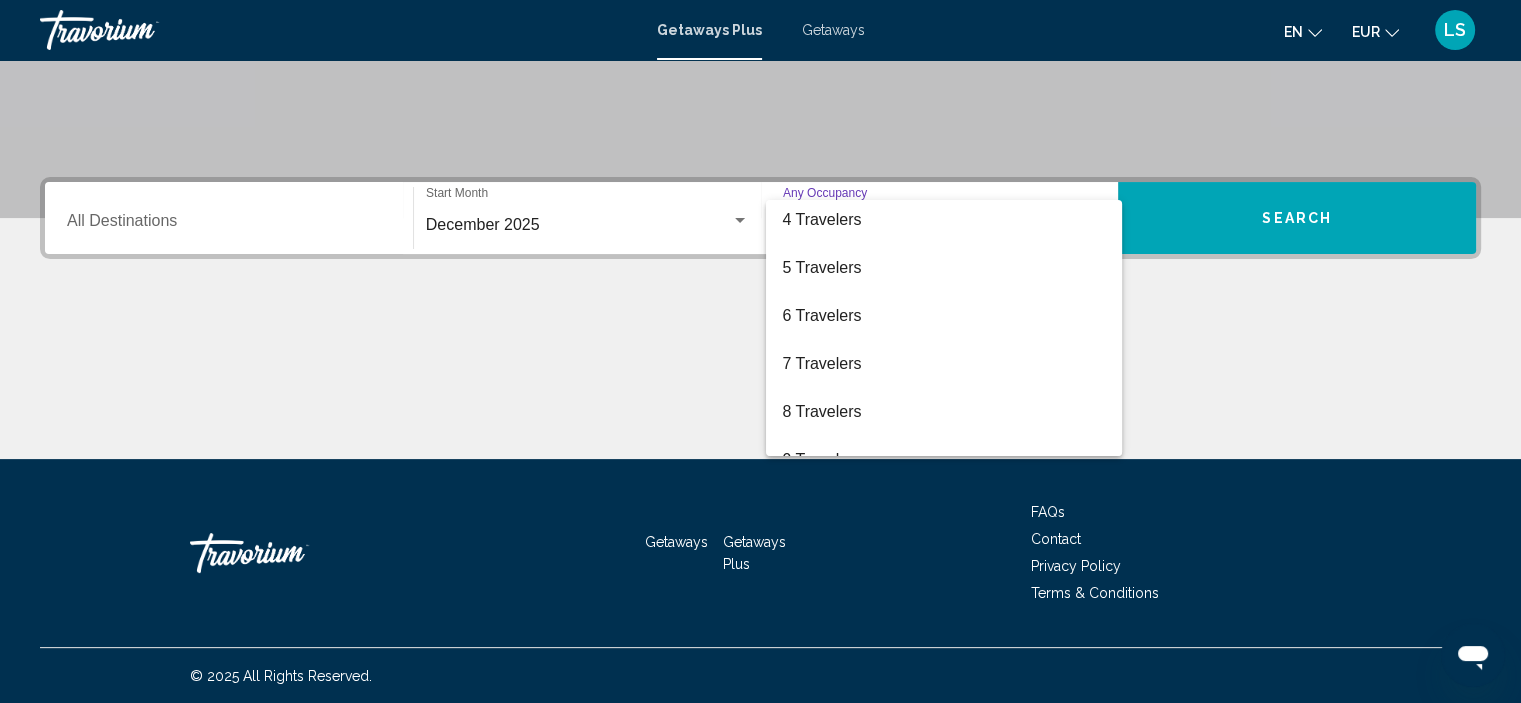 scroll, scrollTop: 147, scrollLeft: 0, axis: vertical 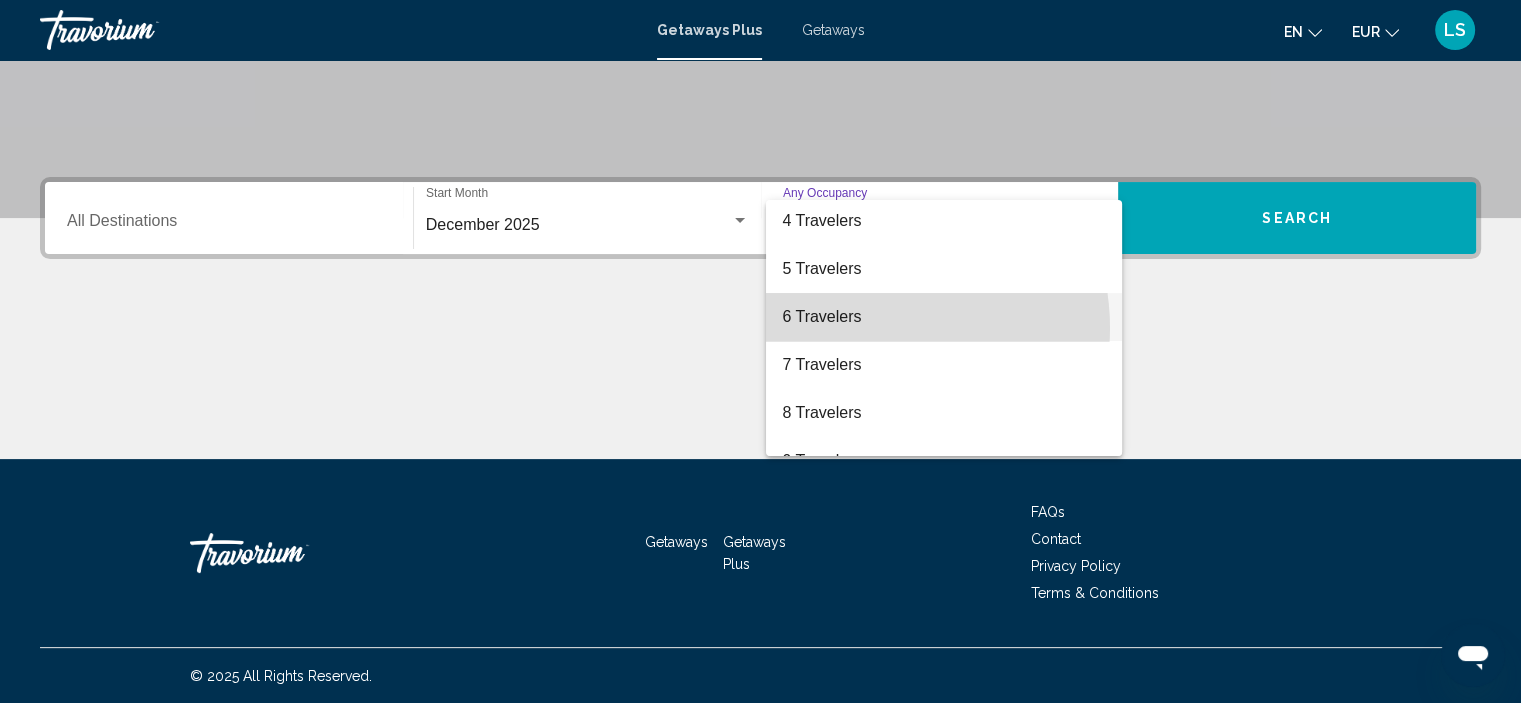 click on "6 Travelers" at bounding box center (944, 317) 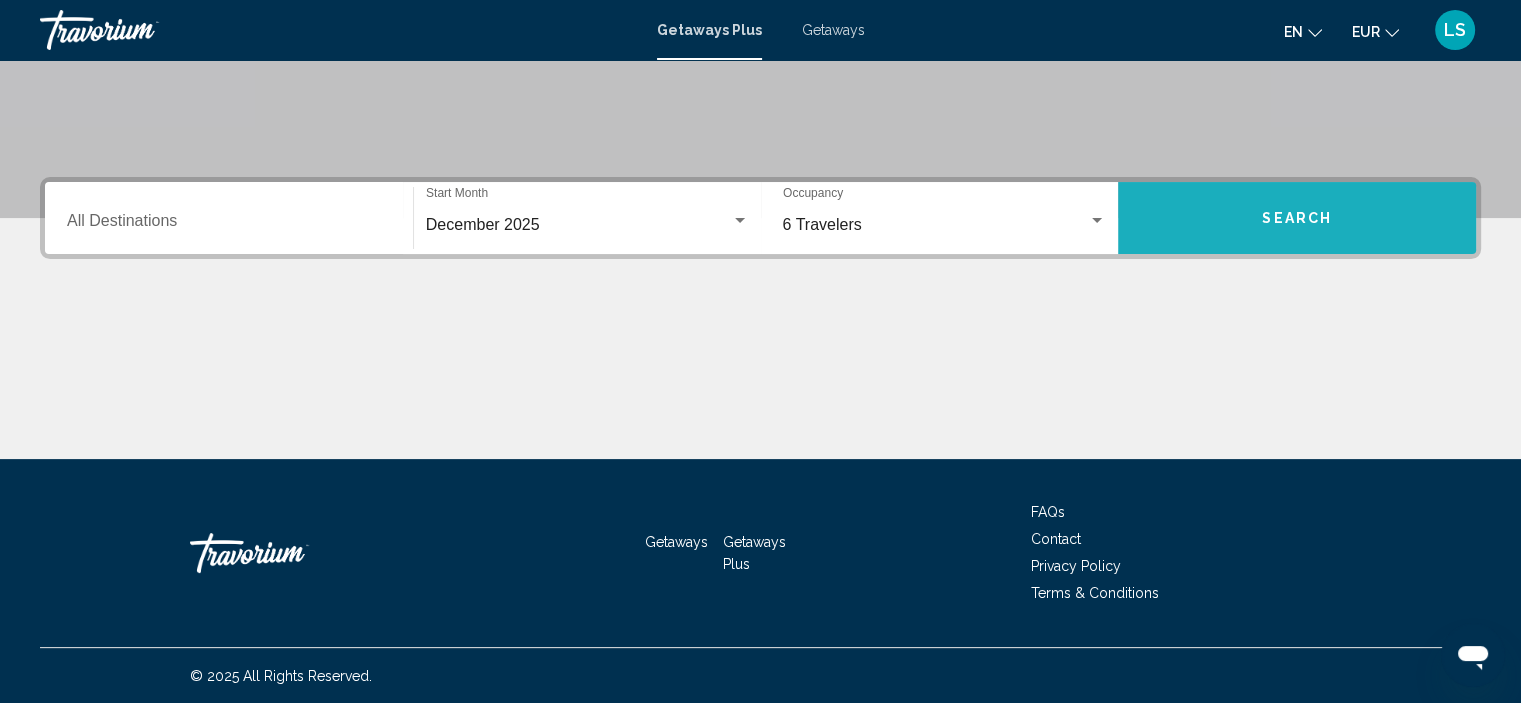 click on "Search" at bounding box center (1297, 219) 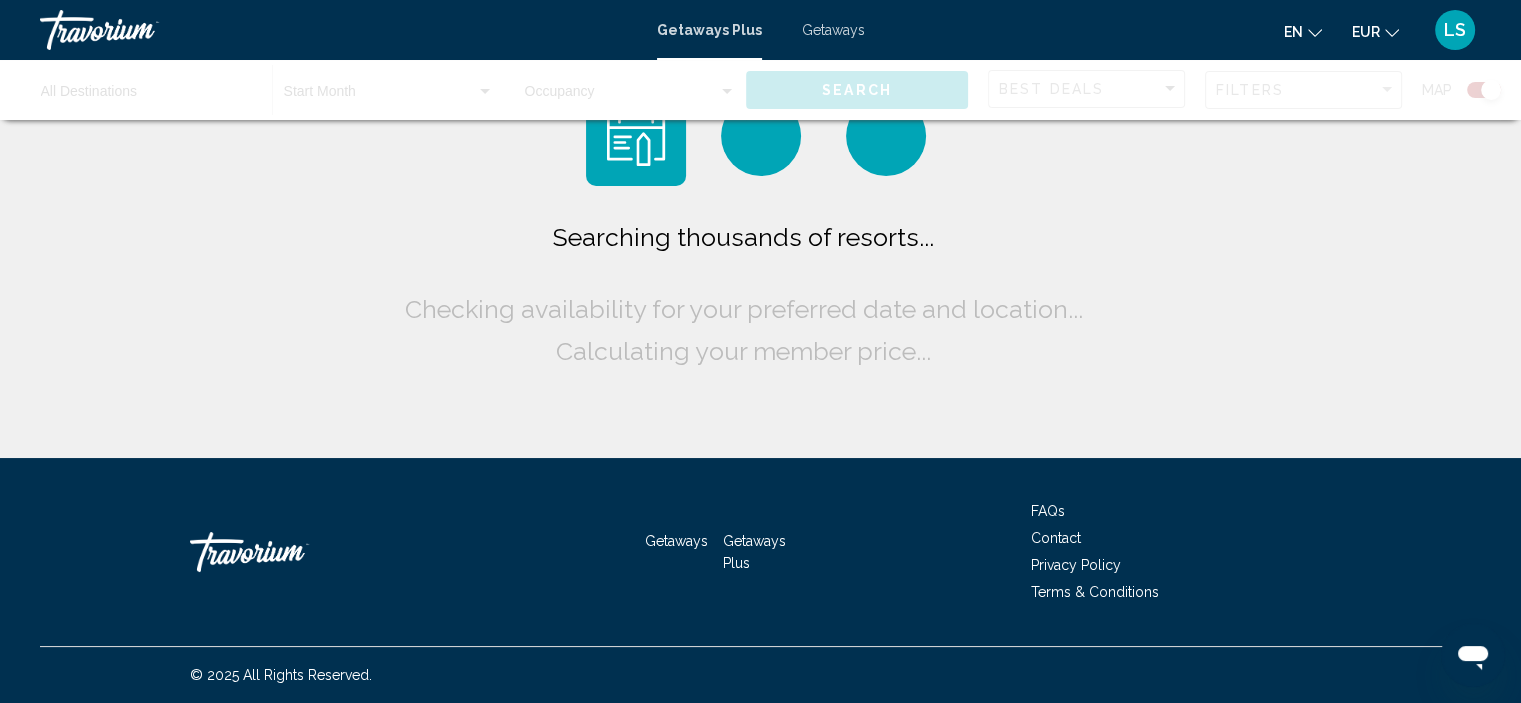 scroll, scrollTop: 0, scrollLeft: 0, axis: both 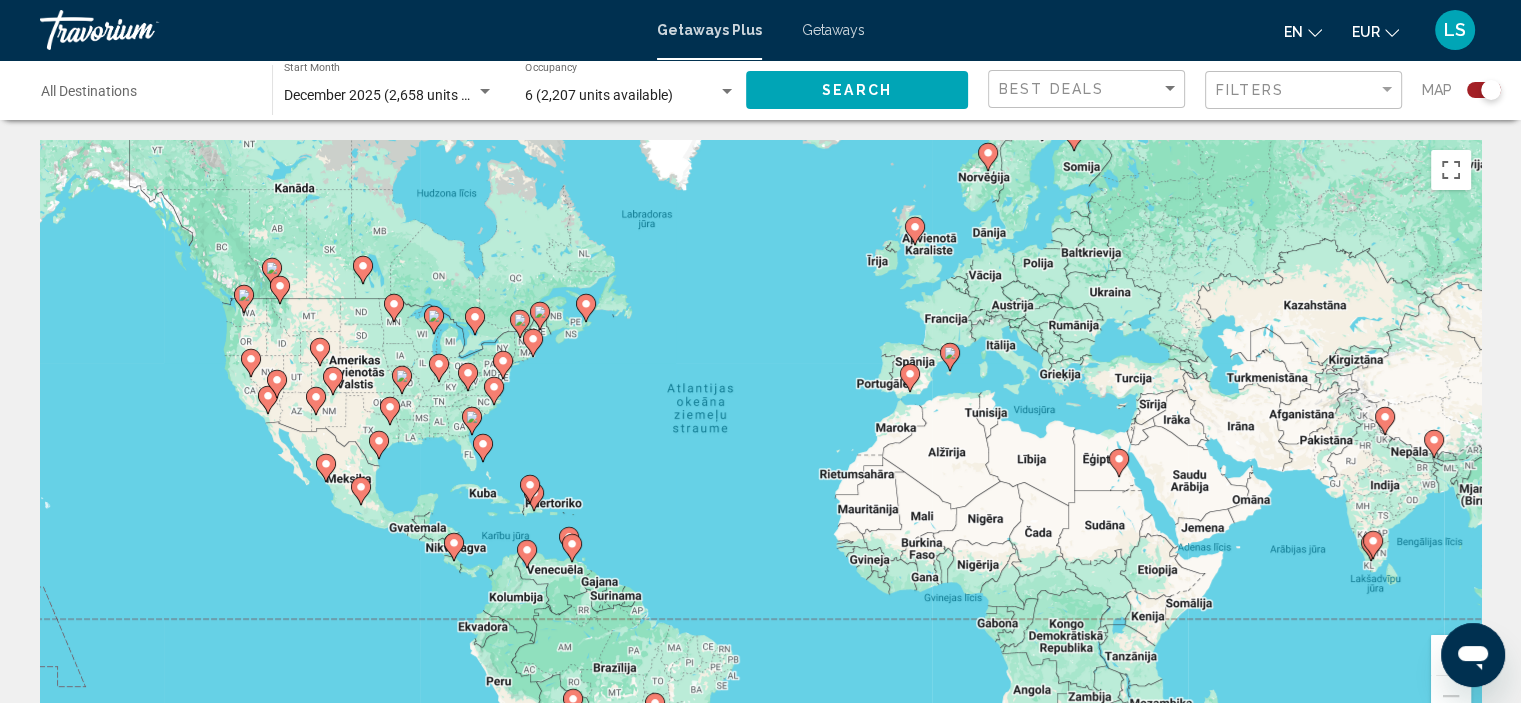click 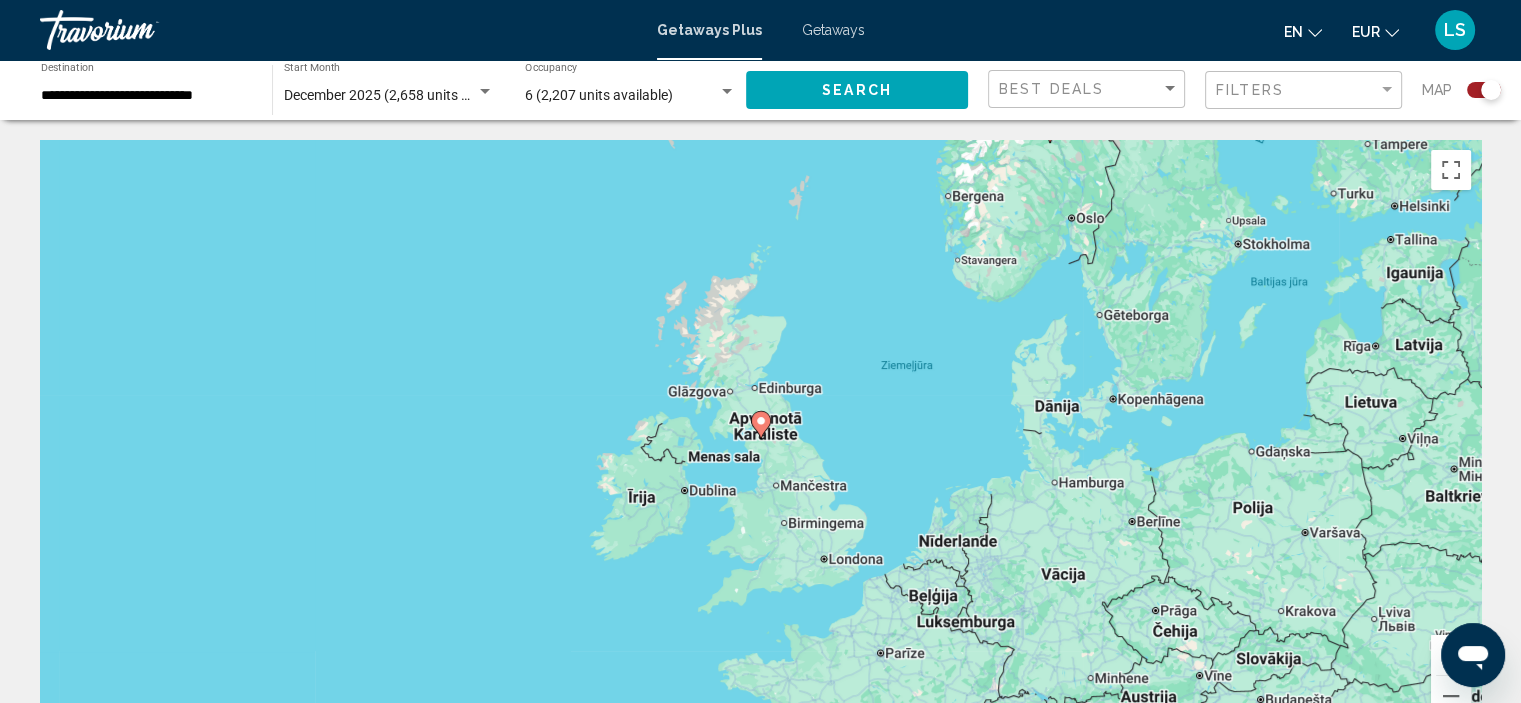 click 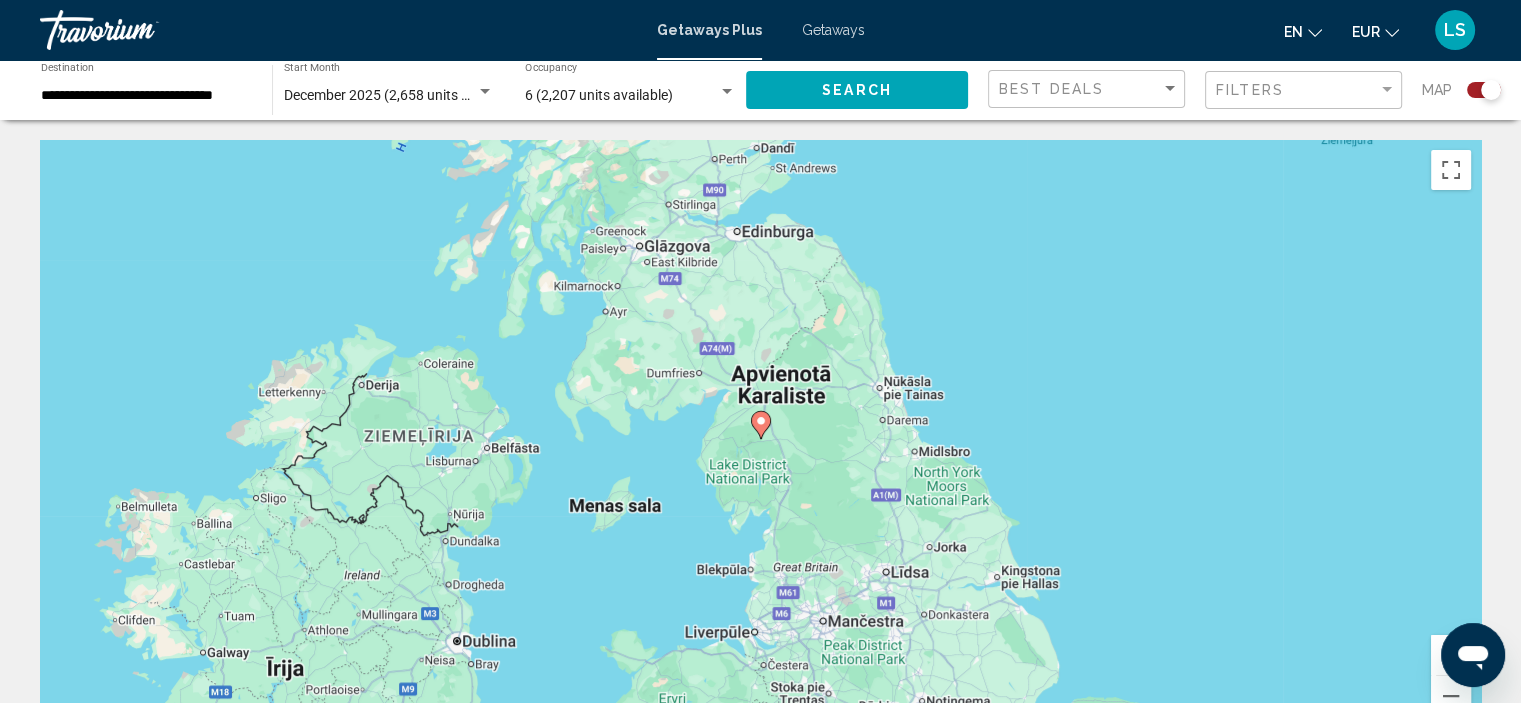 click 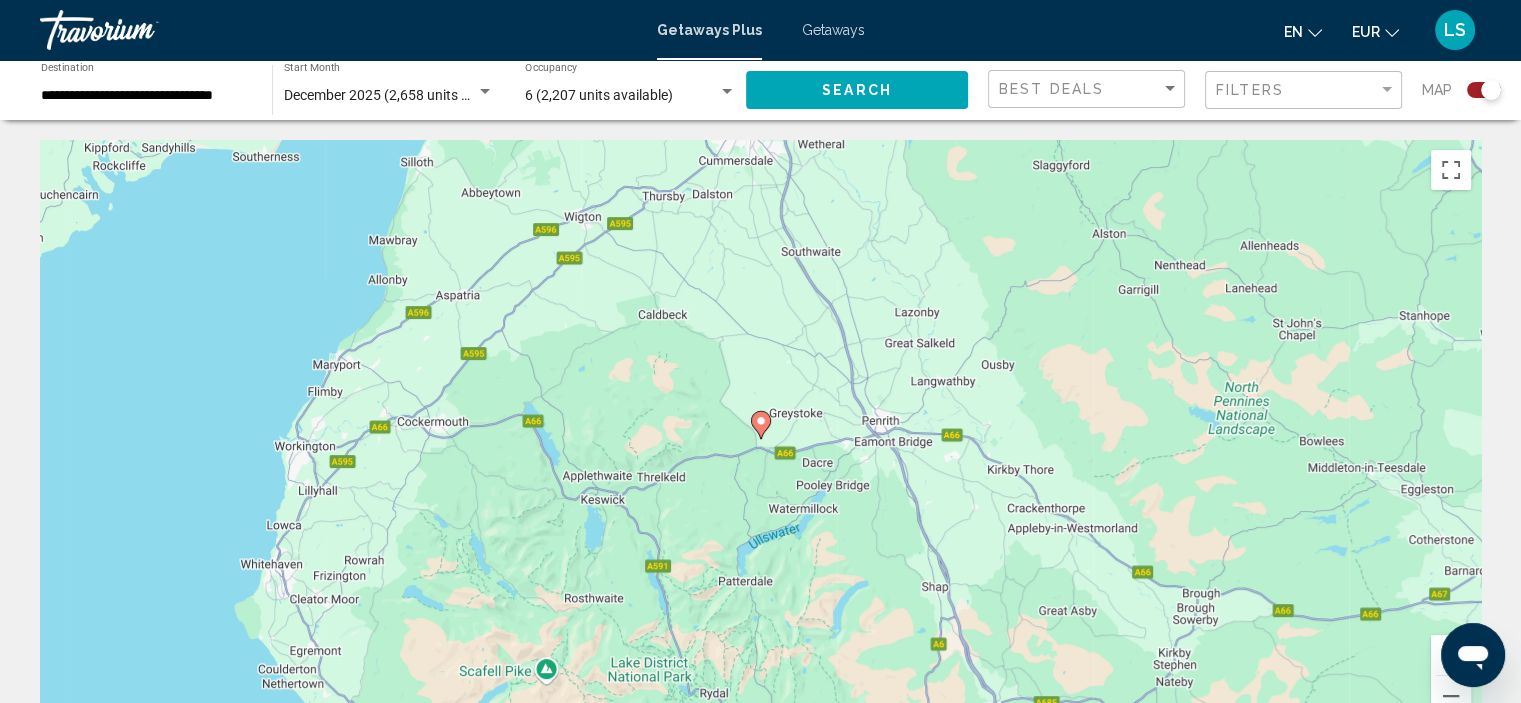 click 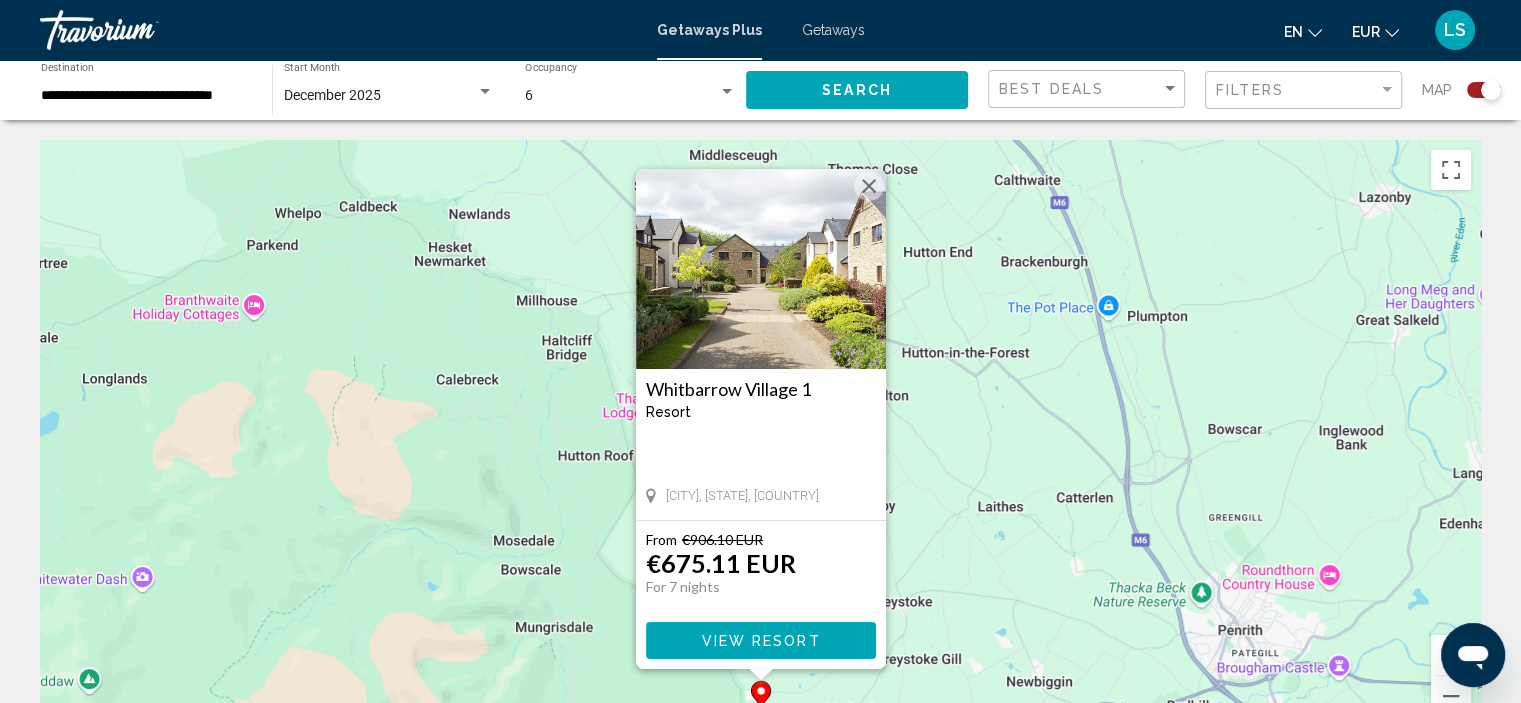 click on "Whitbarrow Village 1" at bounding box center [761, 389] 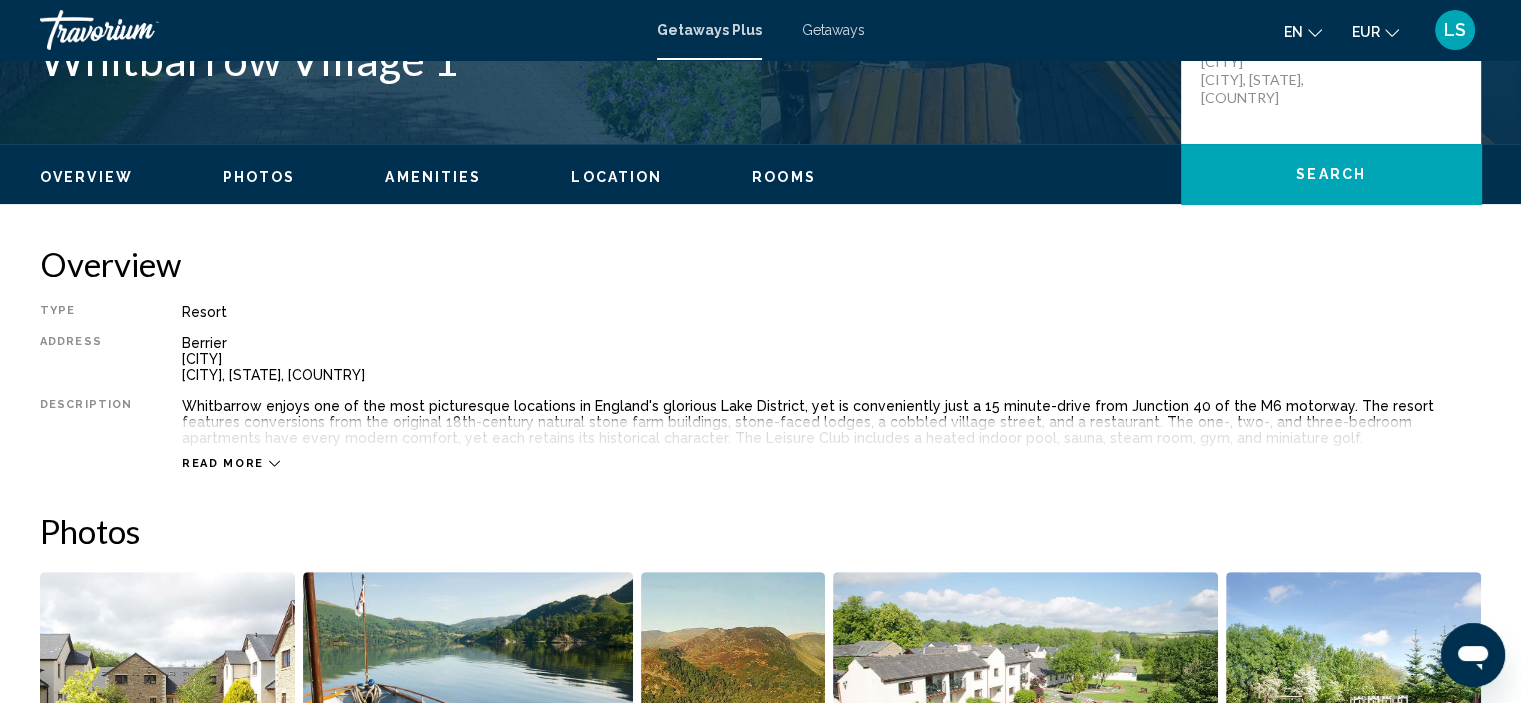 scroll, scrollTop: 535, scrollLeft: 0, axis: vertical 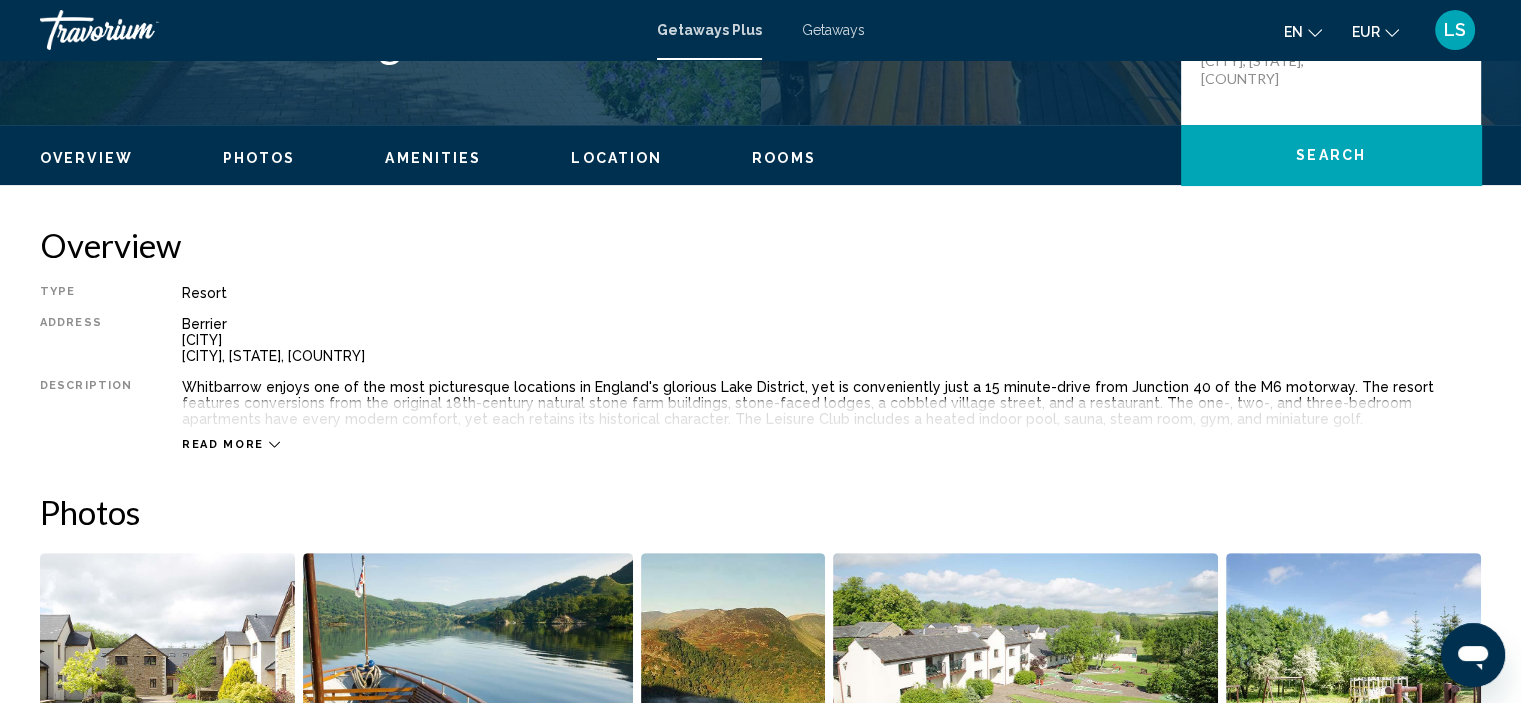 click on "Read more" at bounding box center [223, 444] 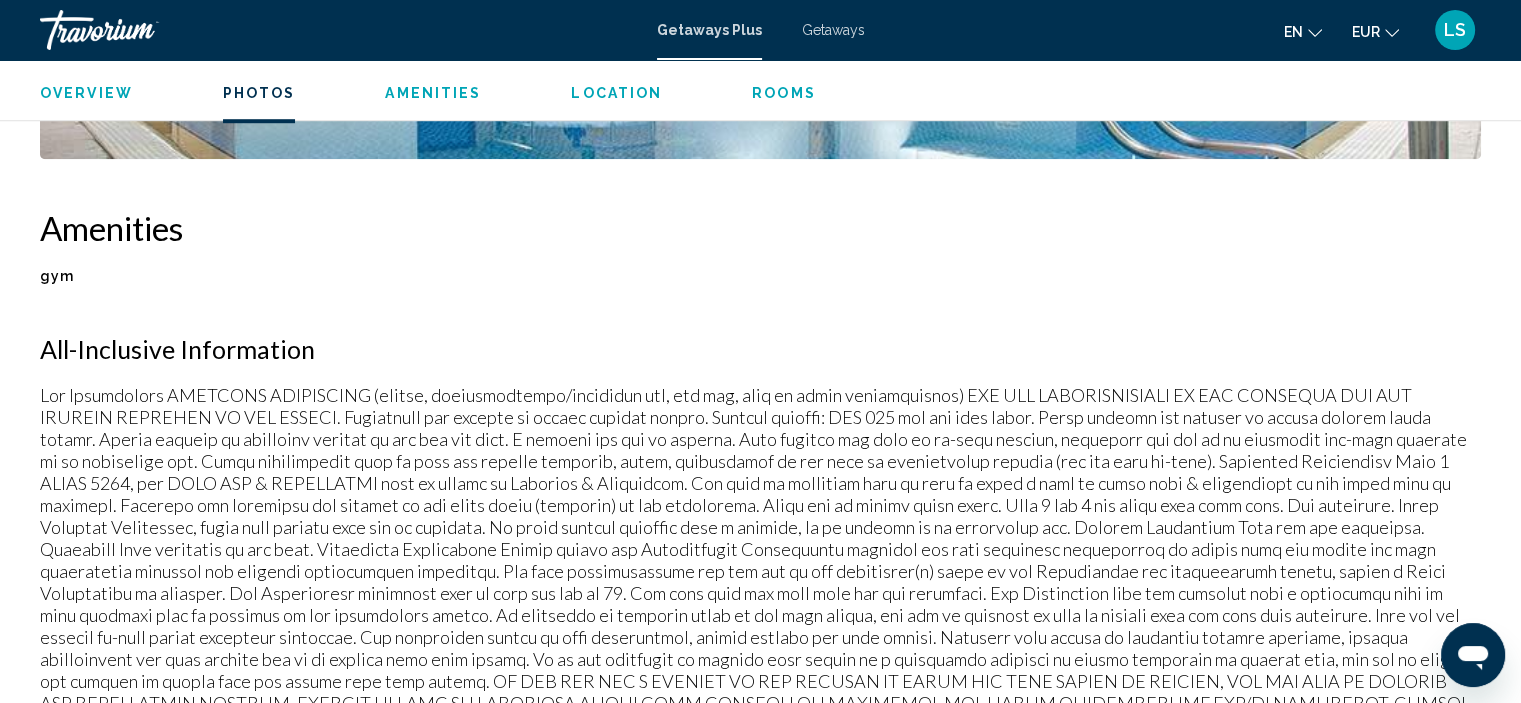 scroll, scrollTop: 1440, scrollLeft: 0, axis: vertical 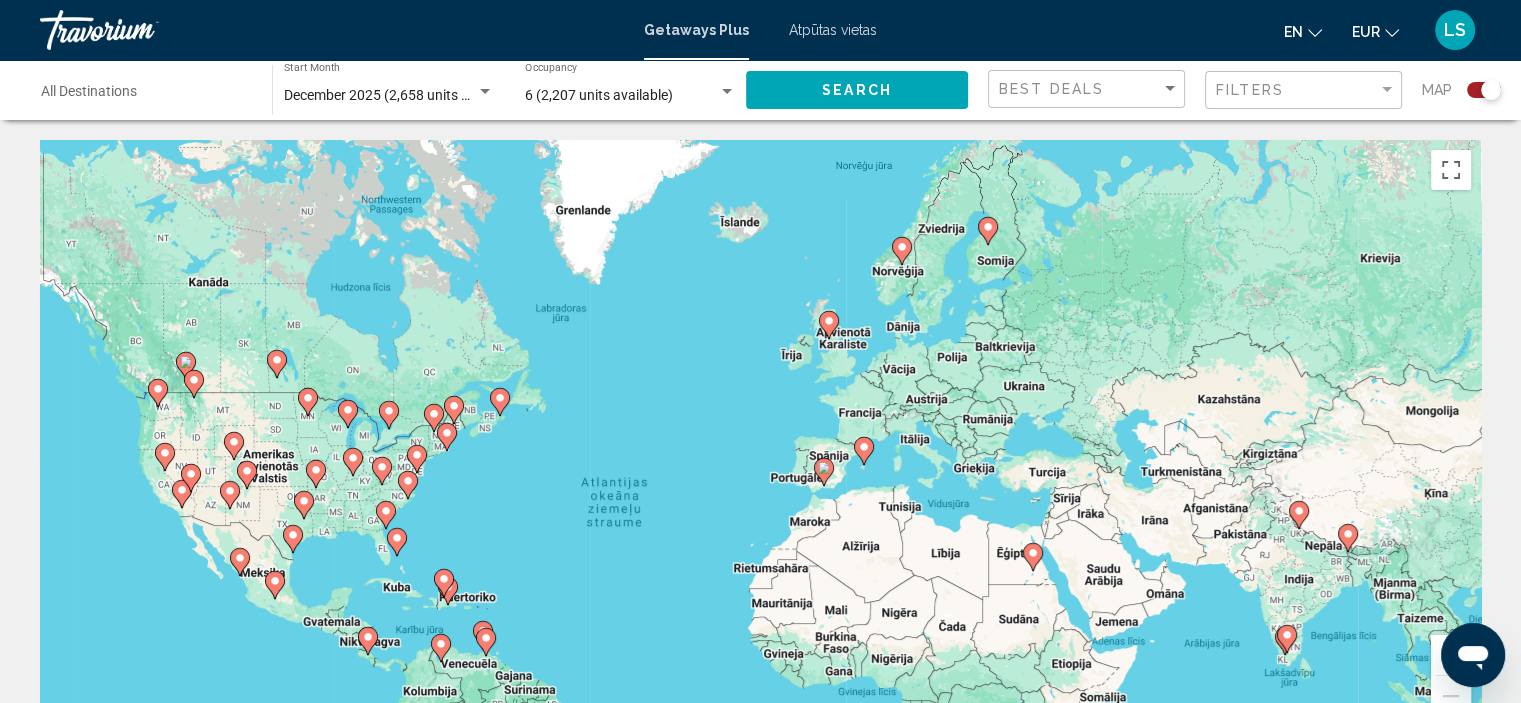 drag, startPoint x: 960, startPoint y: 399, endPoint x: 875, endPoint y: 503, distance: 134.31679 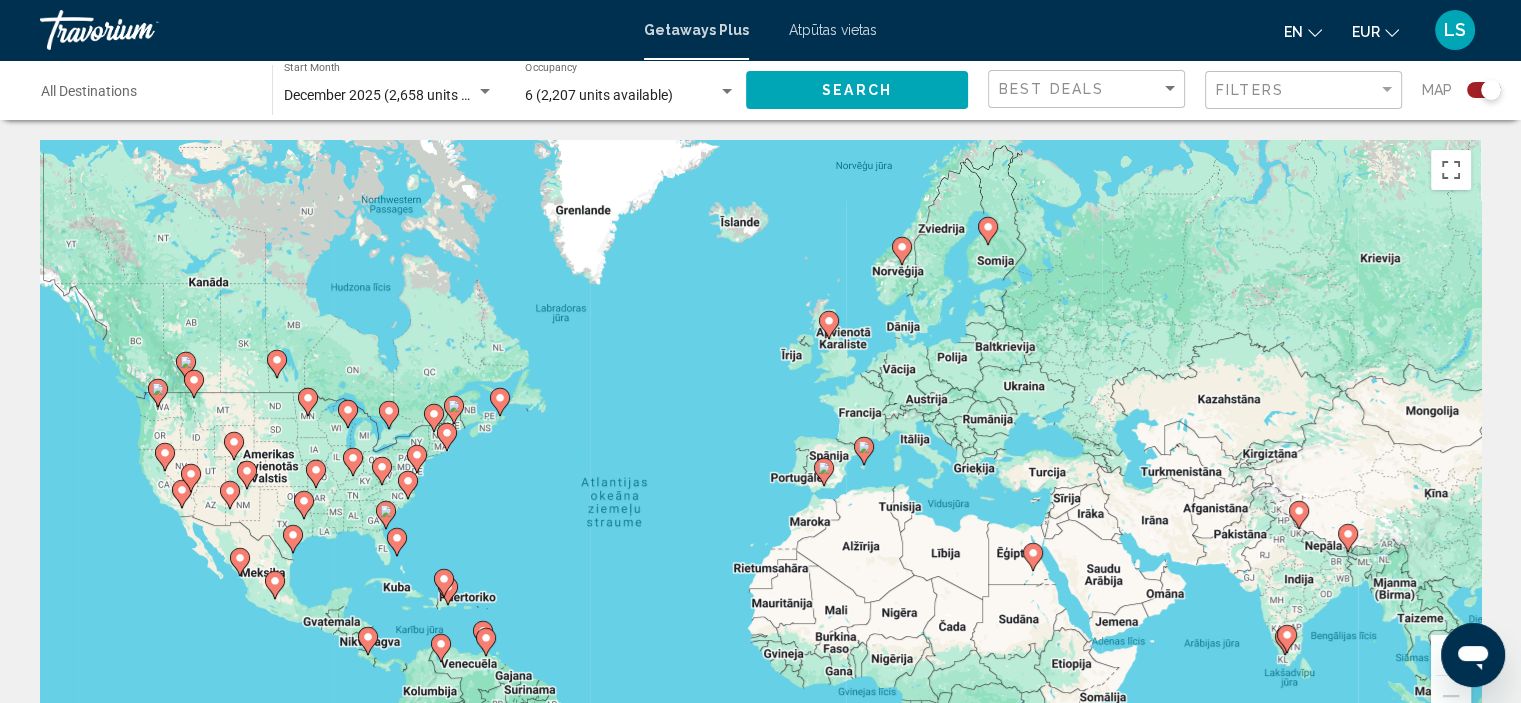 click on "Lai aktivizētu vilkšanu ar tastatūru, nospiediet taustiņu kombināciju Alt + Enter. Kad esat gatavs vilkšanai ar tastatūru, izmantojiet bulttaustiņus, lai pārvietotu atzīmi. Lai pabeigtu vilkšanu, nospiediet taustiņu Enter. Lai atceltu, nospiediet atsoļa taustiņu." at bounding box center (760, 440) 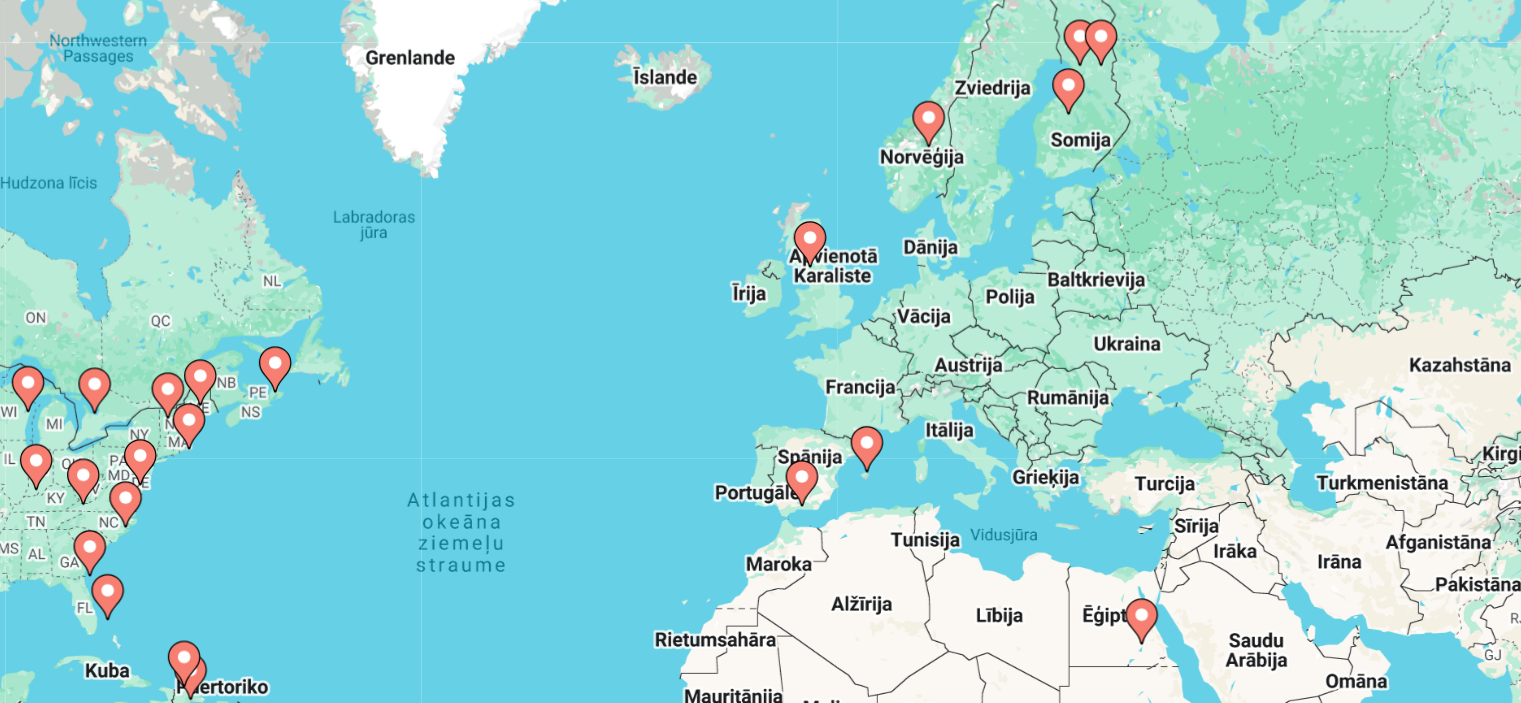 click 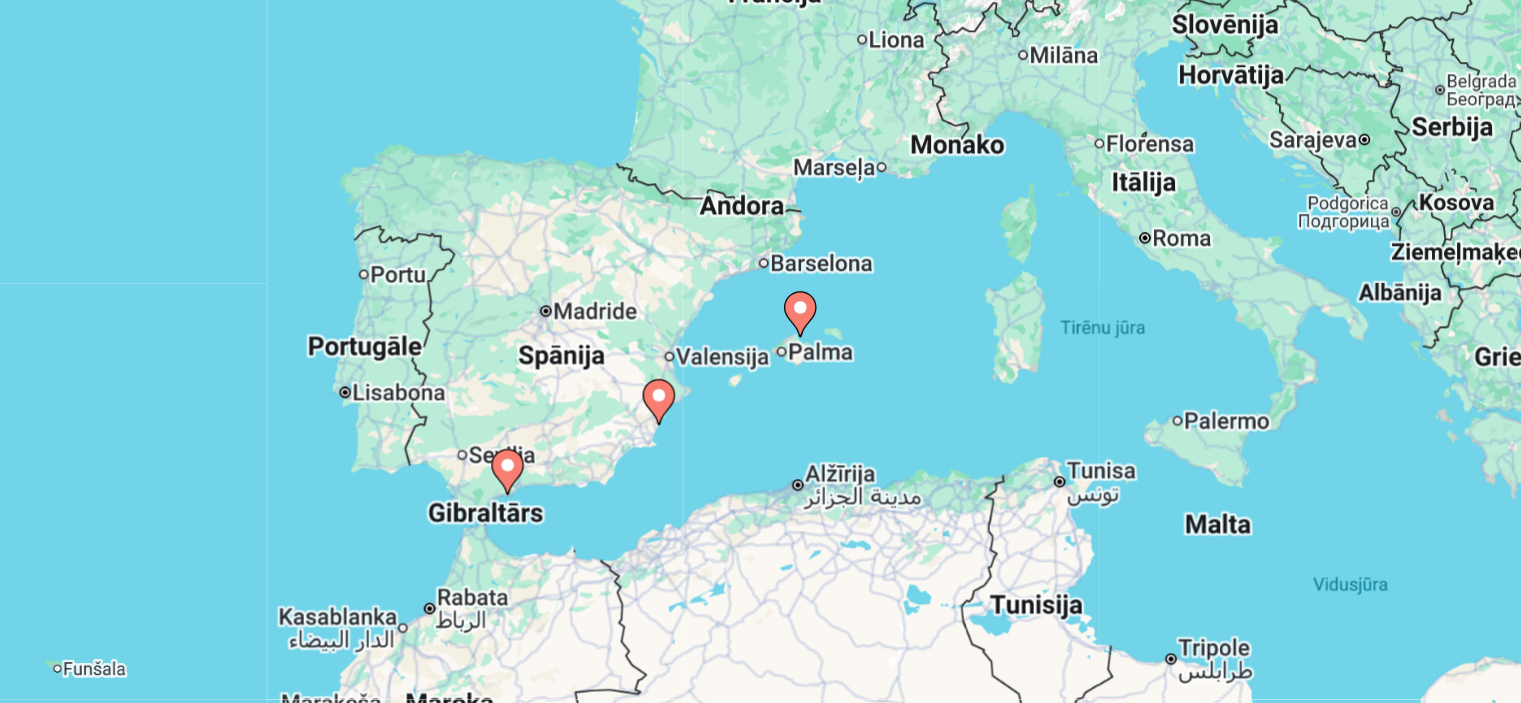 drag, startPoint x: 618, startPoint y: 515, endPoint x: 689, endPoint y: 451, distance: 95.587654 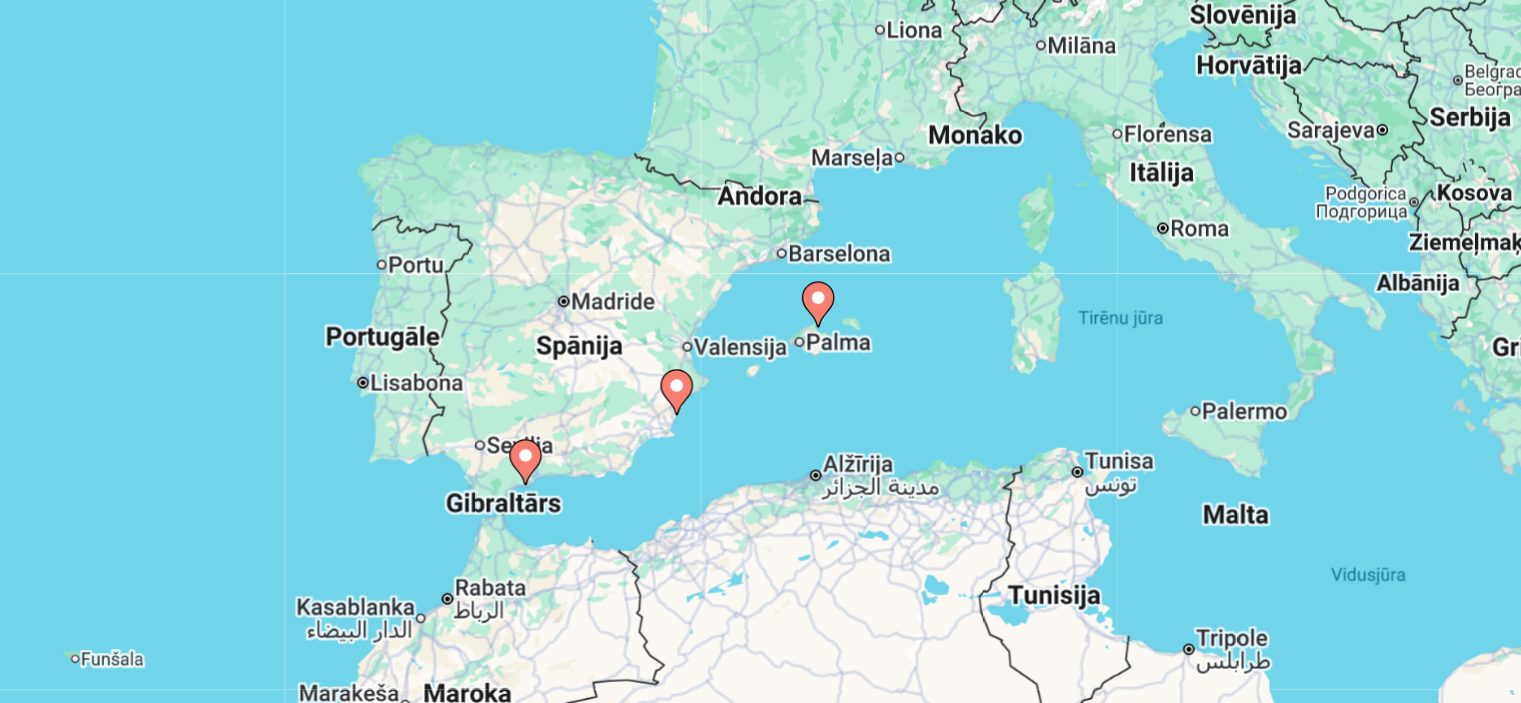 click 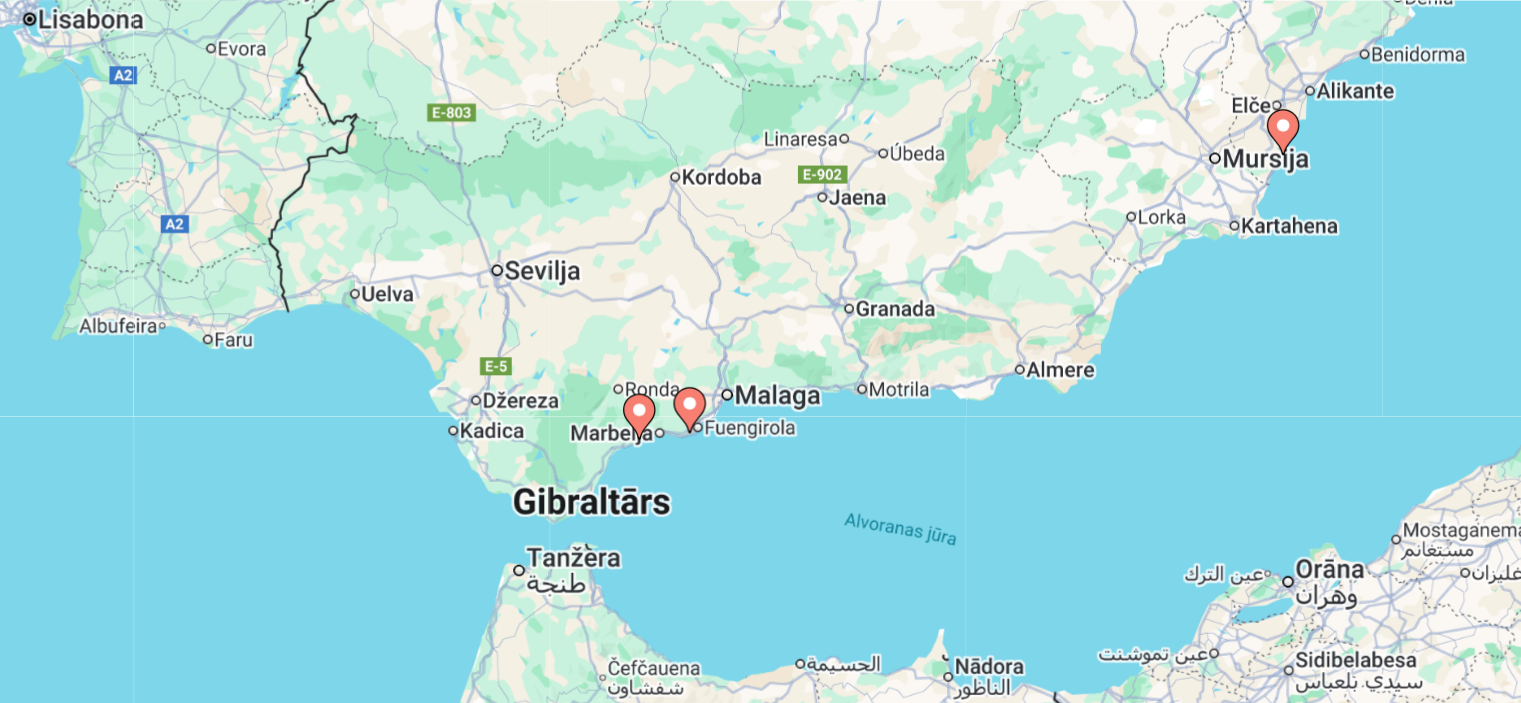 click 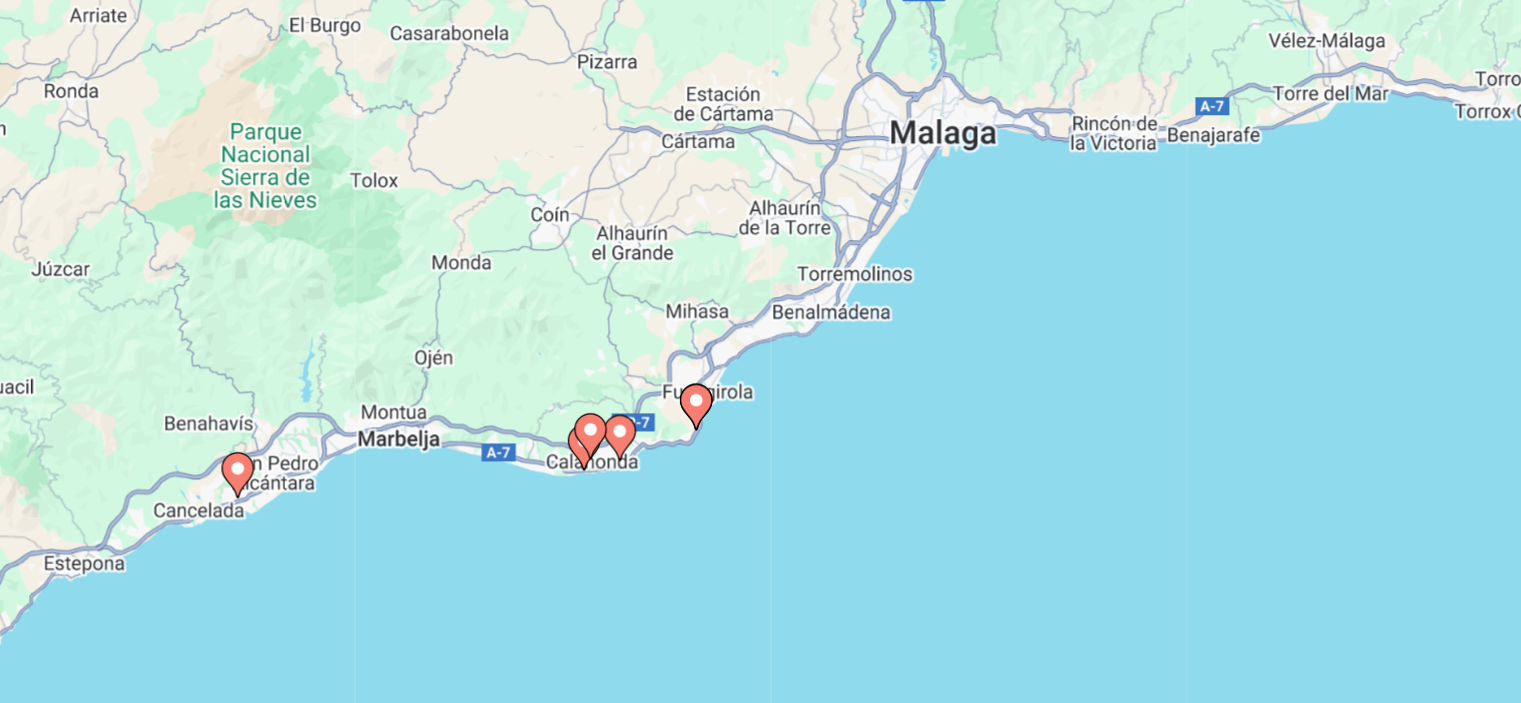 click 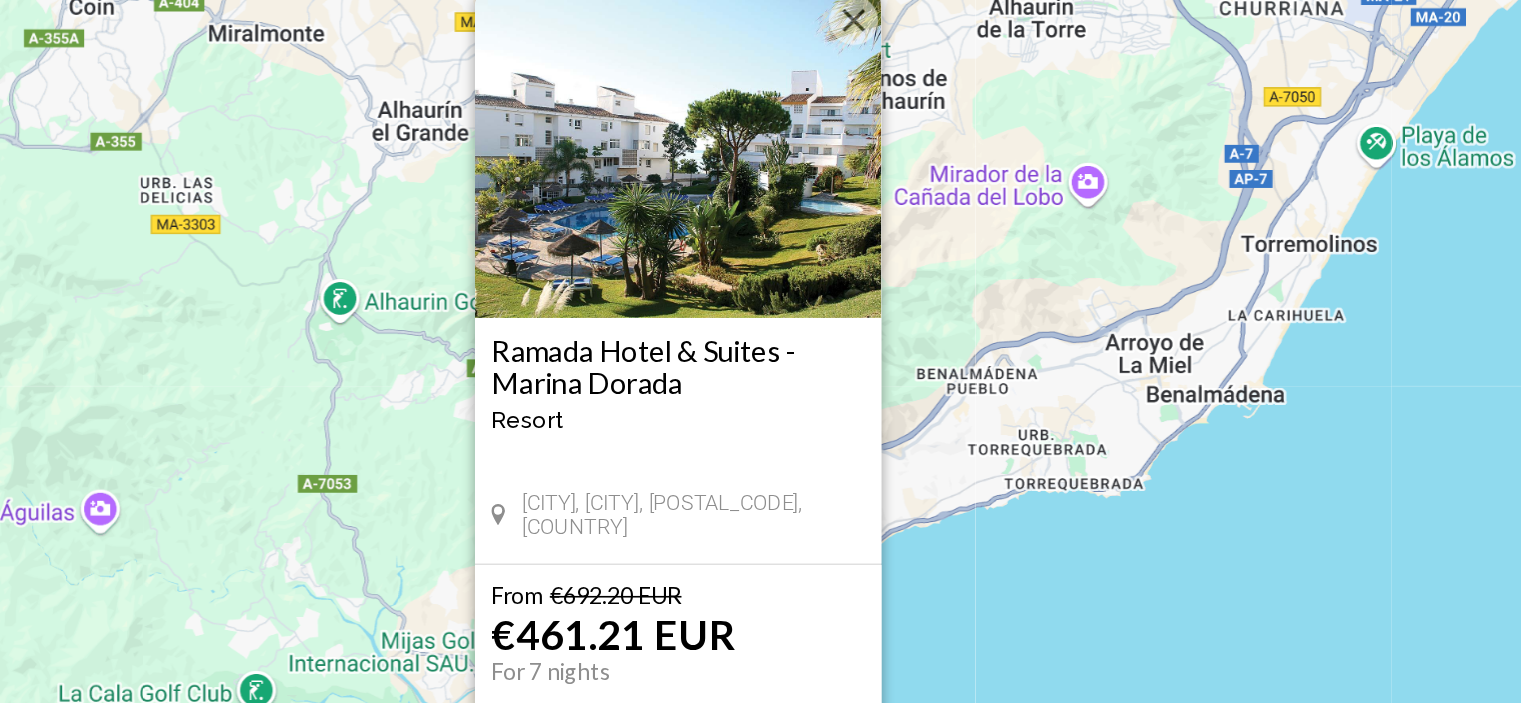 click on "Ramada Hotel & Suites - Marina Dorada" at bounding box center (761, 399) 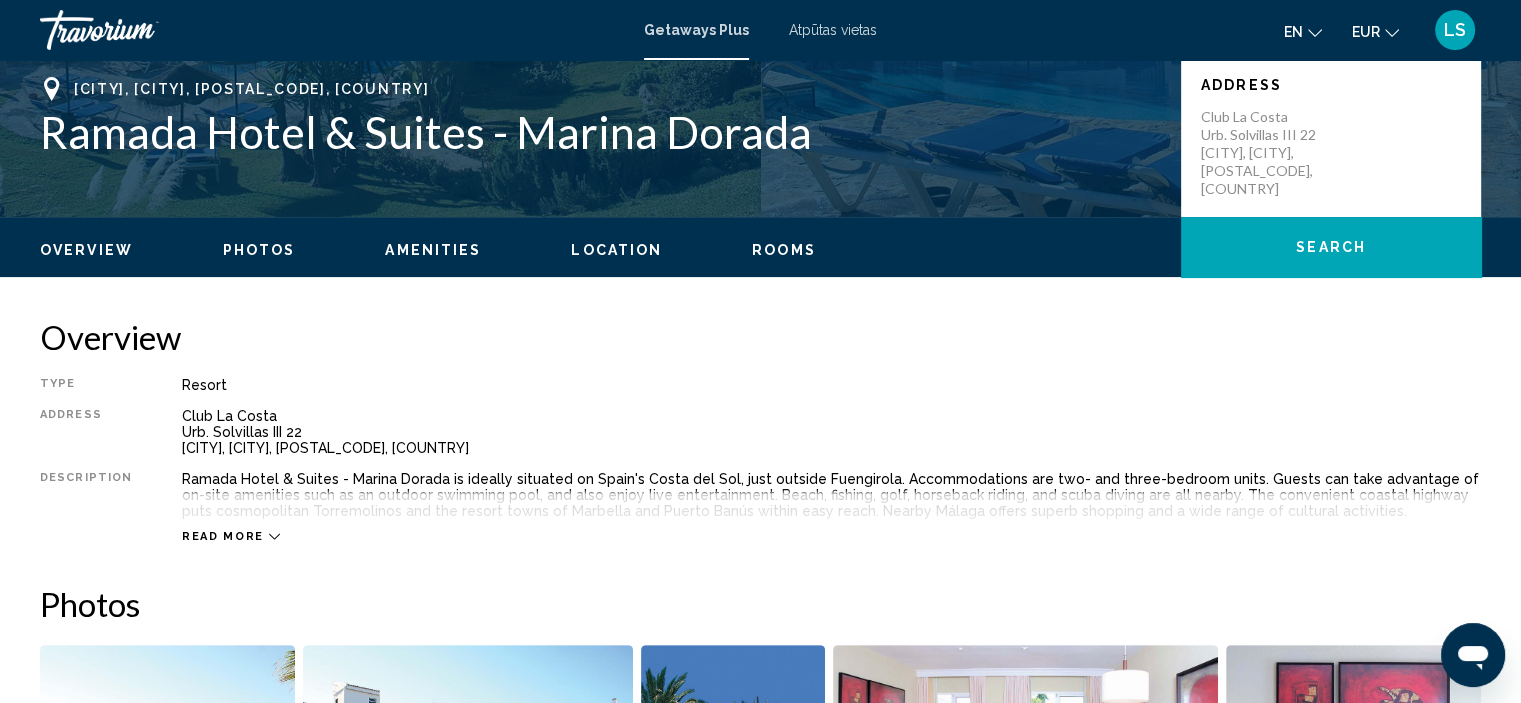 scroll, scrollTop: 451, scrollLeft: 0, axis: vertical 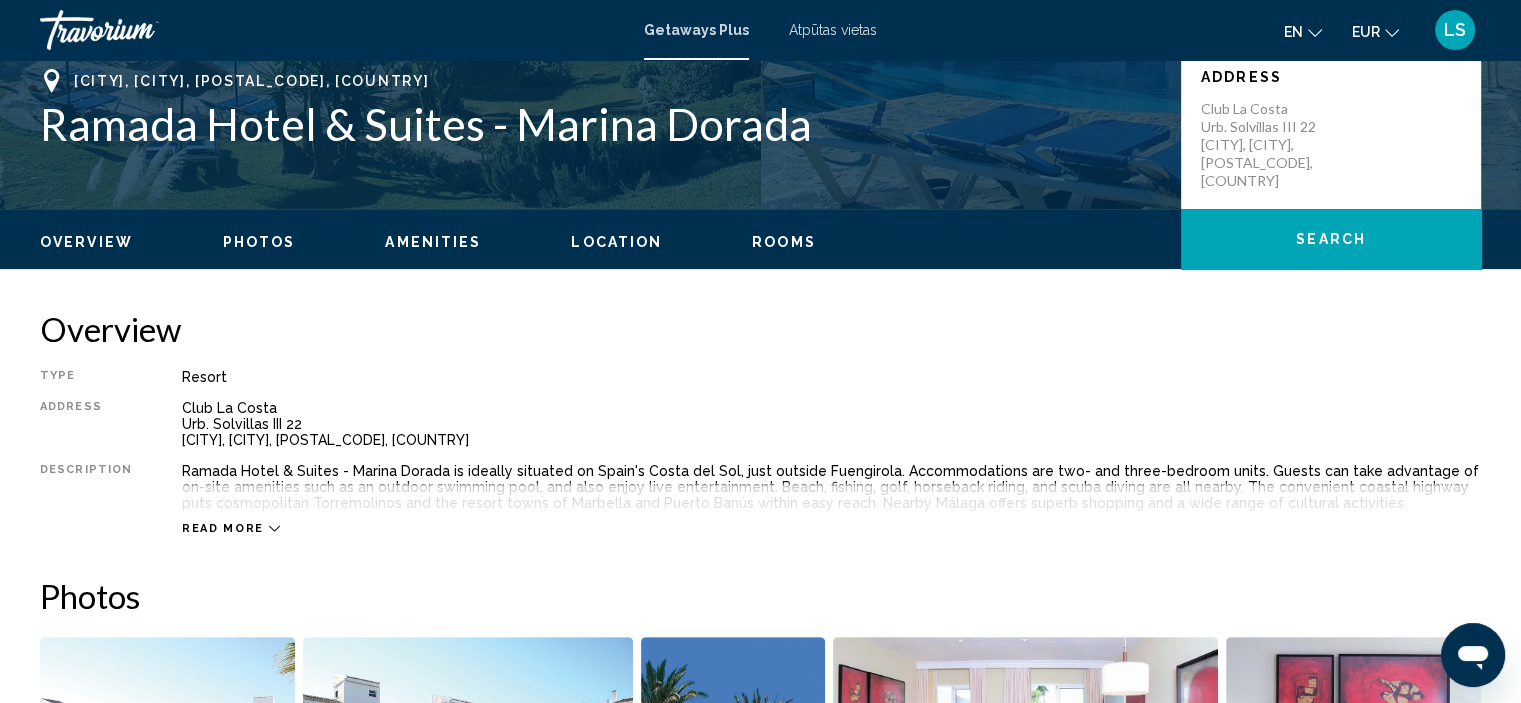 click on "Read more" at bounding box center (223, 528) 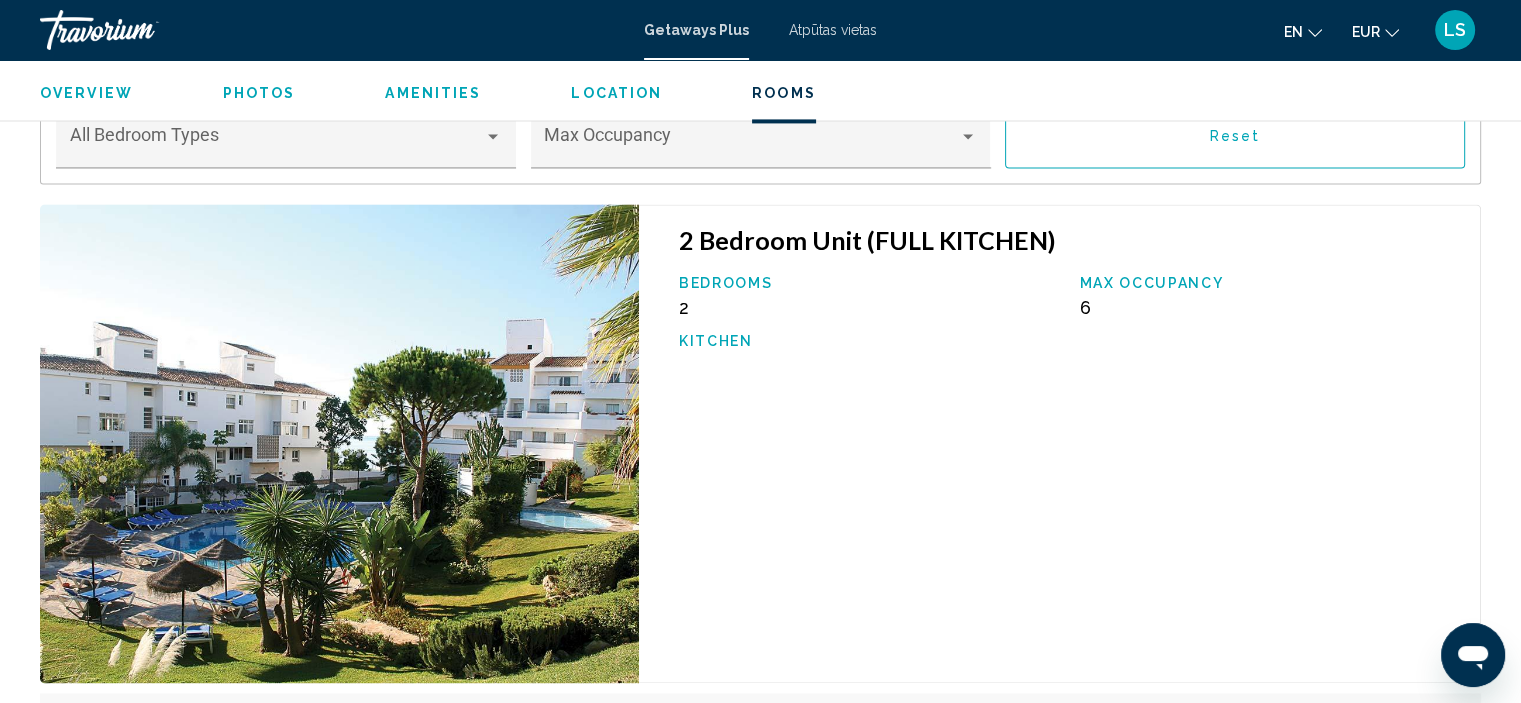 scroll, scrollTop: 3028, scrollLeft: 0, axis: vertical 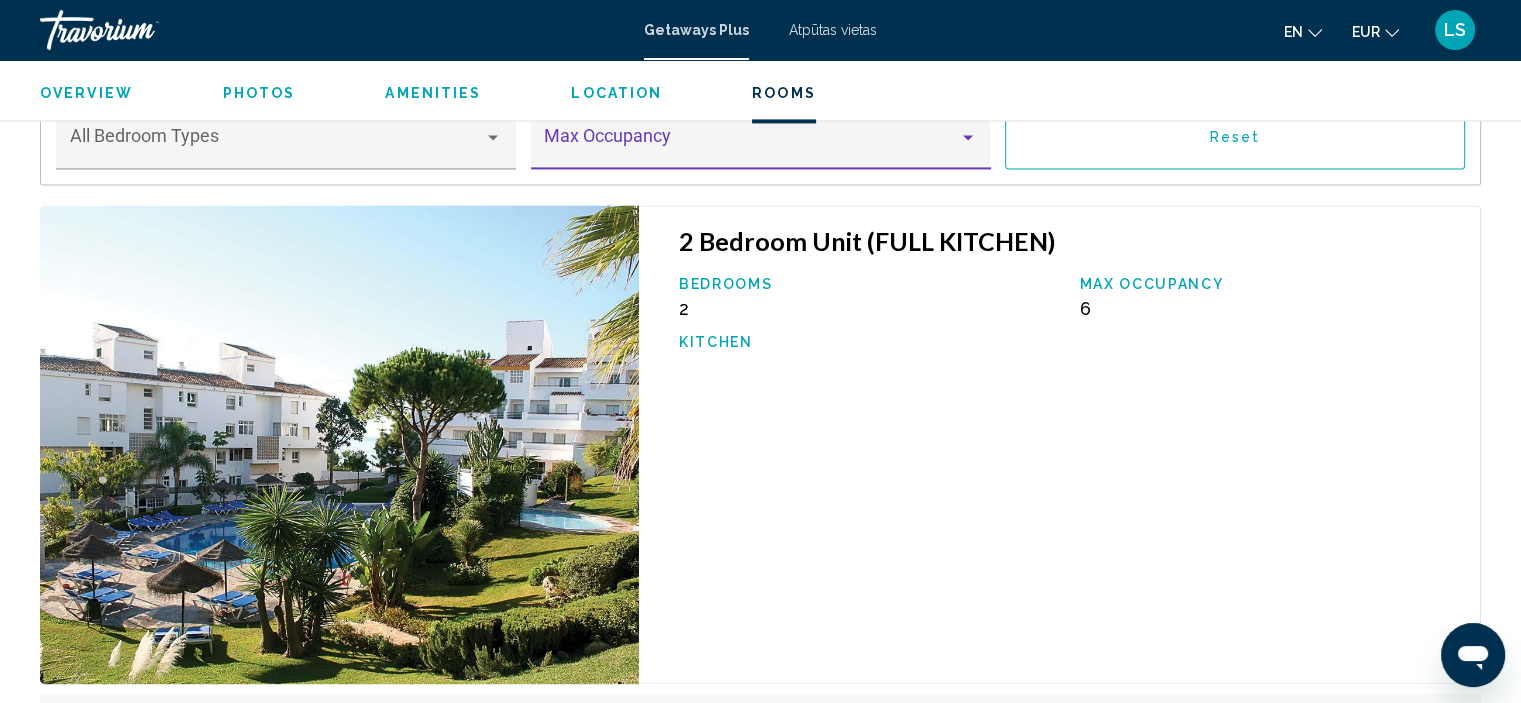 click at bounding box center [751, 145] 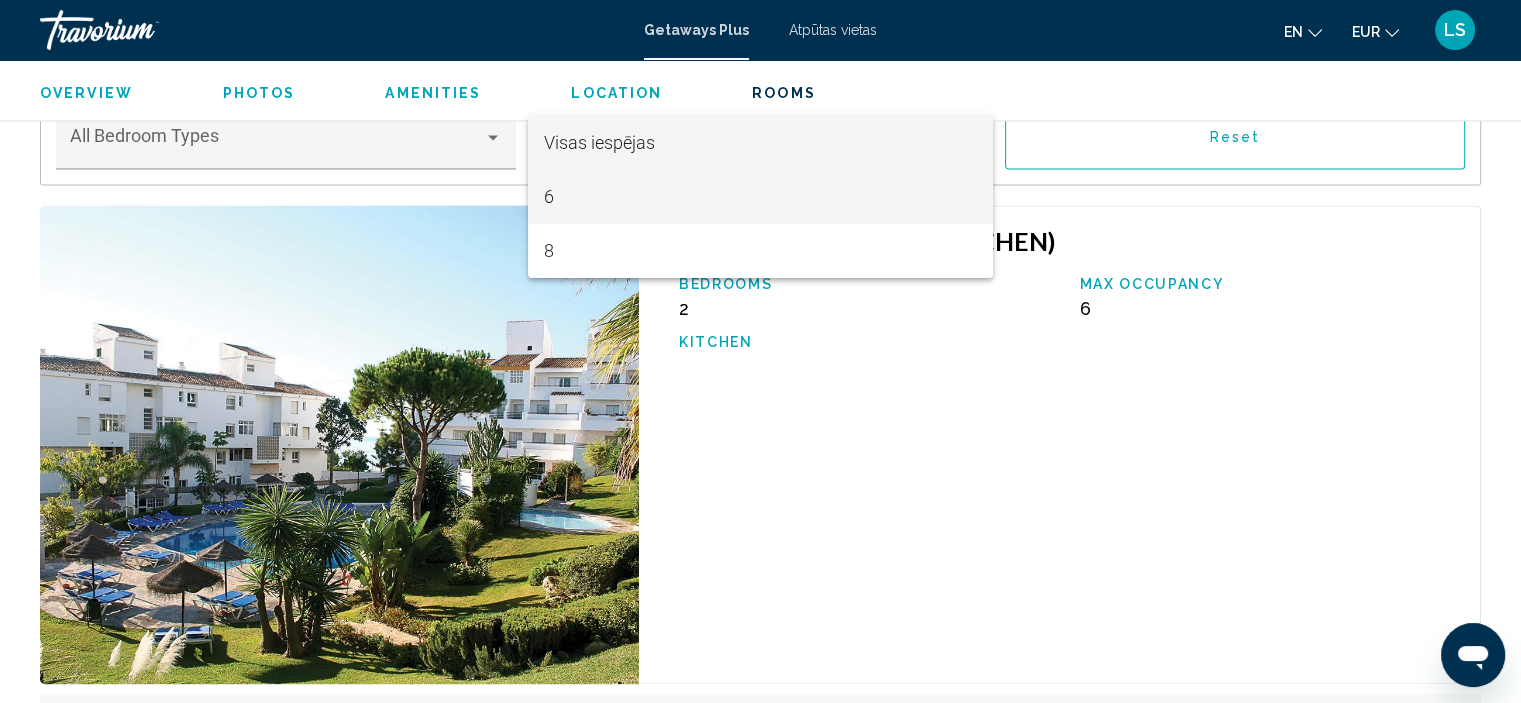click on "6" at bounding box center (760, 197) 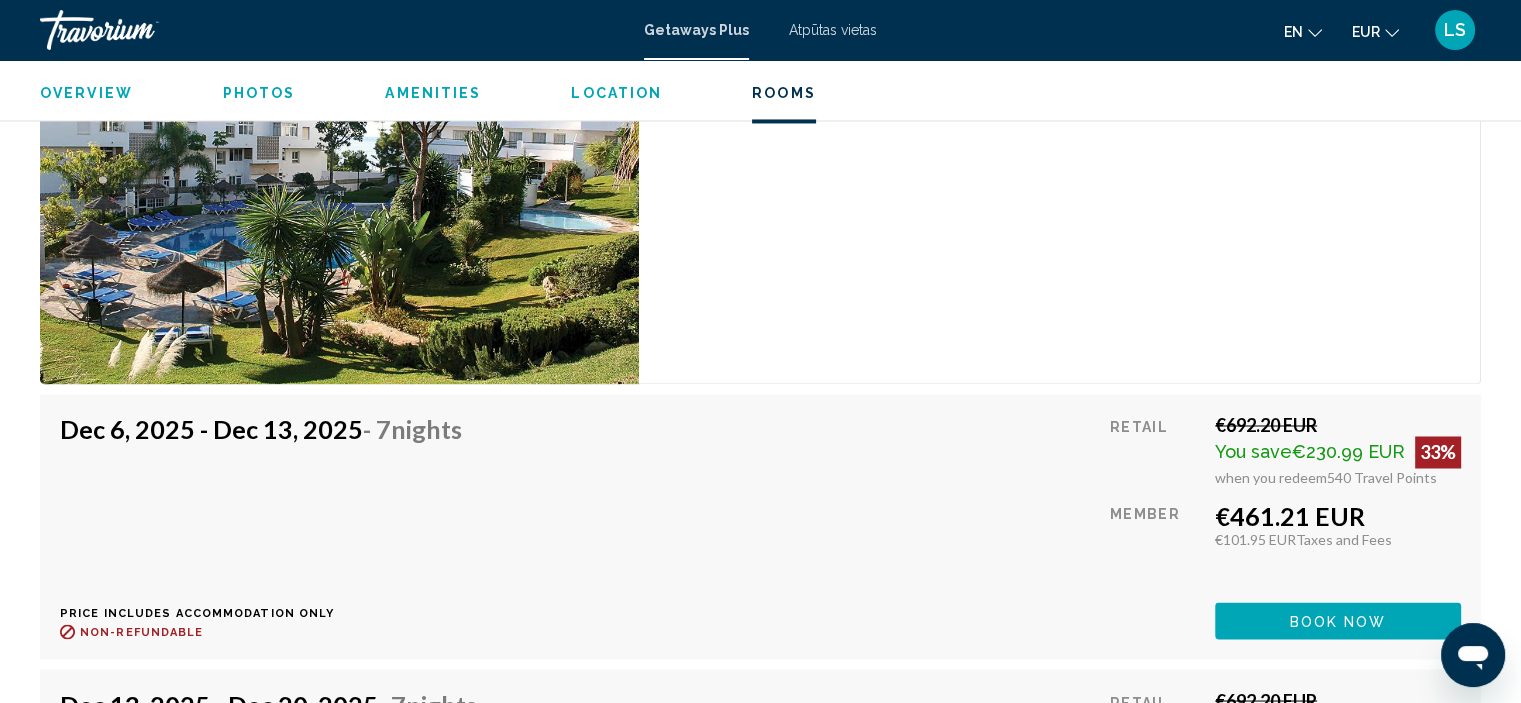 scroll, scrollTop: 3329, scrollLeft: 0, axis: vertical 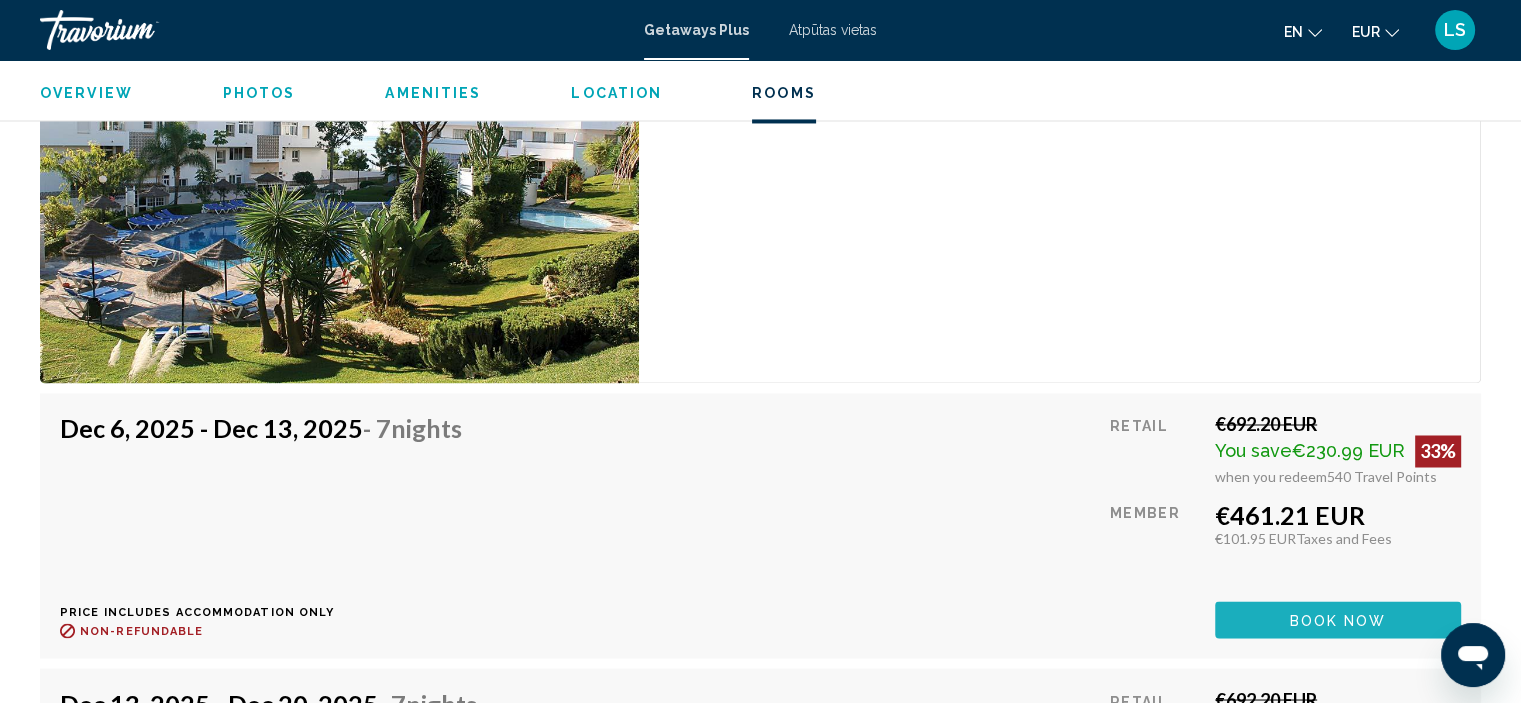 click on "Book now" at bounding box center (1338, 620) 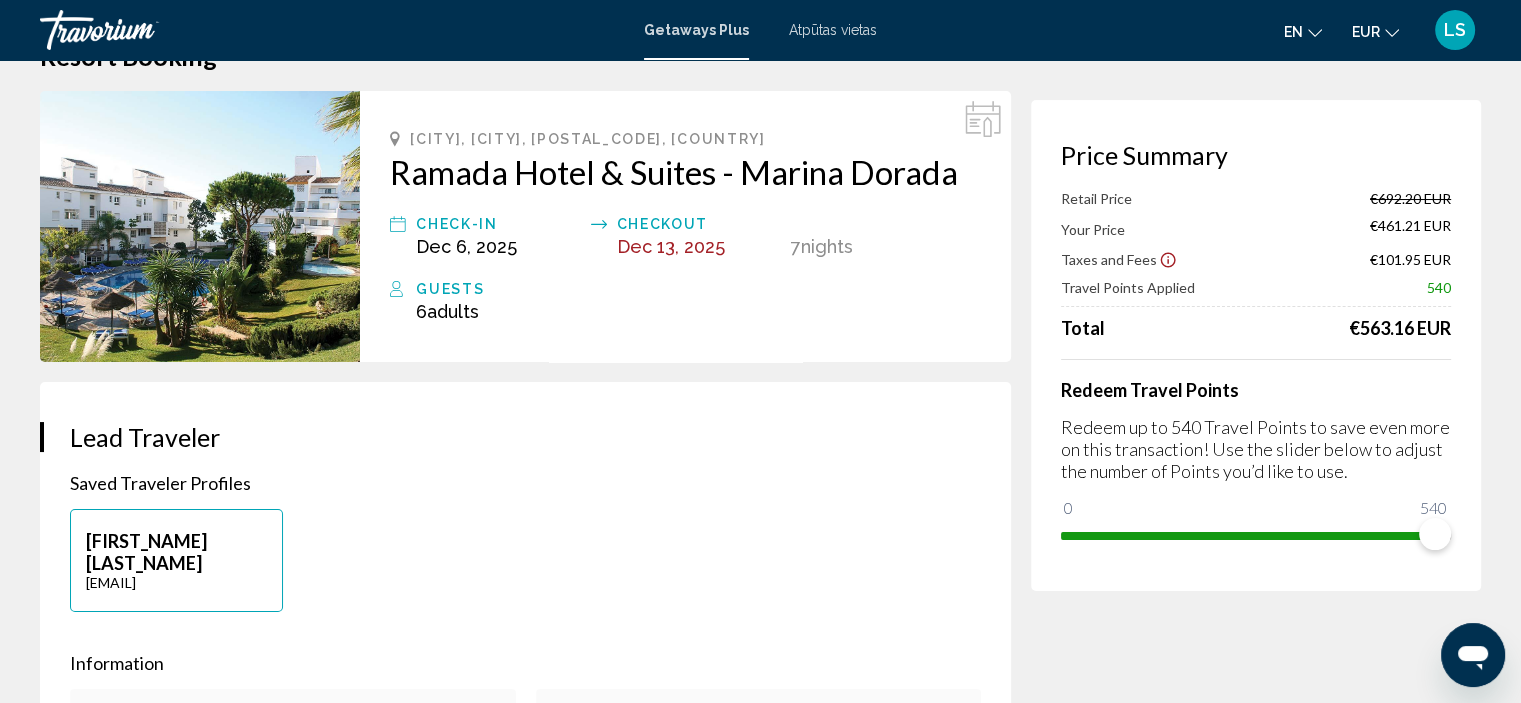 scroll, scrollTop: 0, scrollLeft: 0, axis: both 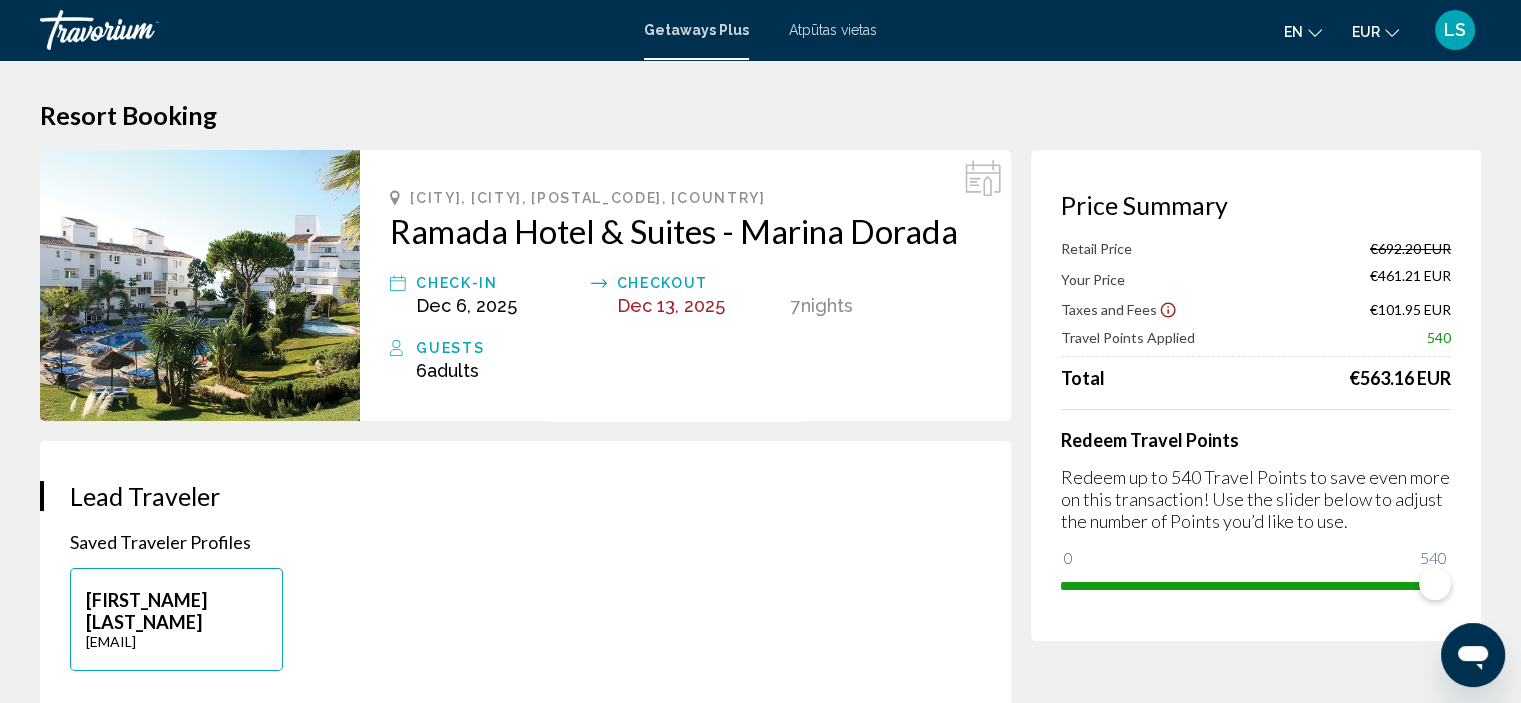 click 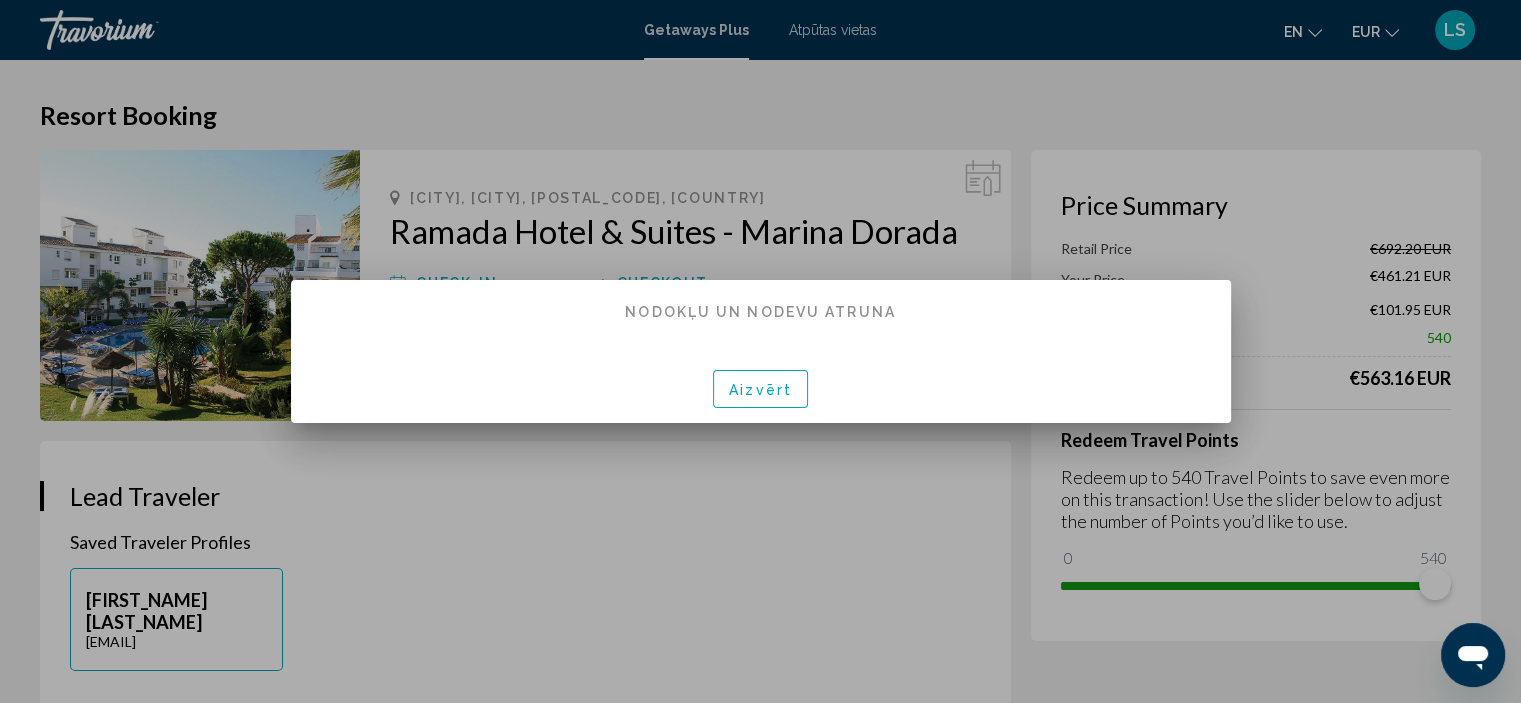 click on "Aizvērt" at bounding box center [760, 390] 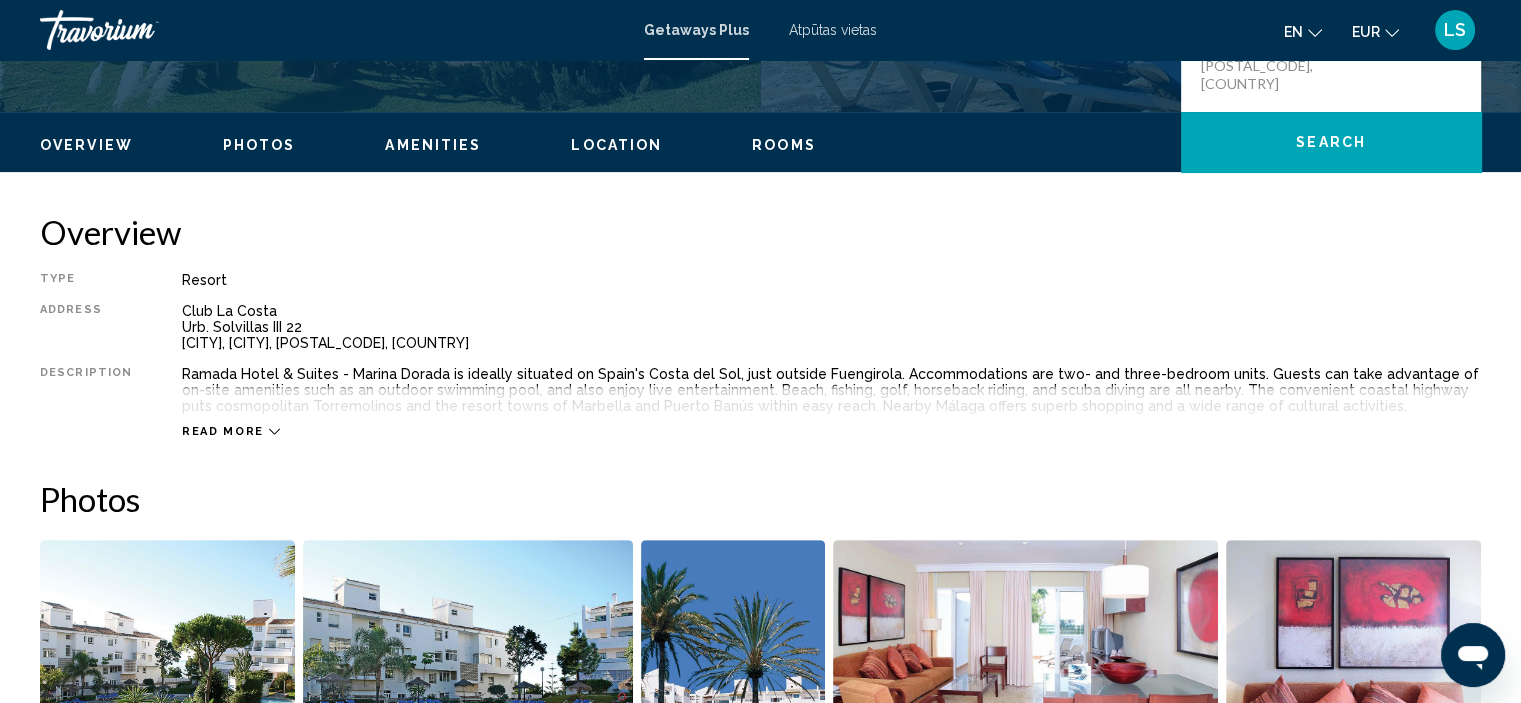scroll, scrollTop: 549, scrollLeft: 0, axis: vertical 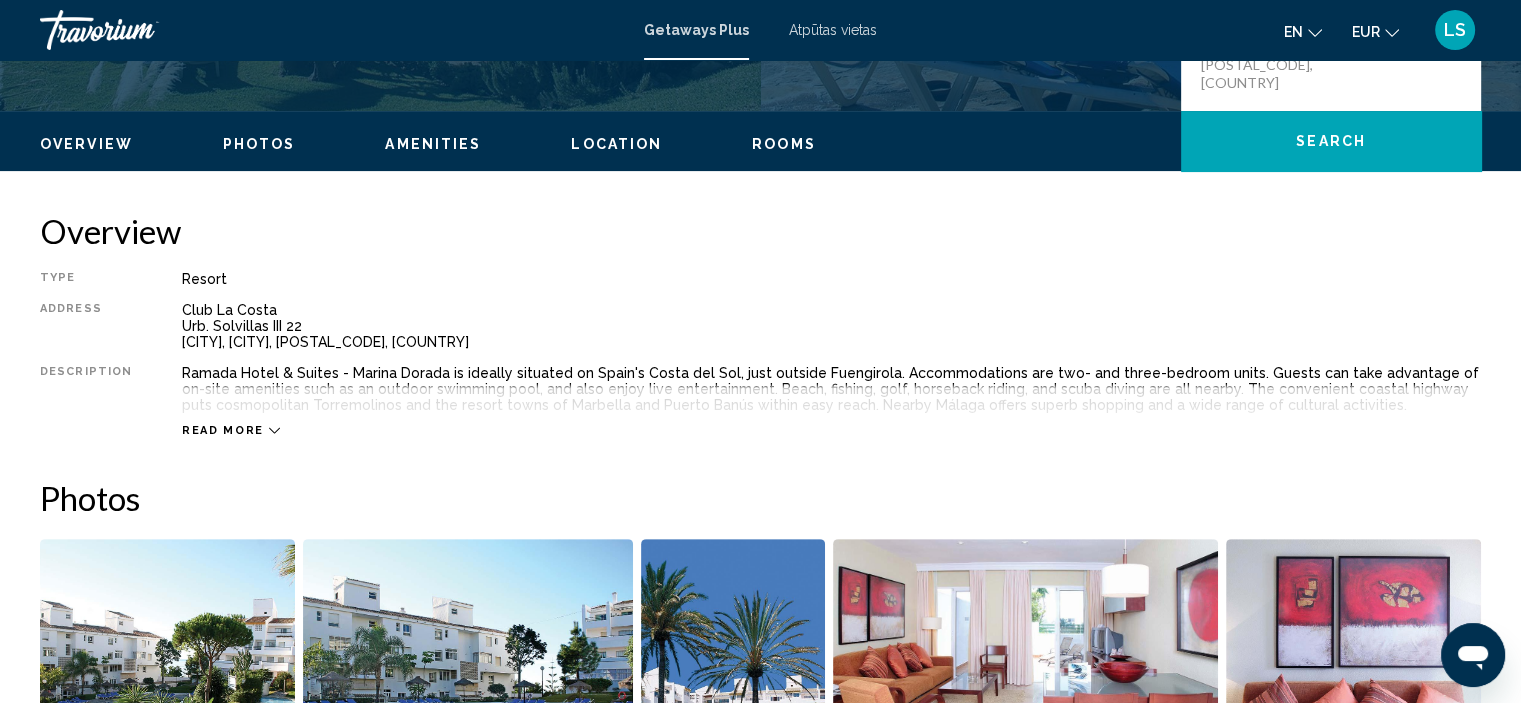 click on "Read more" at bounding box center (231, 430) 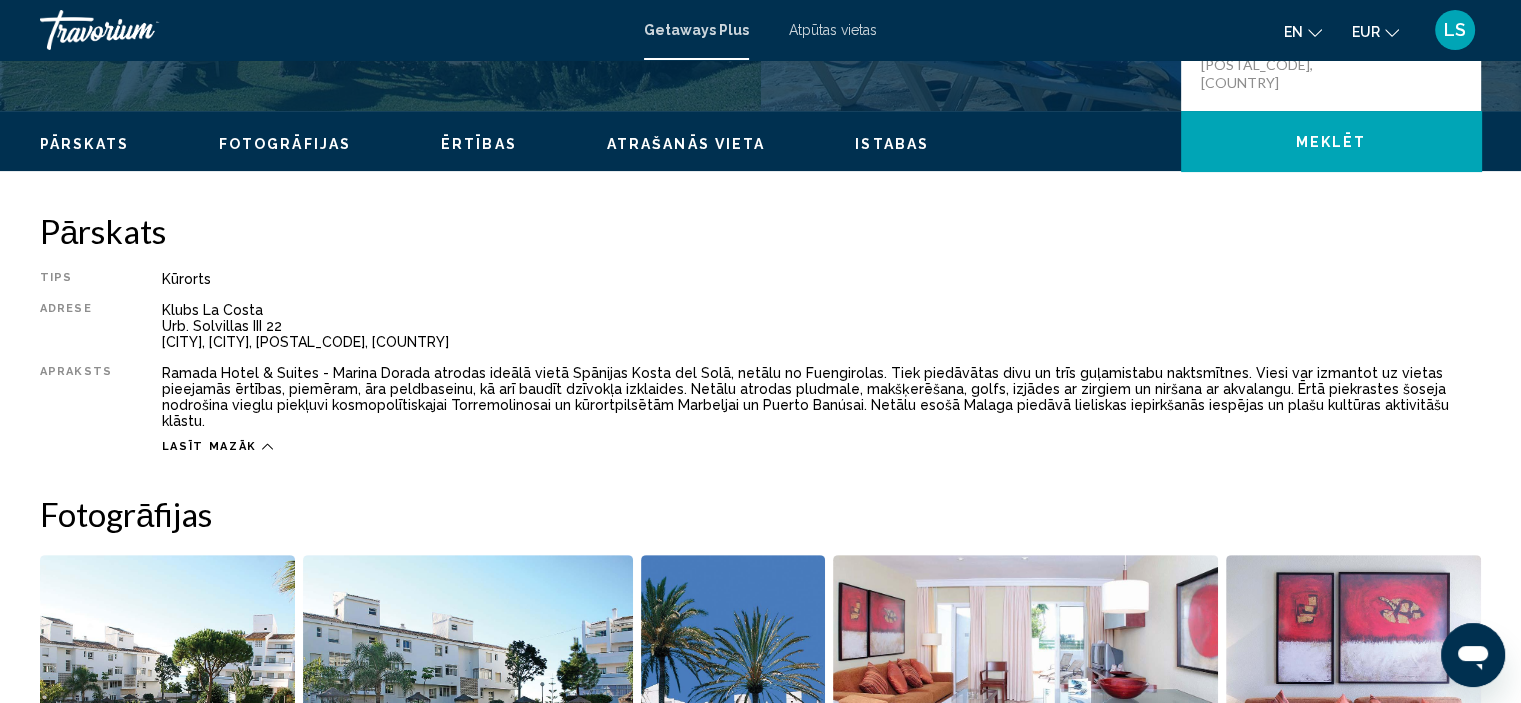 click on "Pārskats" at bounding box center [760, 231] 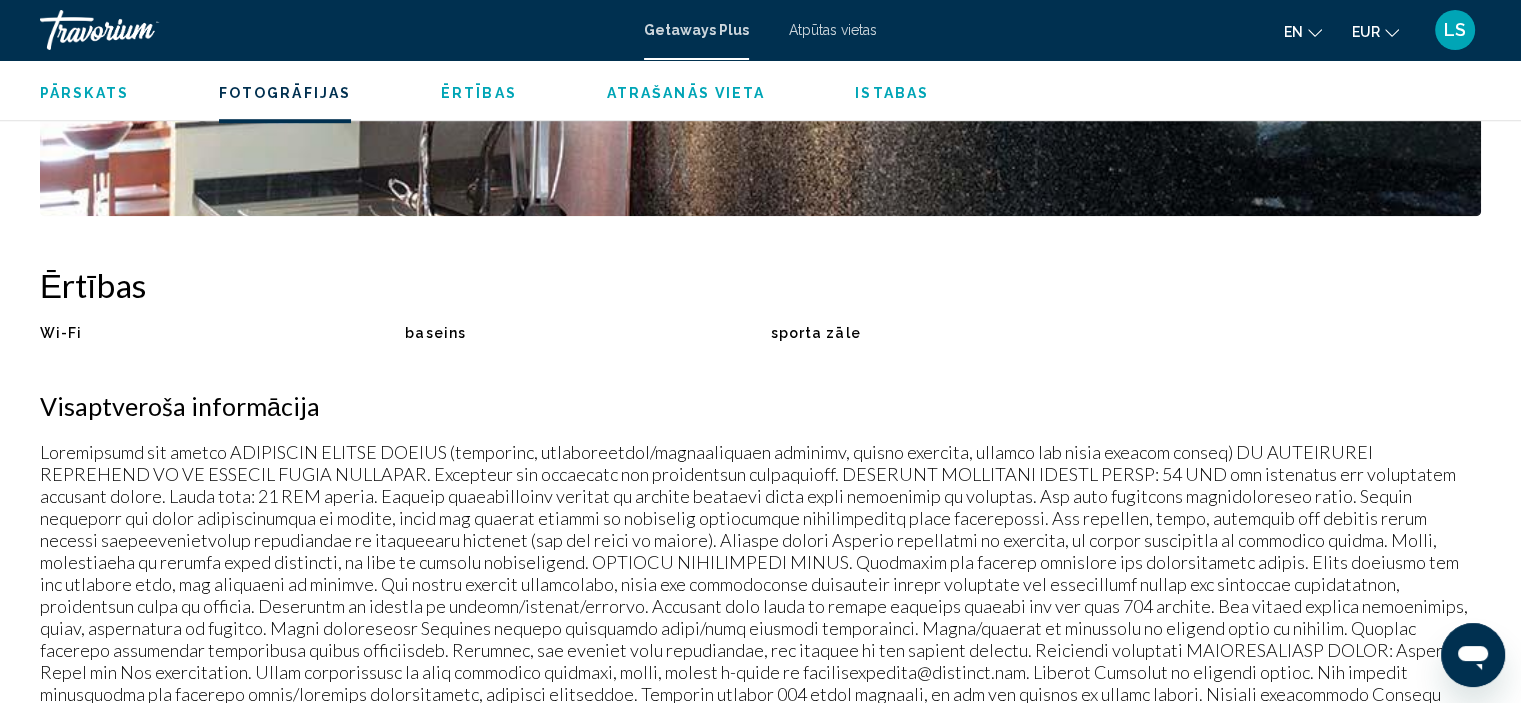 scroll, scrollTop: 1401, scrollLeft: 0, axis: vertical 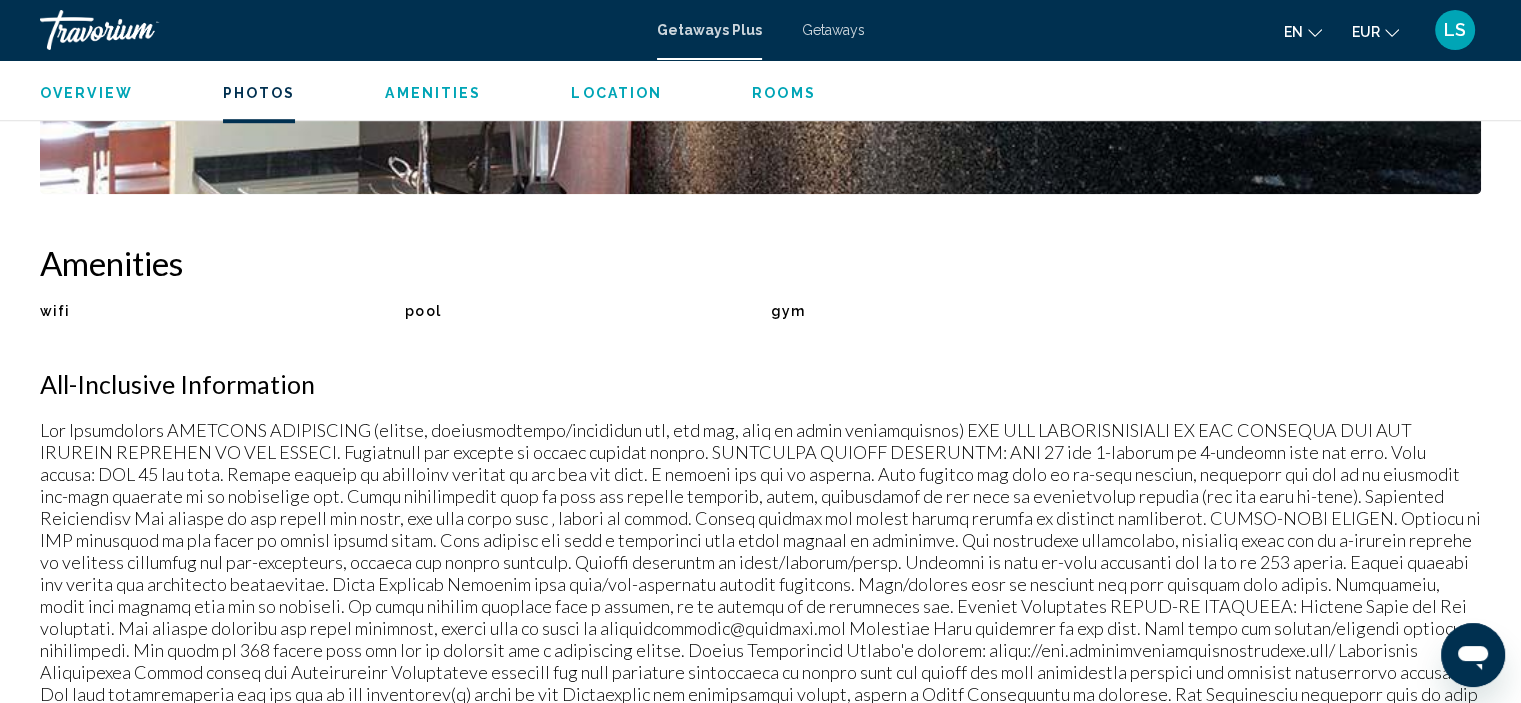 click at bounding box center [760, 650] 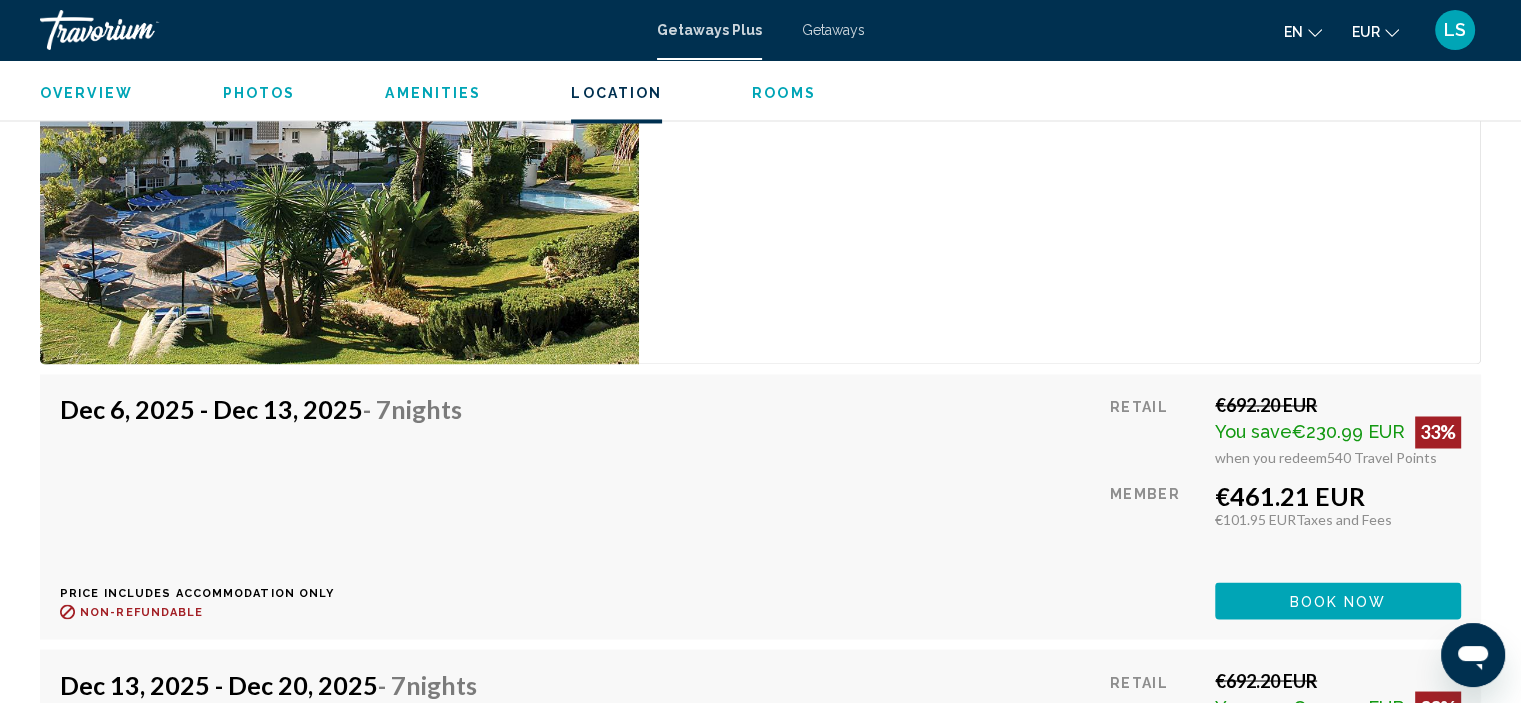 scroll, scrollTop: 3352, scrollLeft: 0, axis: vertical 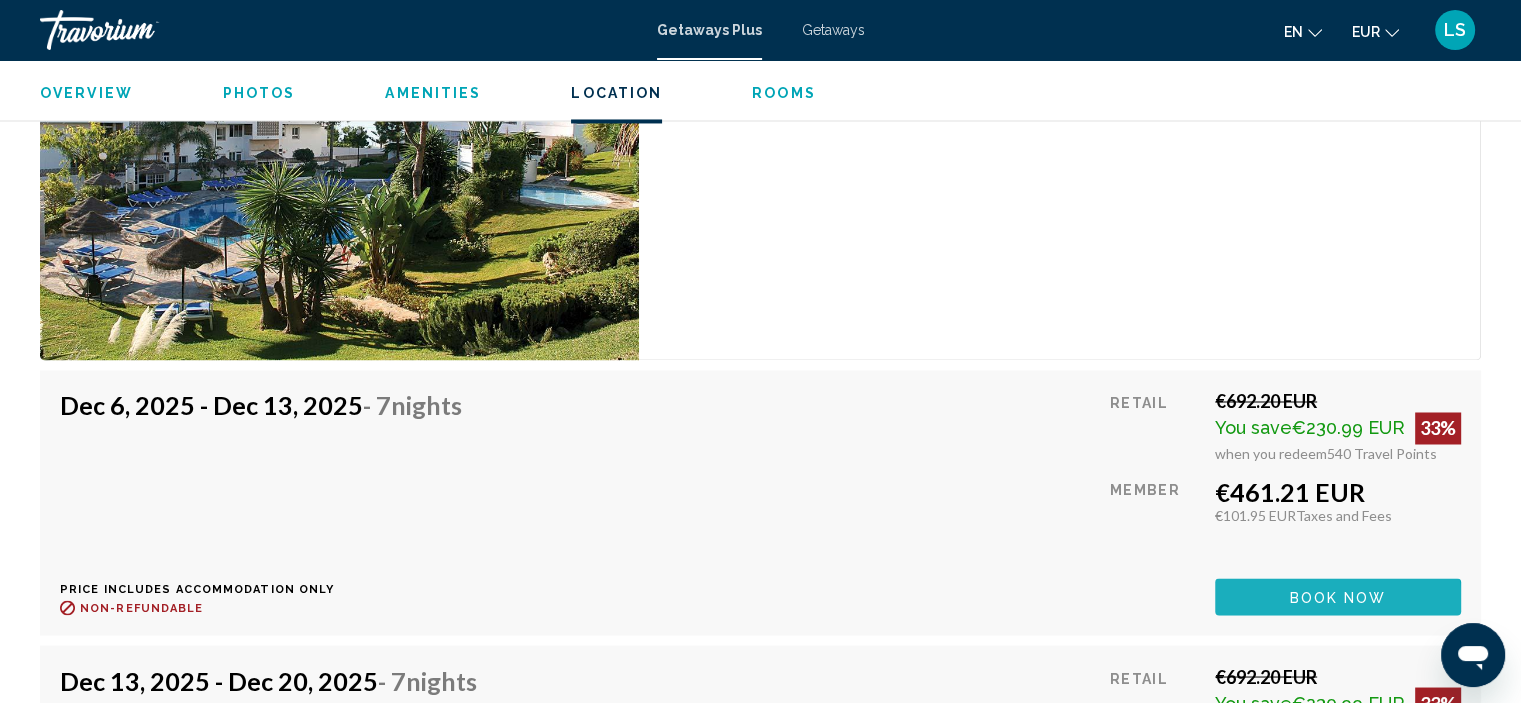 click on "Book now" at bounding box center [1338, 597] 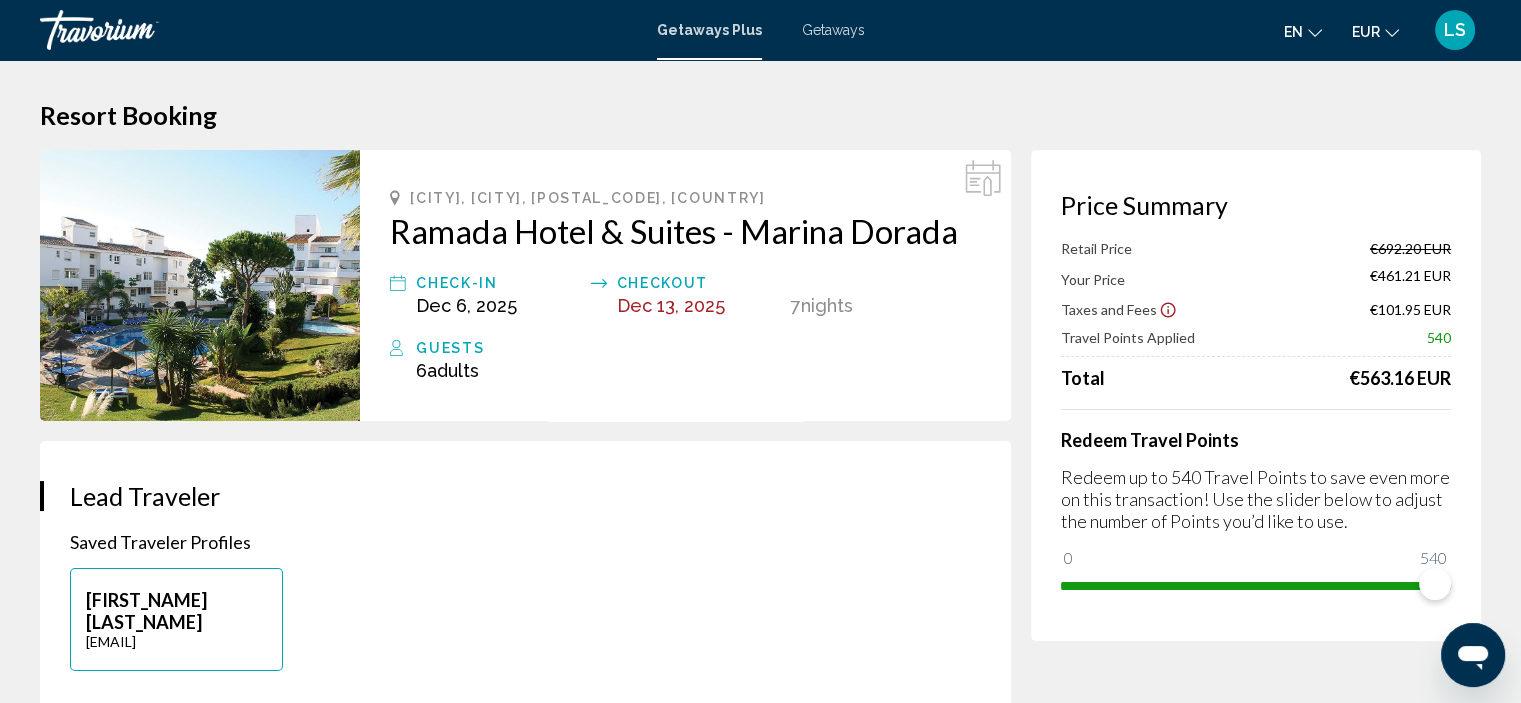 scroll, scrollTop: 0, scrollLeft: 0, axis: both 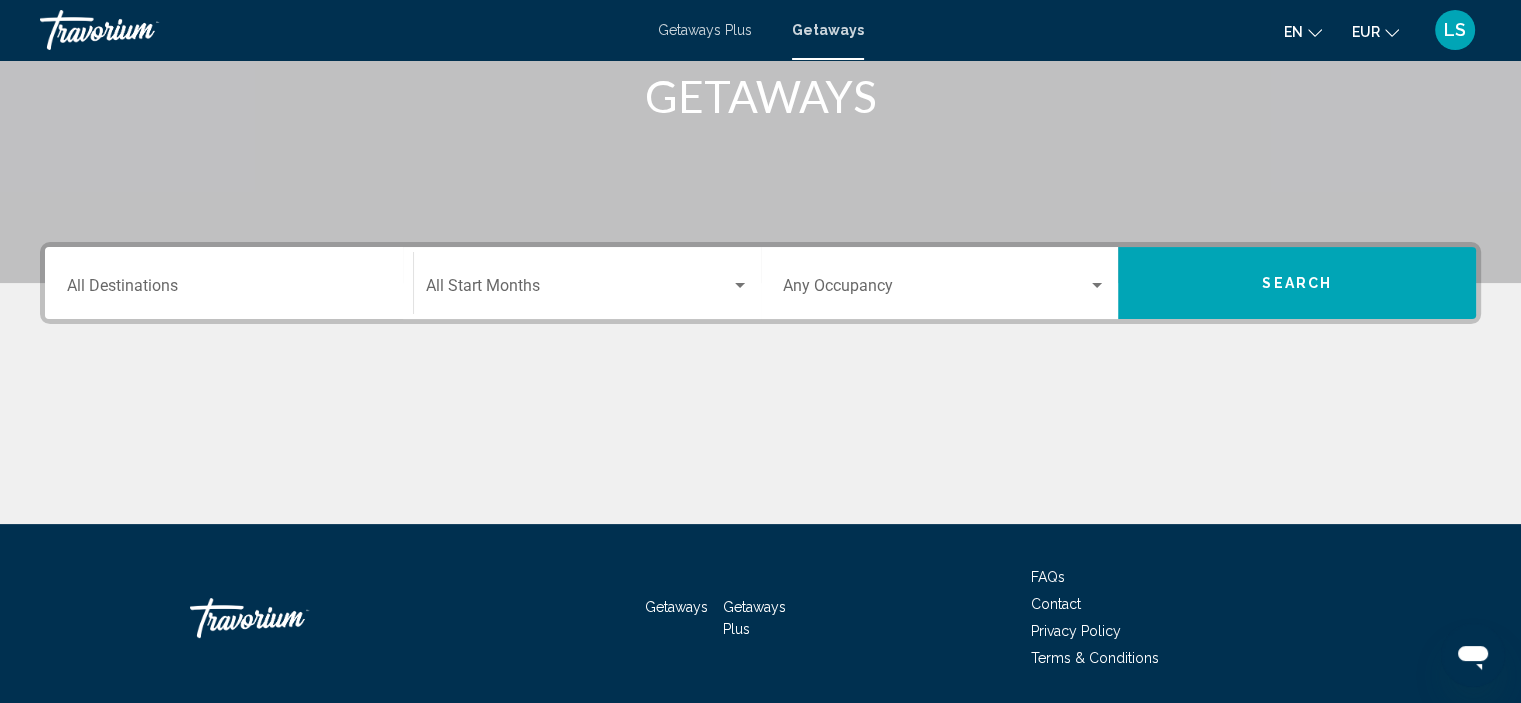 click on "Occupancy Any Occupancy" at bounding box center [945, 283] 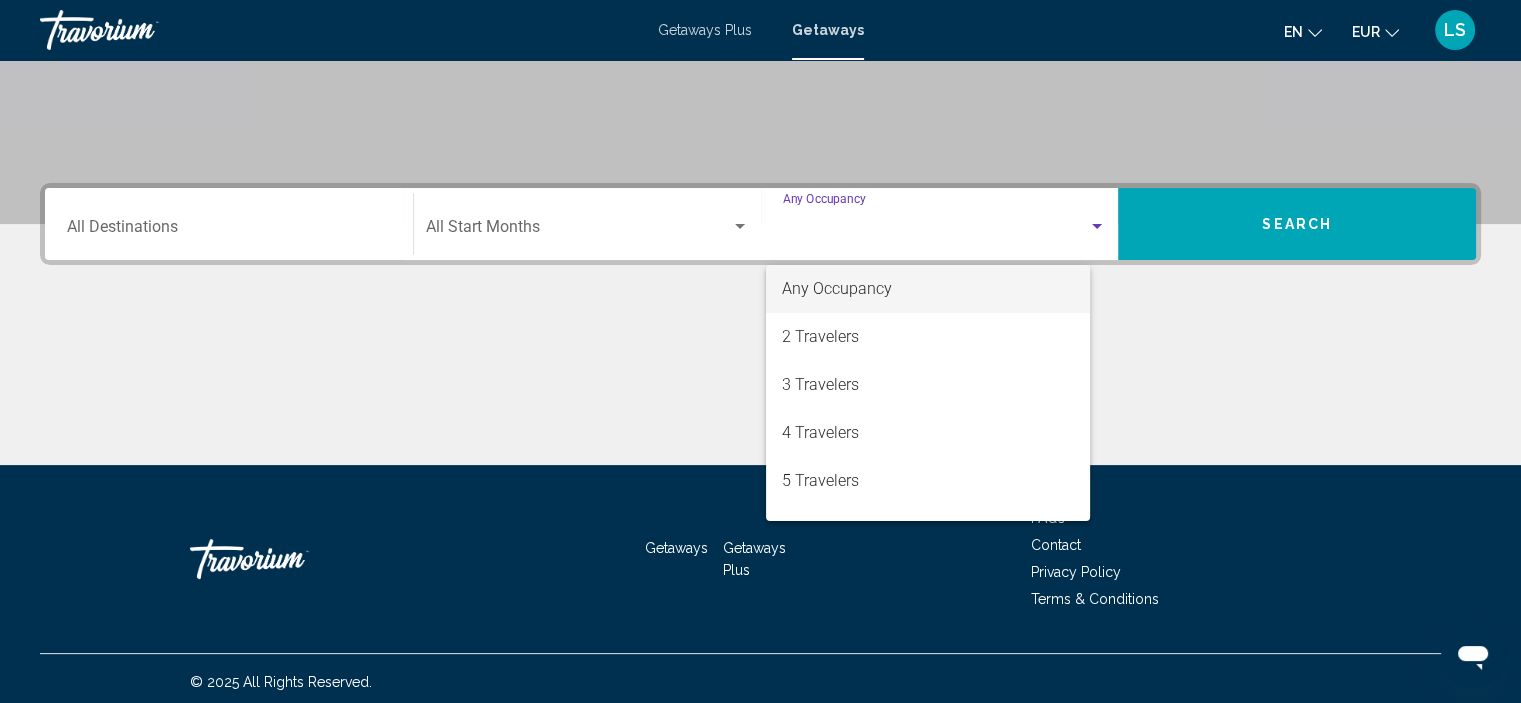 scroll, scrollTop: 382, scrollLeft: 0, axis: vertical 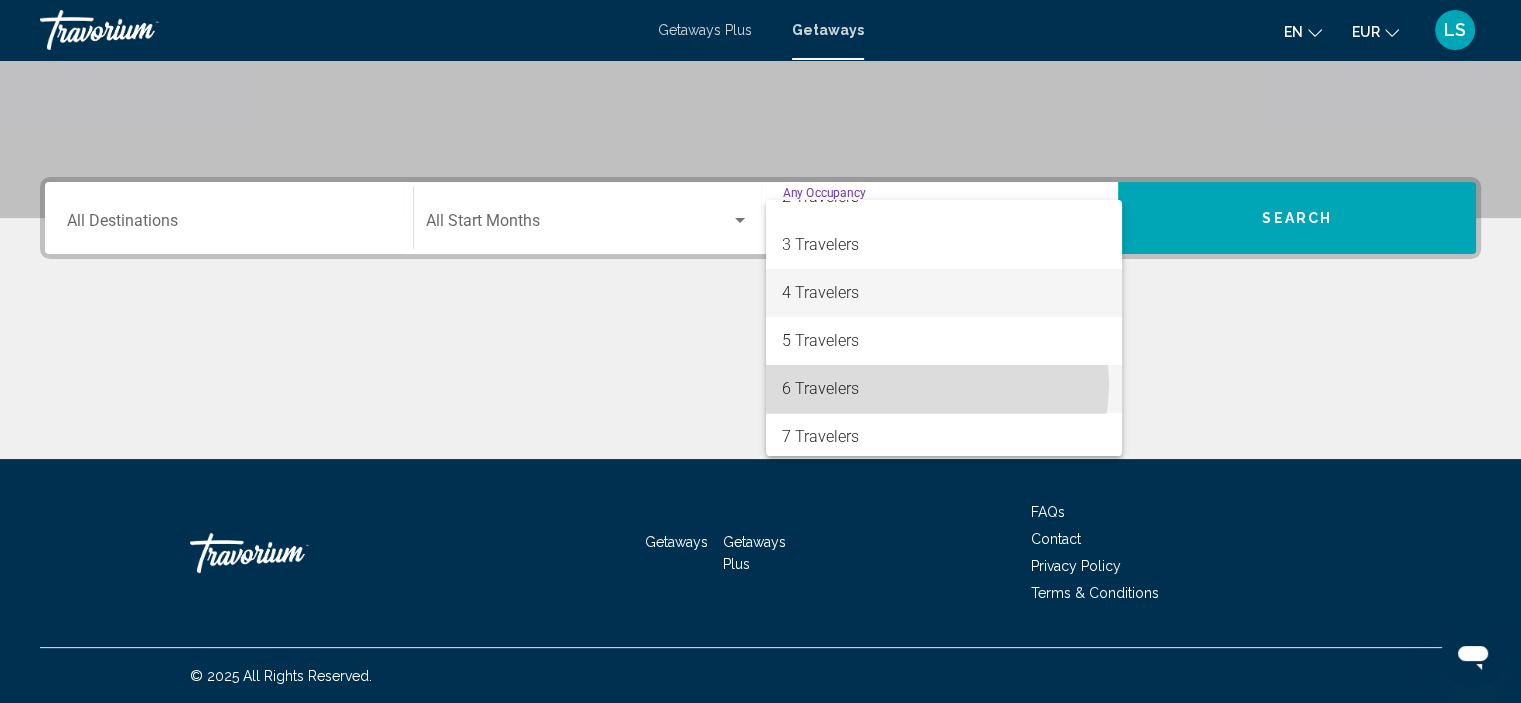 click on "6 Travelers" at bounding box center (944, 389) 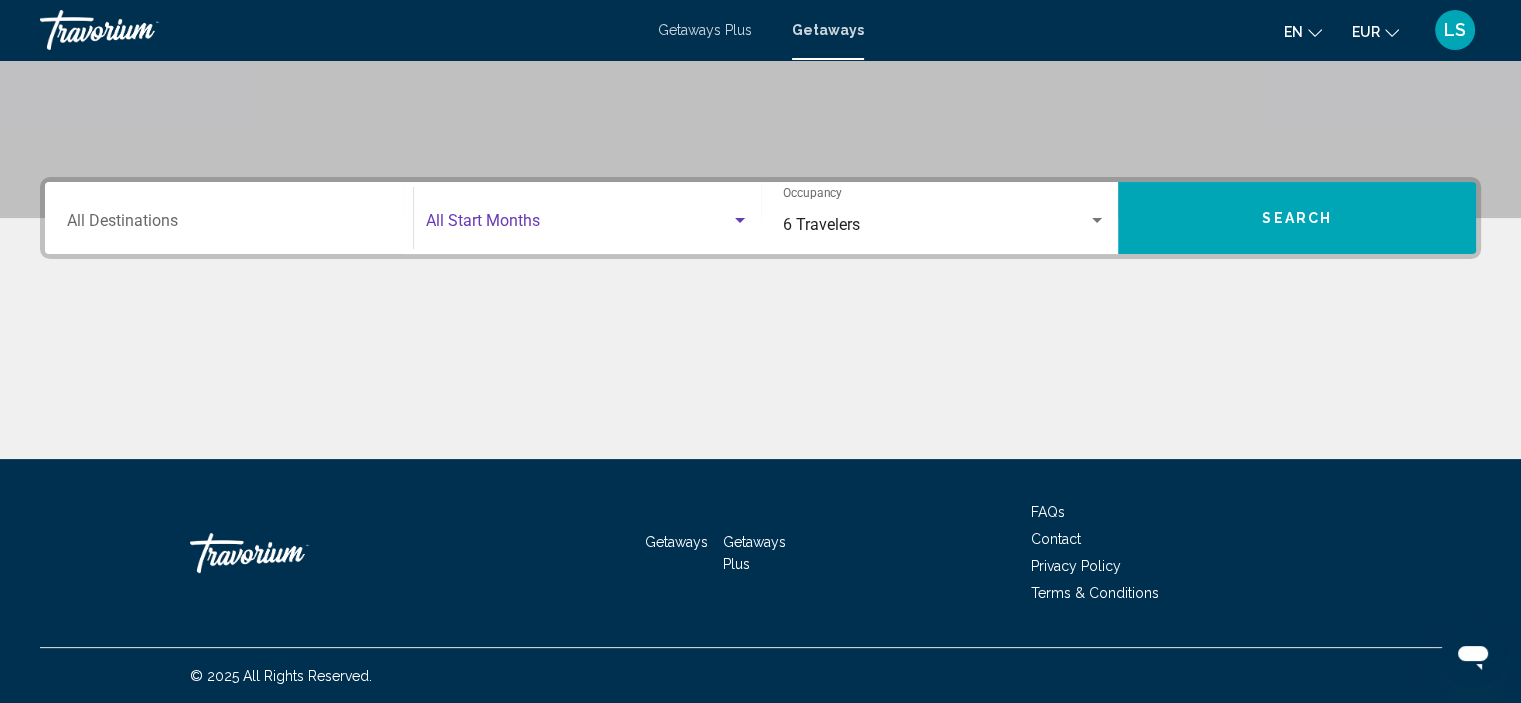 click at bounding box center (578, 225) 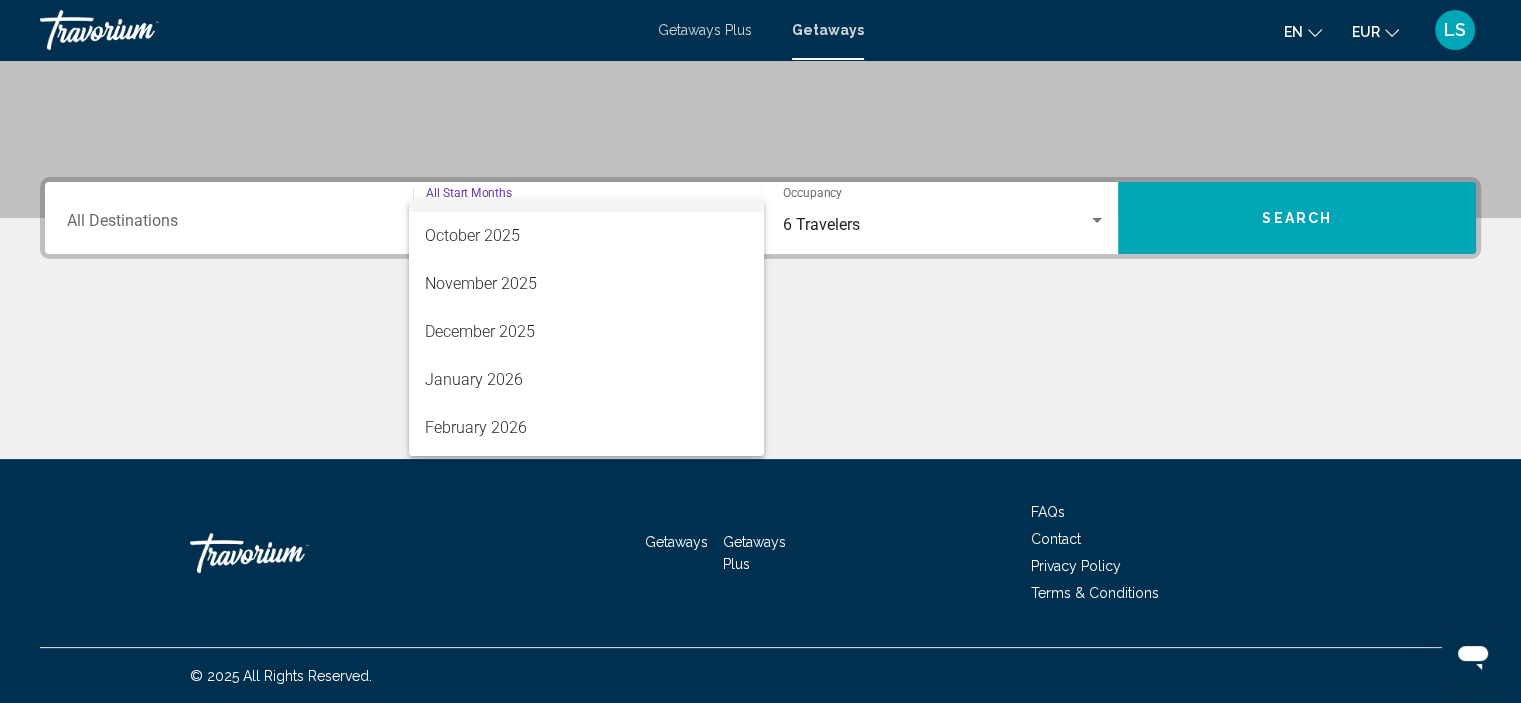 scroll, scrollTop: 179, scrollLeft: 0, axis: vertical 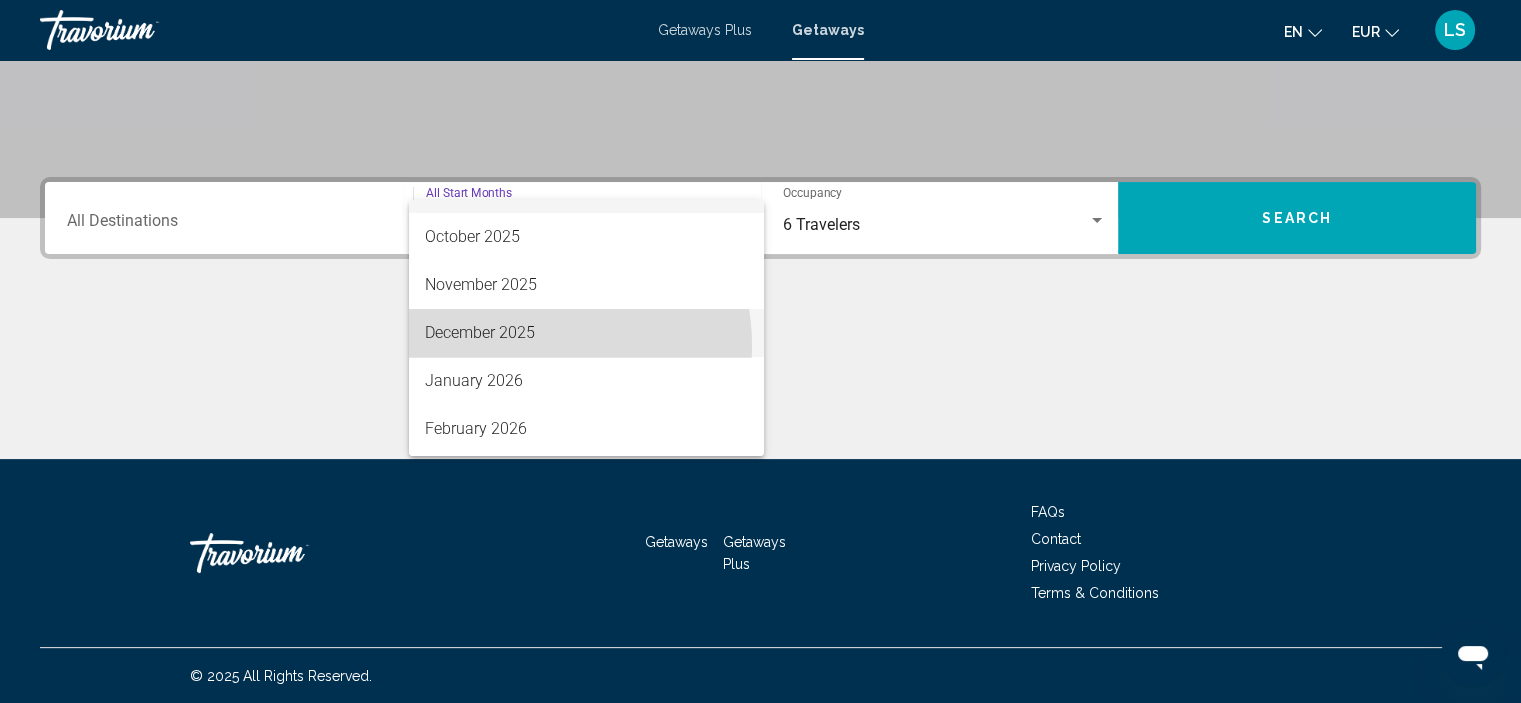 click on "December 2025" at bounding box center [586, 333] 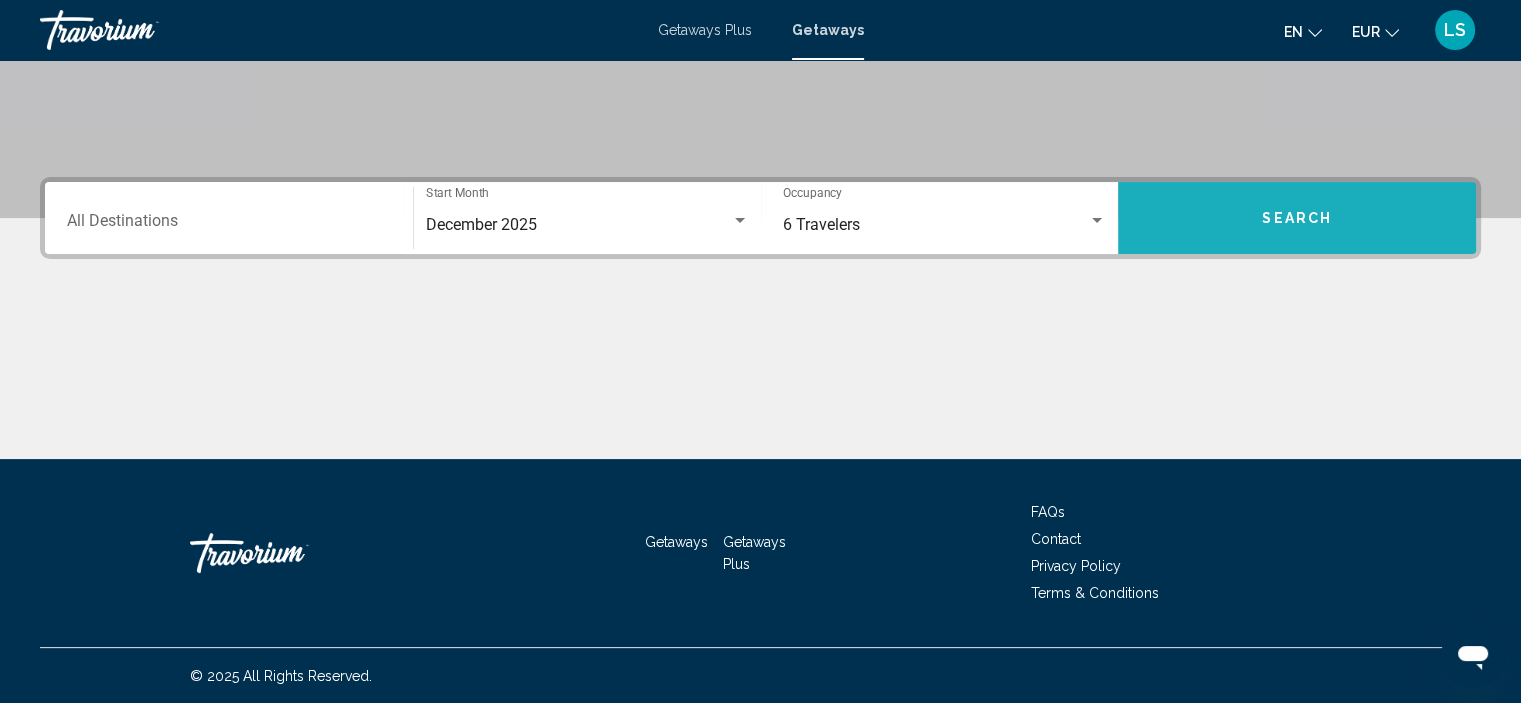 click on "Search" at bounding box center [1297, 218] 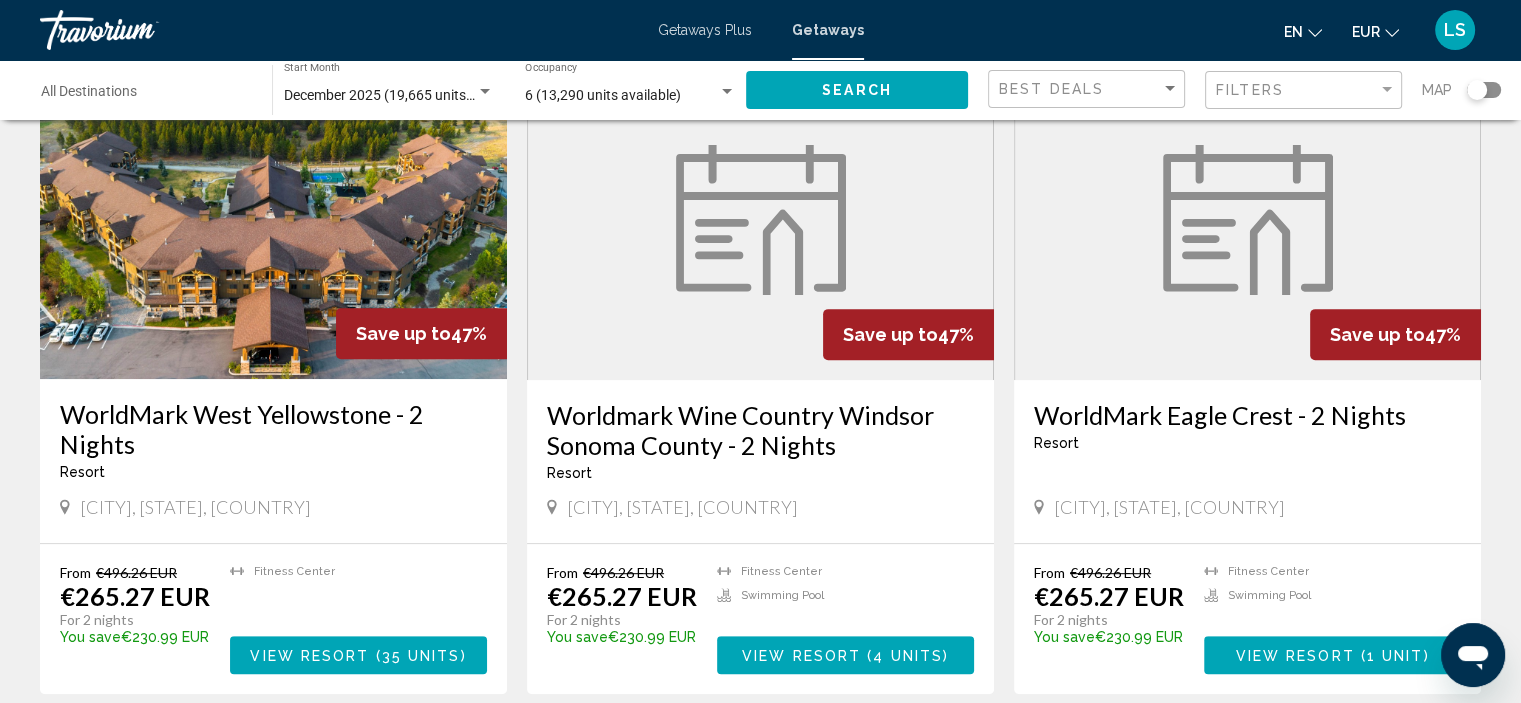 scroll, scrollTop: 840, scrollLeft: 0, axis: vertical 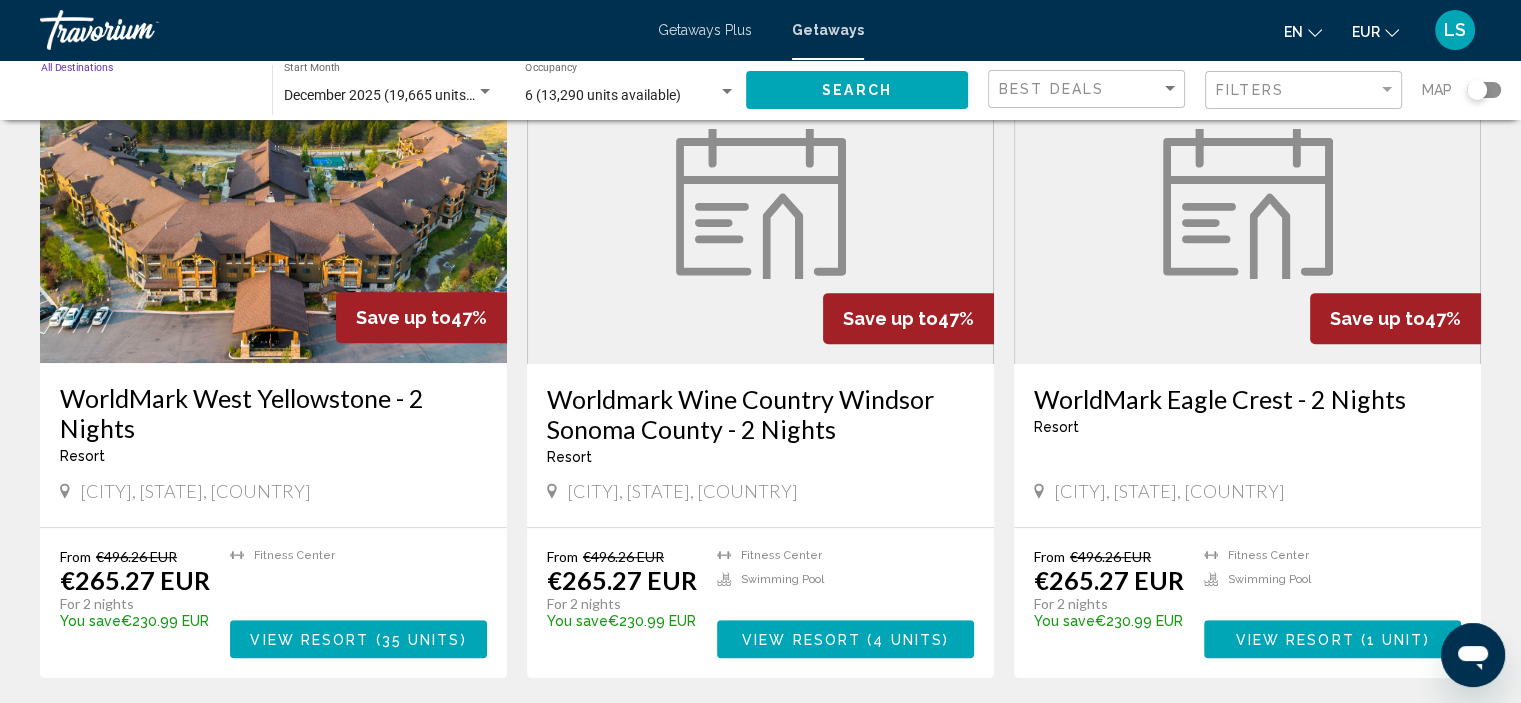 click on "Destination All Destinations" at bounding box center [146, 96] 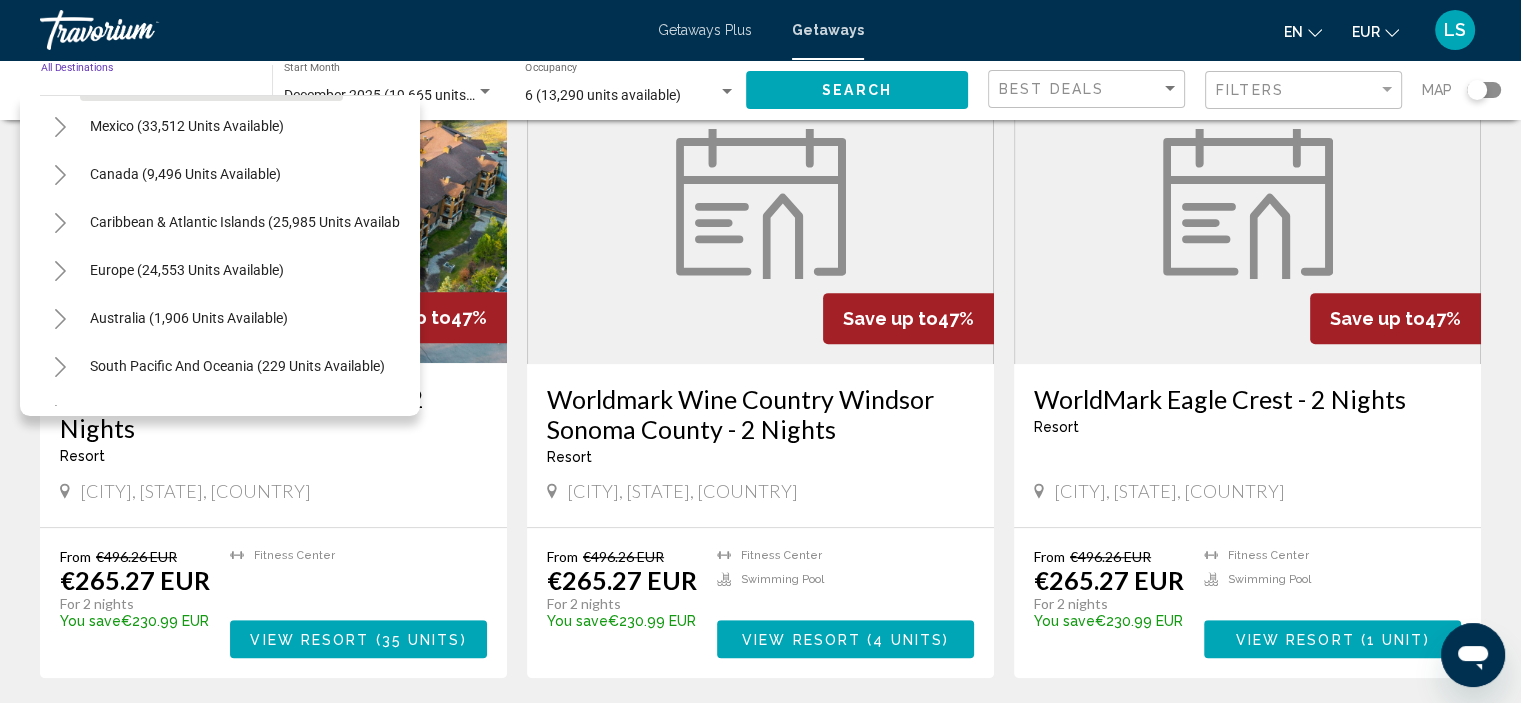 scroll, scrollTop: 103, scrollLeft: 0, axis: vertical 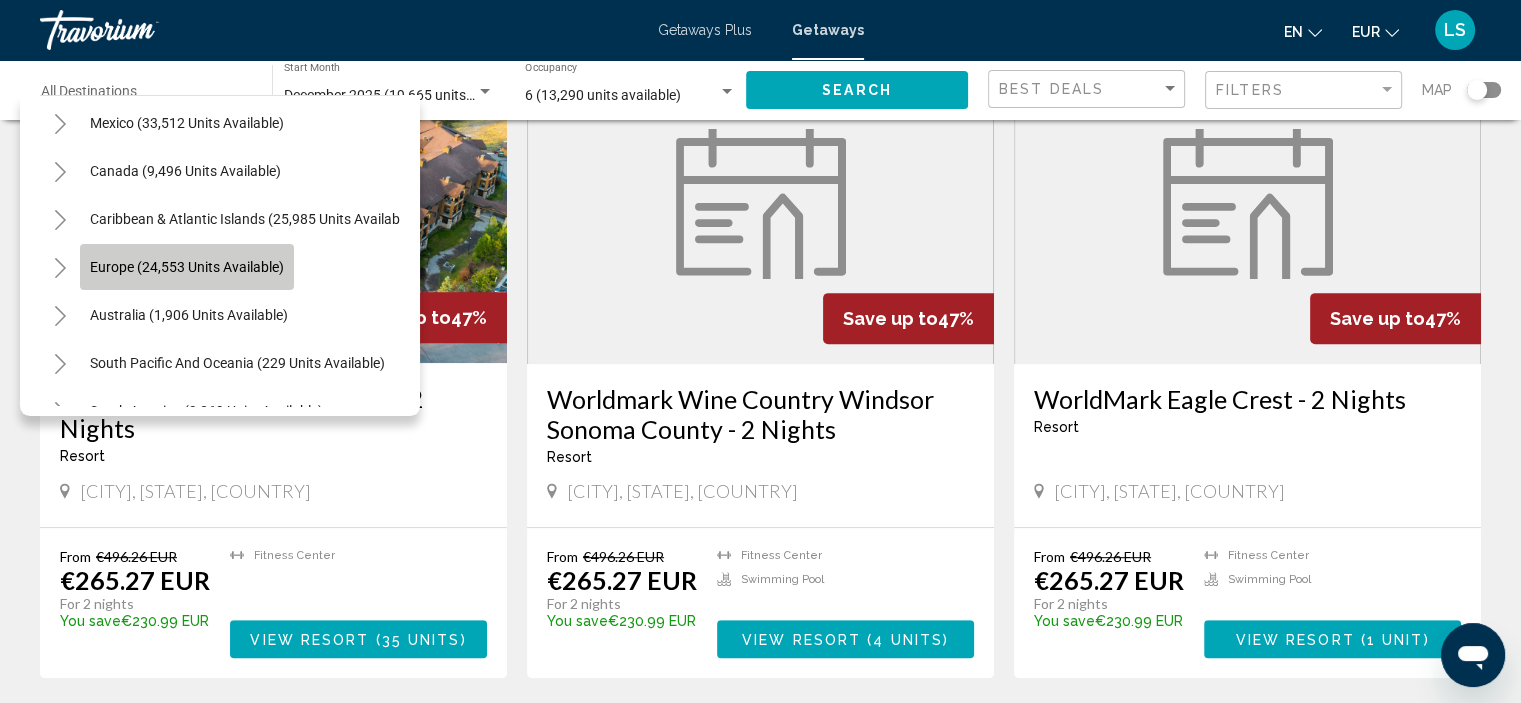 click on "Europe (24,553 units available)" 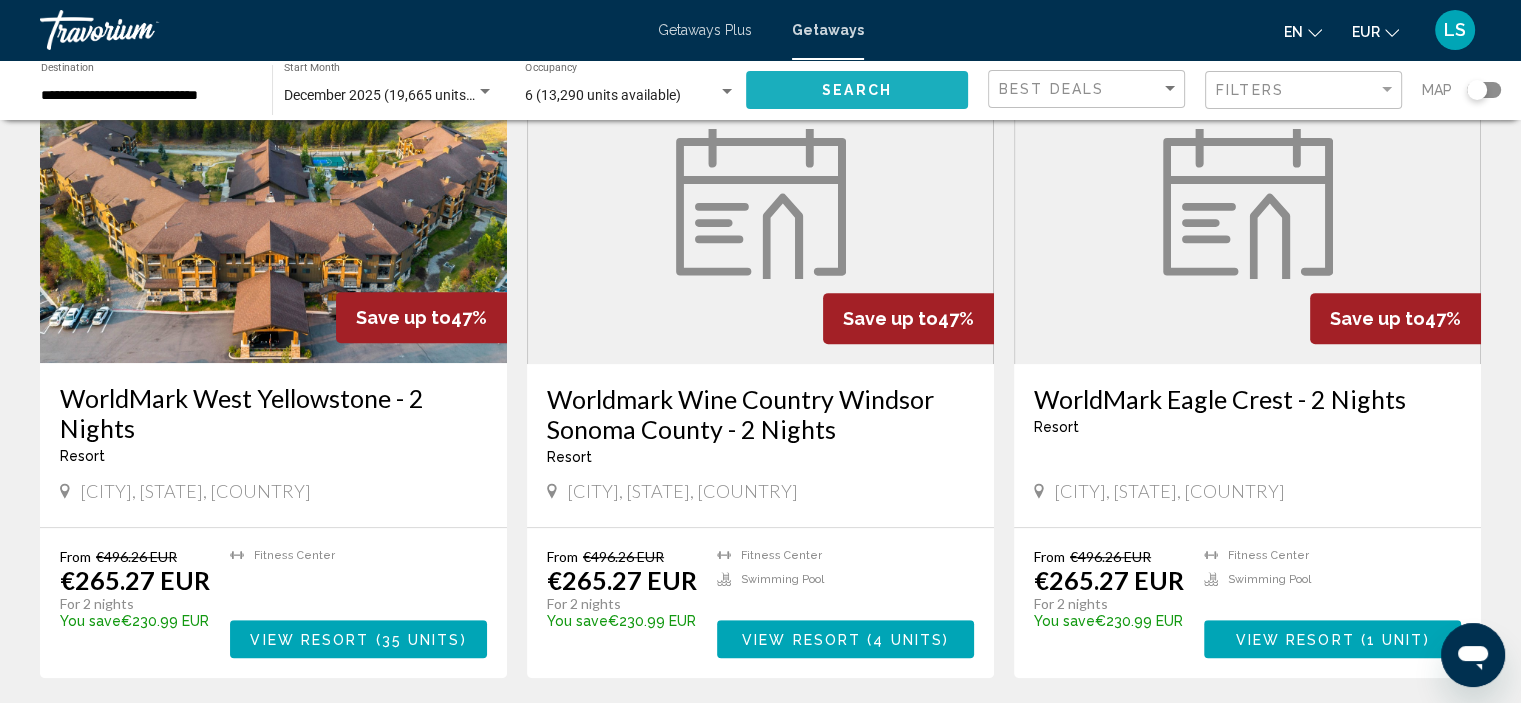 click on "Search" 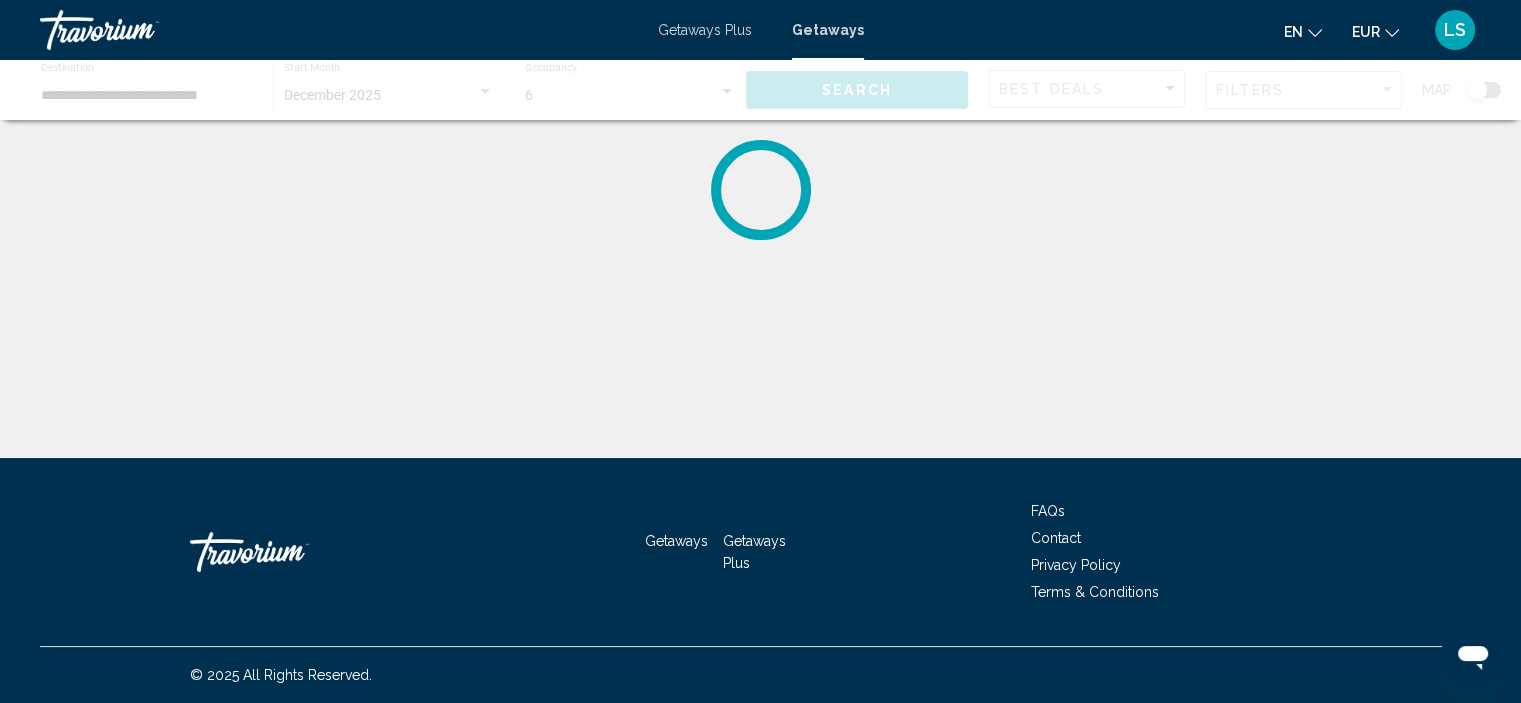 scroll, scrollTop: 0, scrollLeft: 0, axis: both 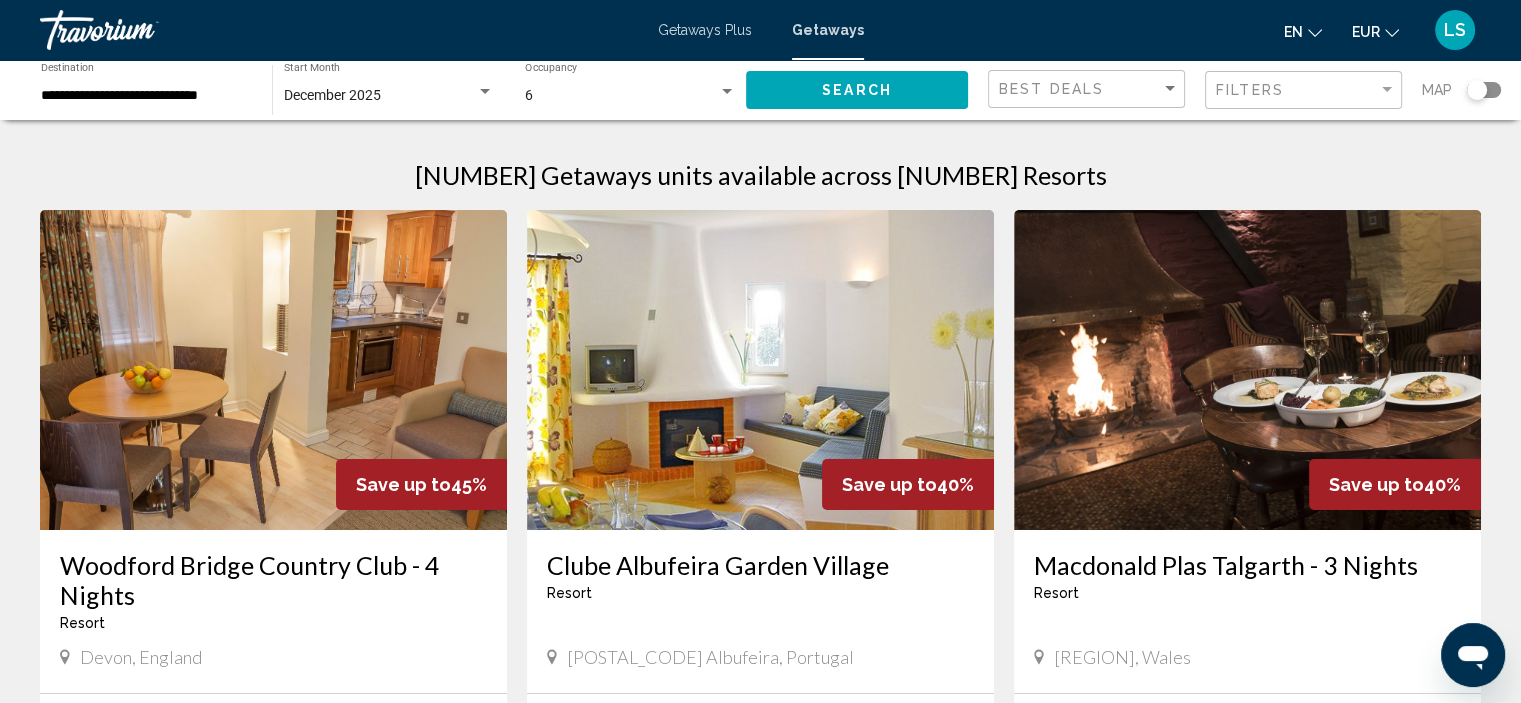 click on "Filters" 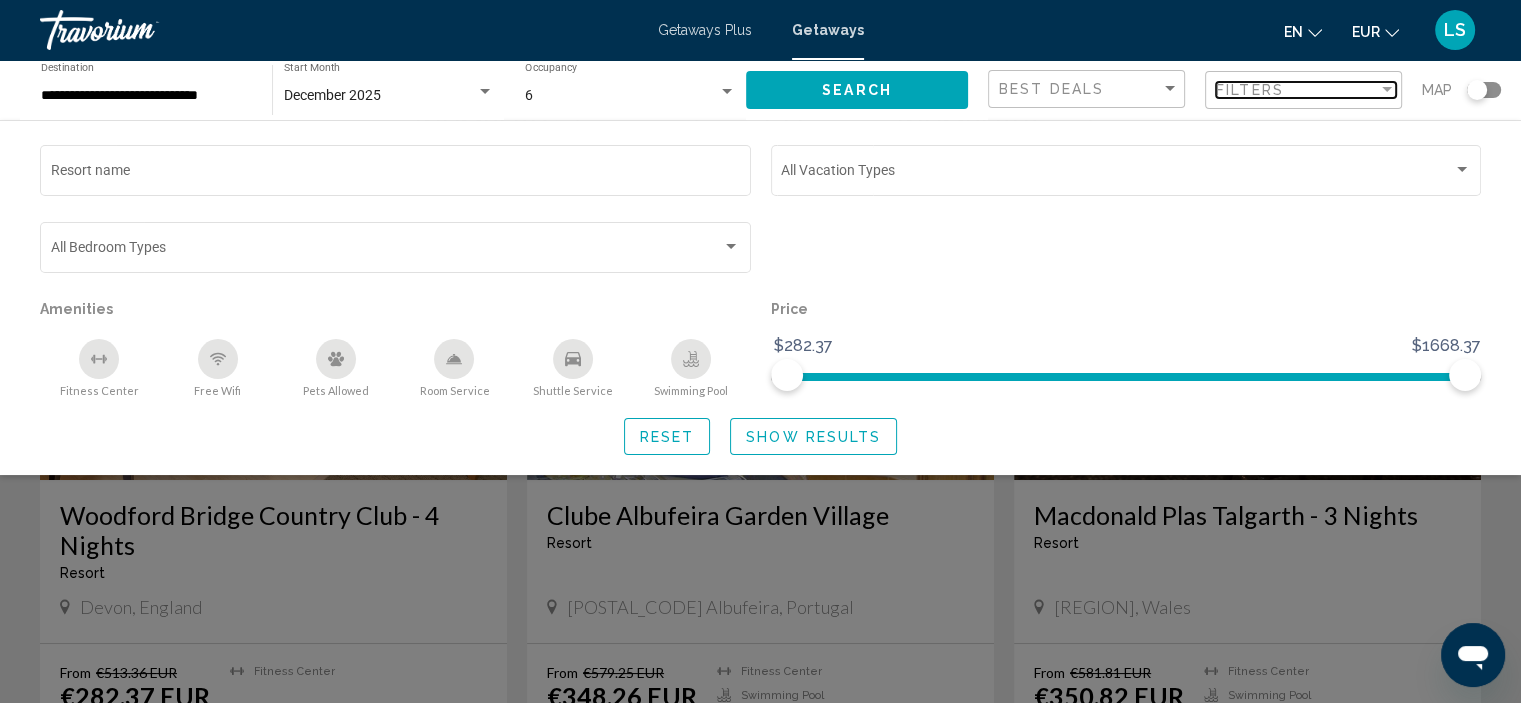 scroll, scrollTop: 3, scrollLeft: 0, axis: vertical 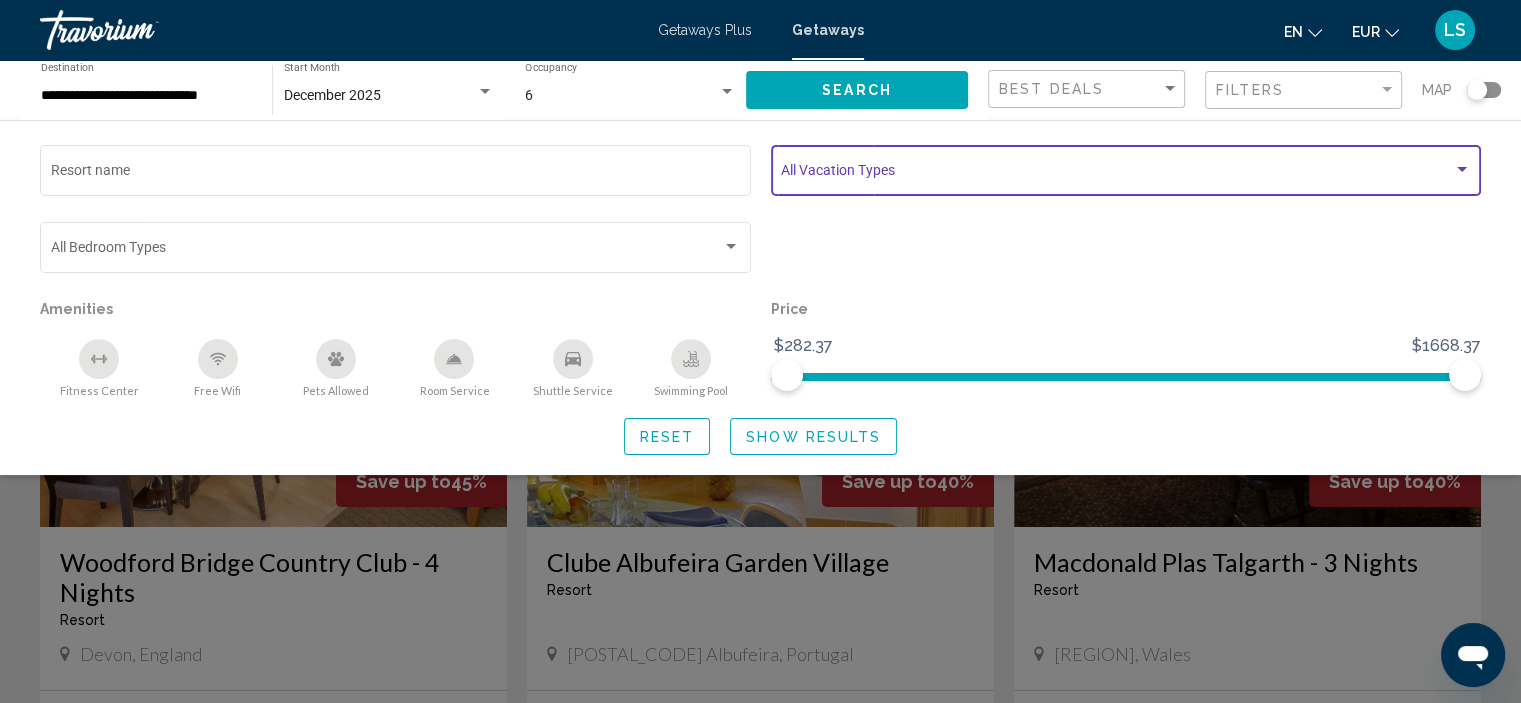 click at bounding box center (1117, 174) 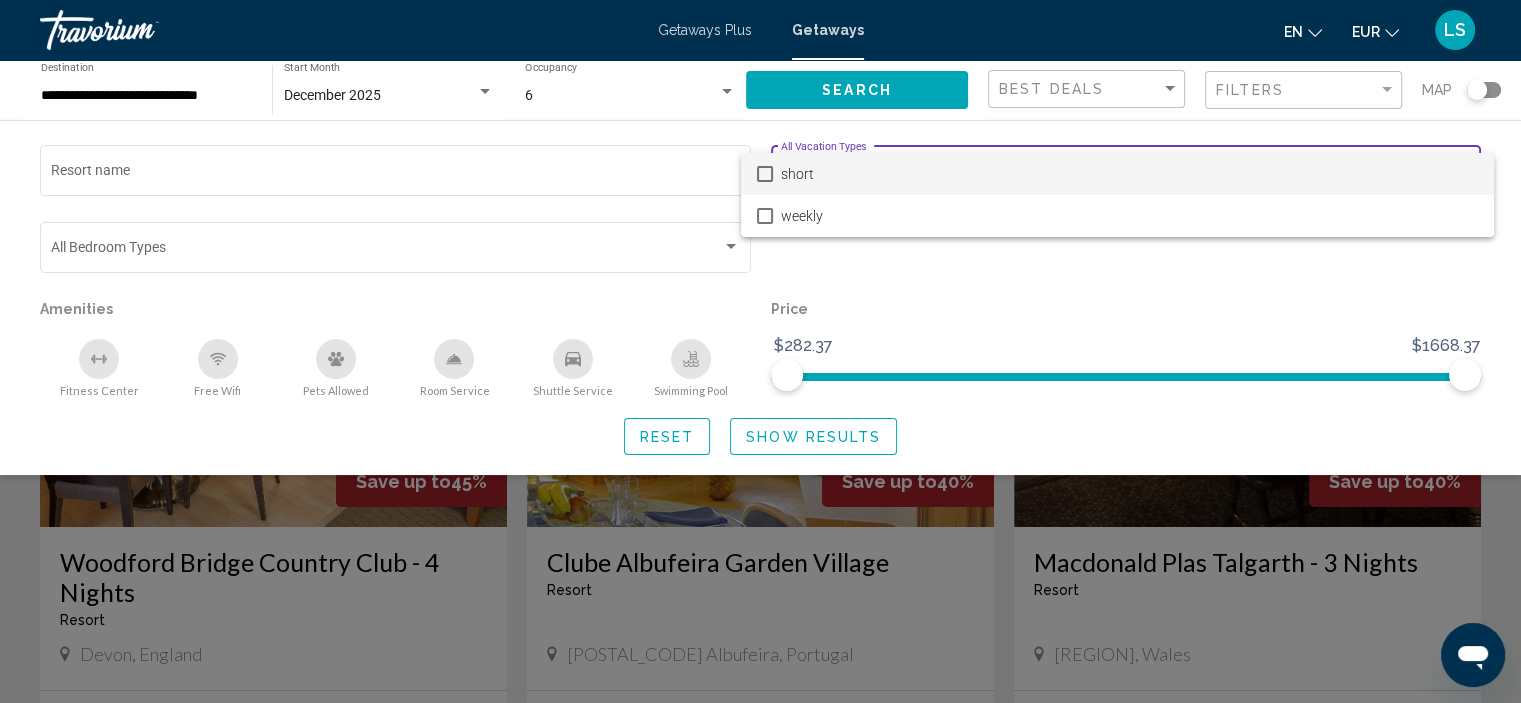 click at bounding box center [760, 351] 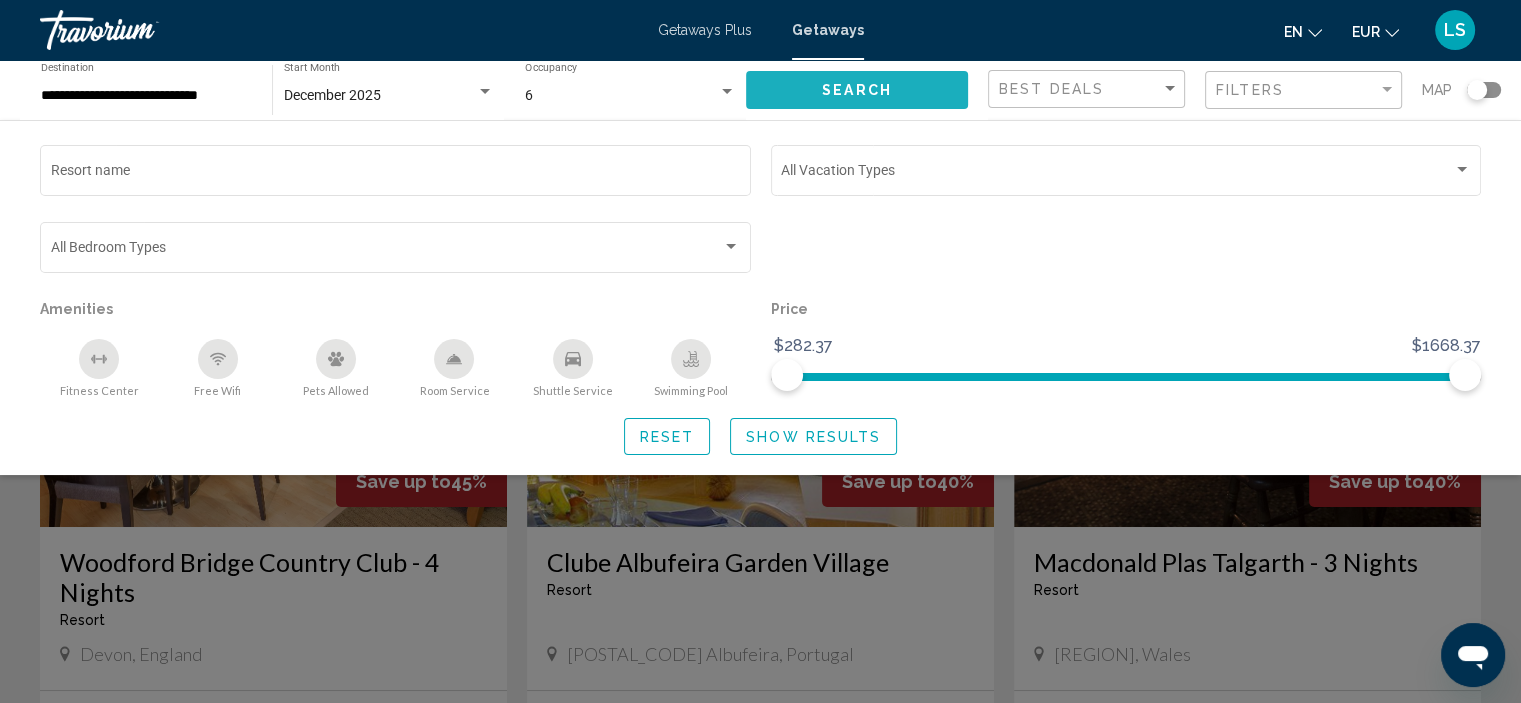 click on "Search" 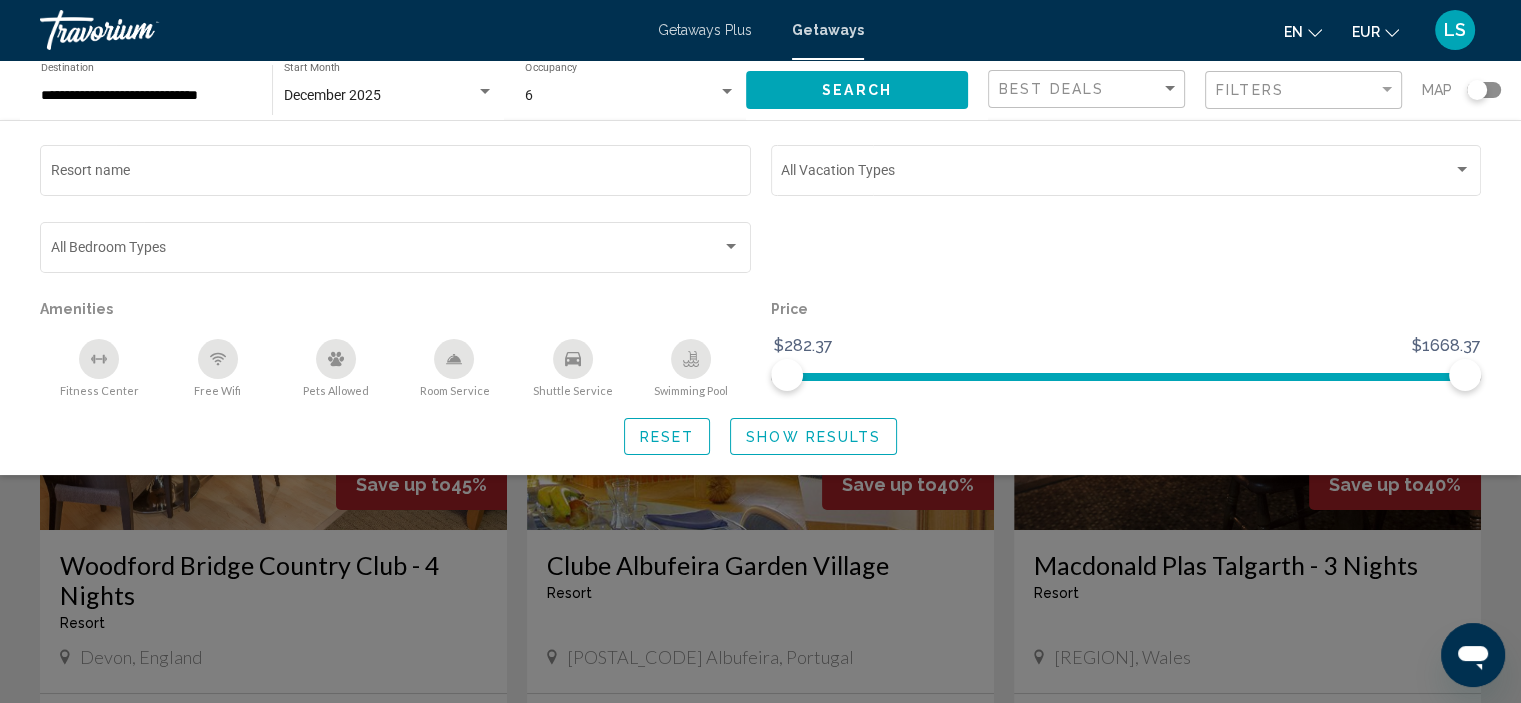 scroll, scrollTop: 615, scrollLeft: 0, axis: vertical 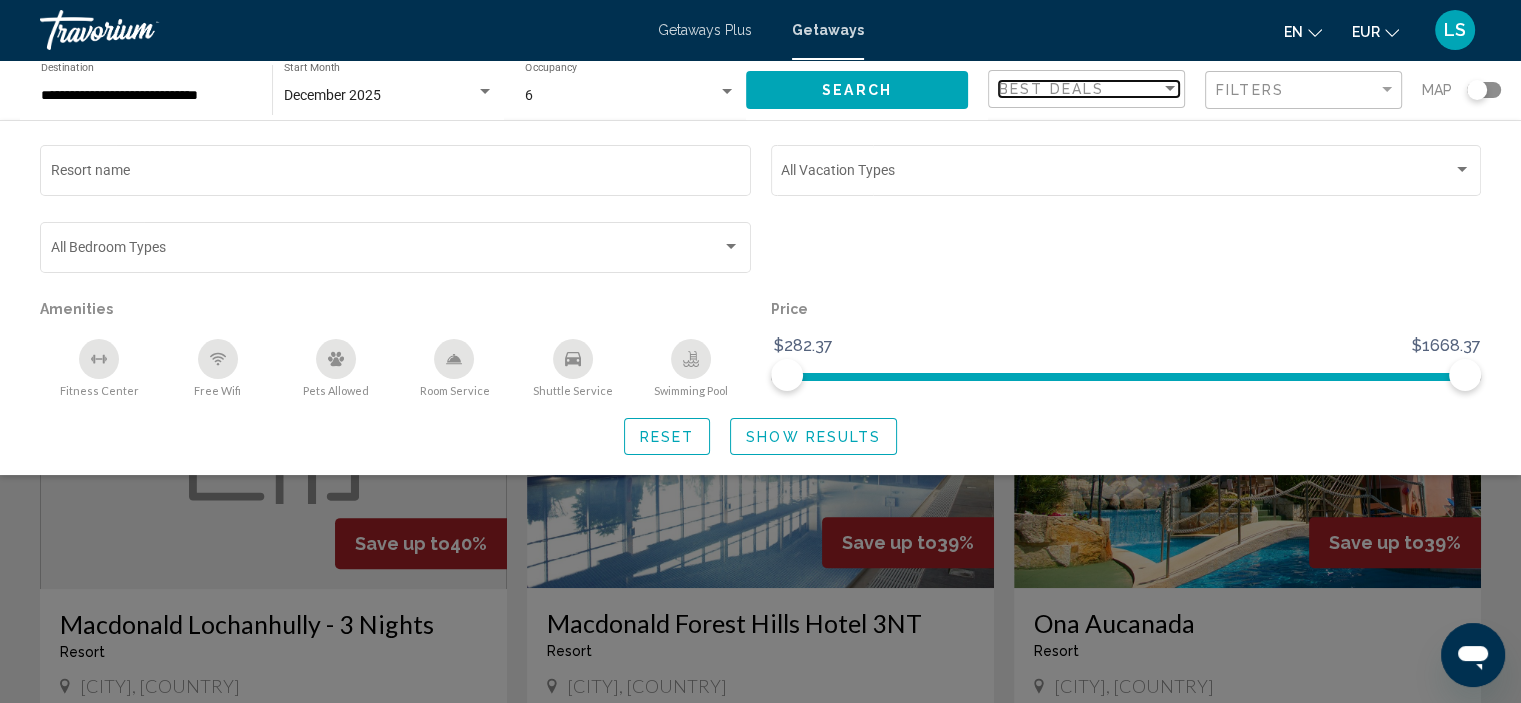 click on "Best Deals" at bounding box center (1080, 89) 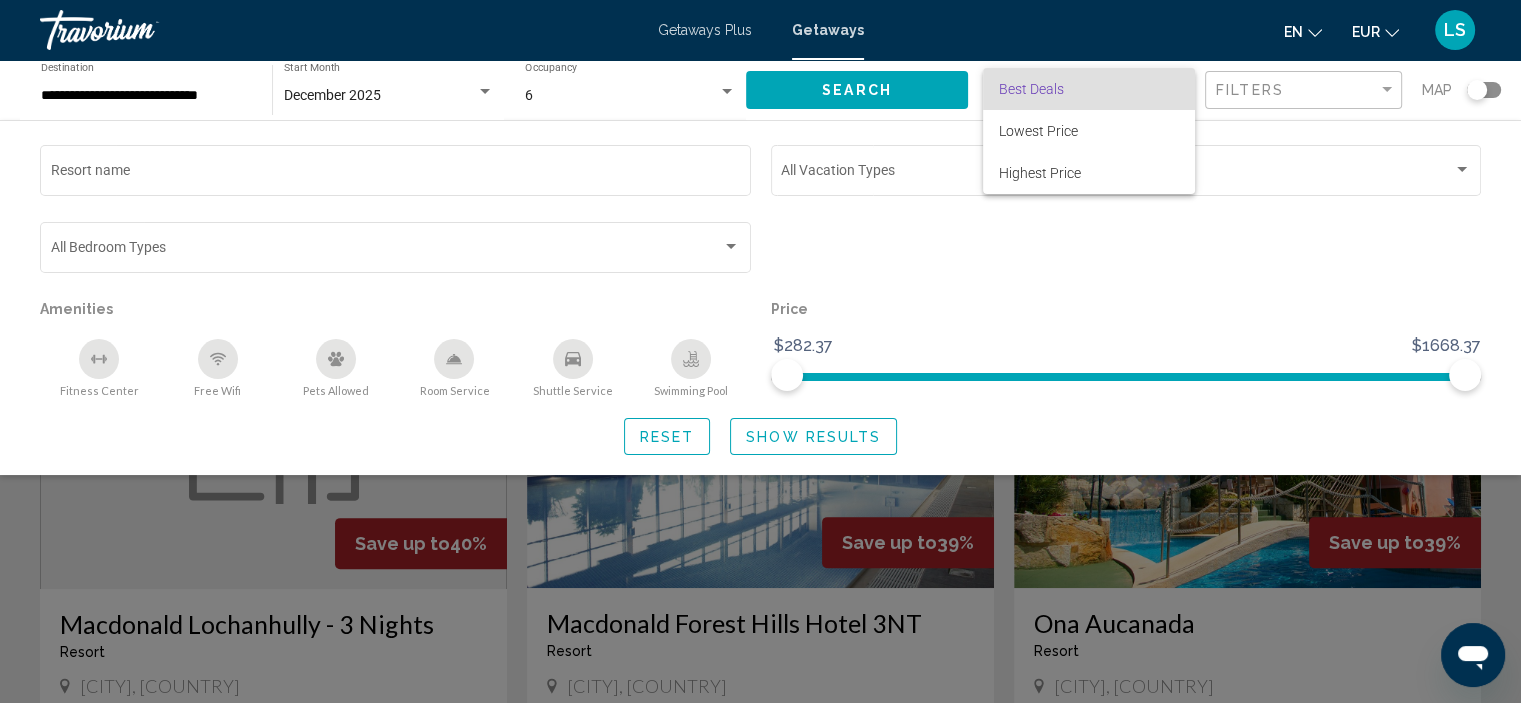 click on "Best Deals" at bounding box center (1089, 89) 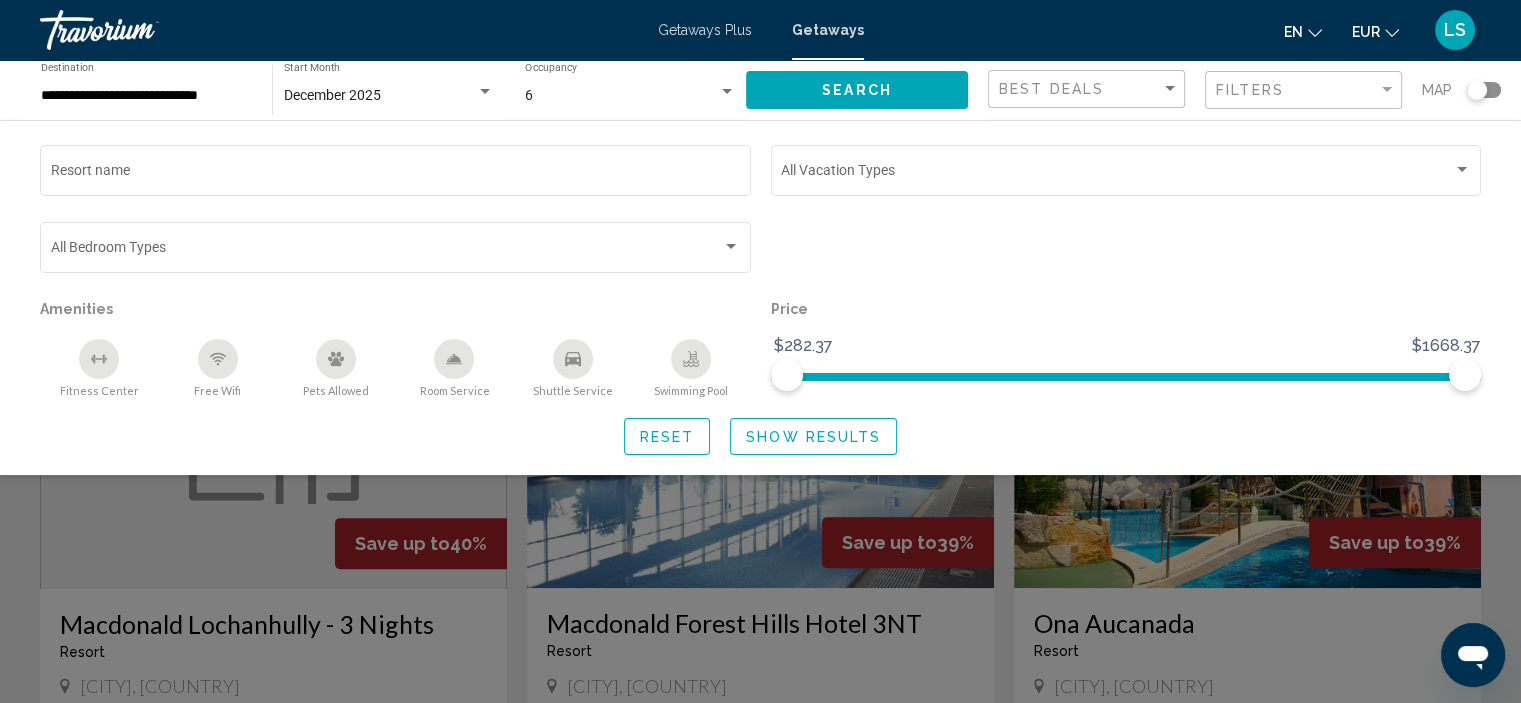 click on "Filters" 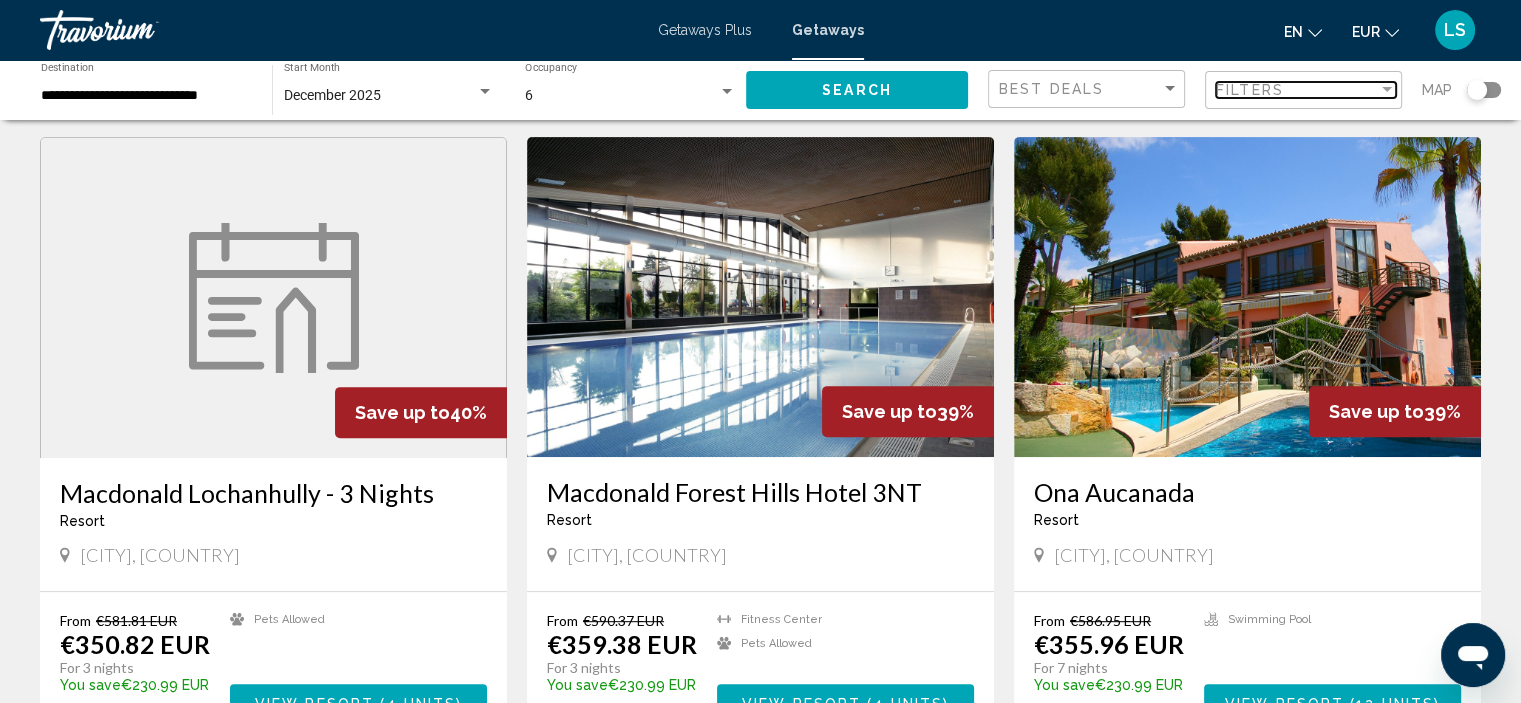 scroll, scrollTop: 747, scrollLeft: 0, axis: vertical 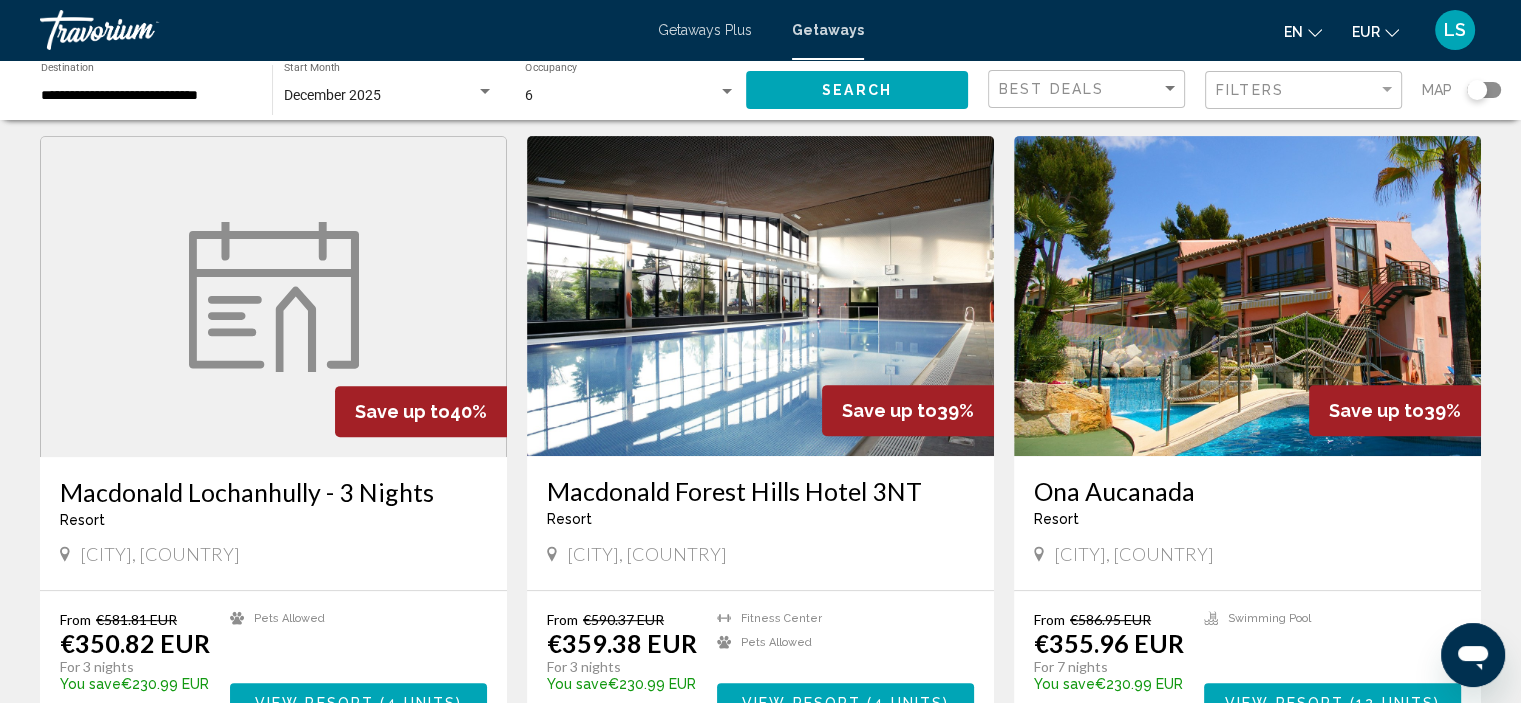 click at bounding box center (1247, 296) 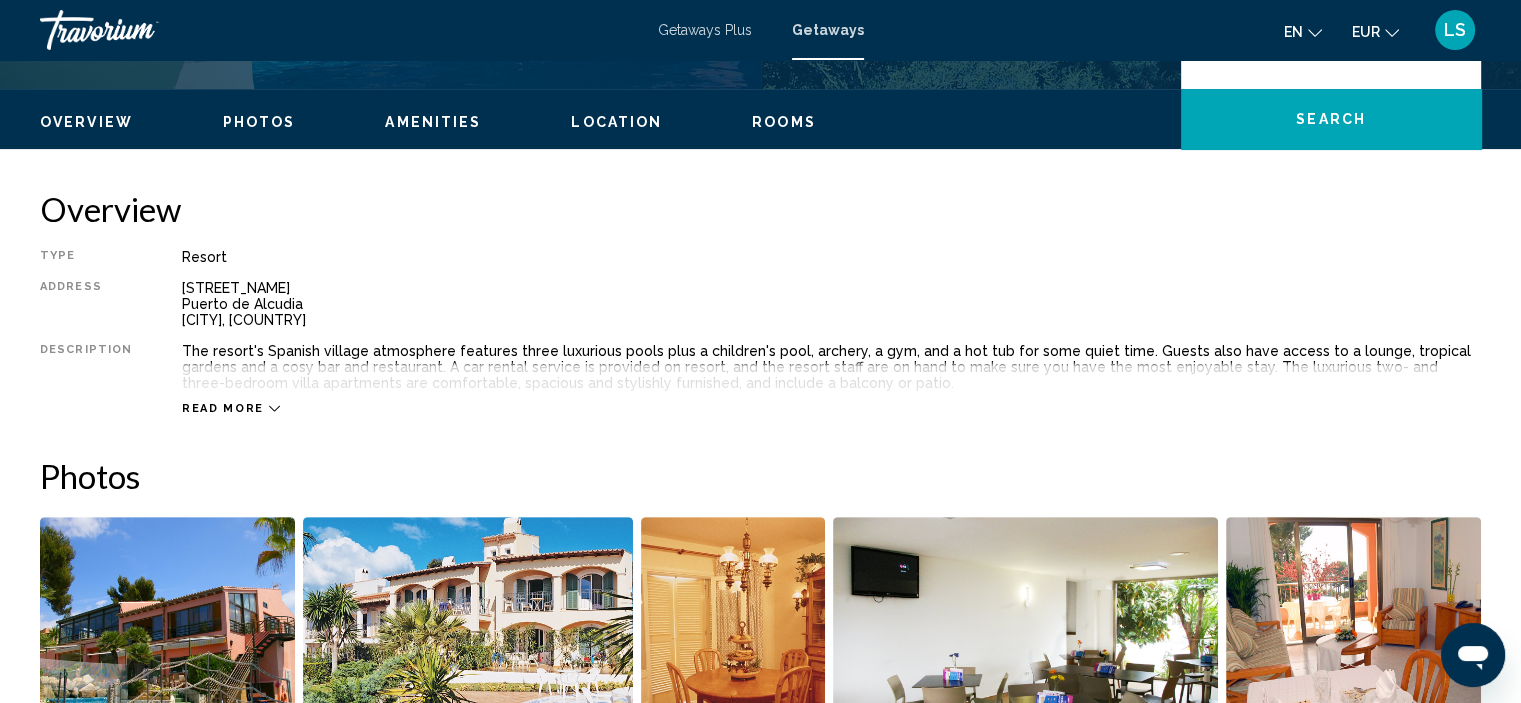 scroll, scrollTop: 593, scrollLeft: 0, axis: vertical 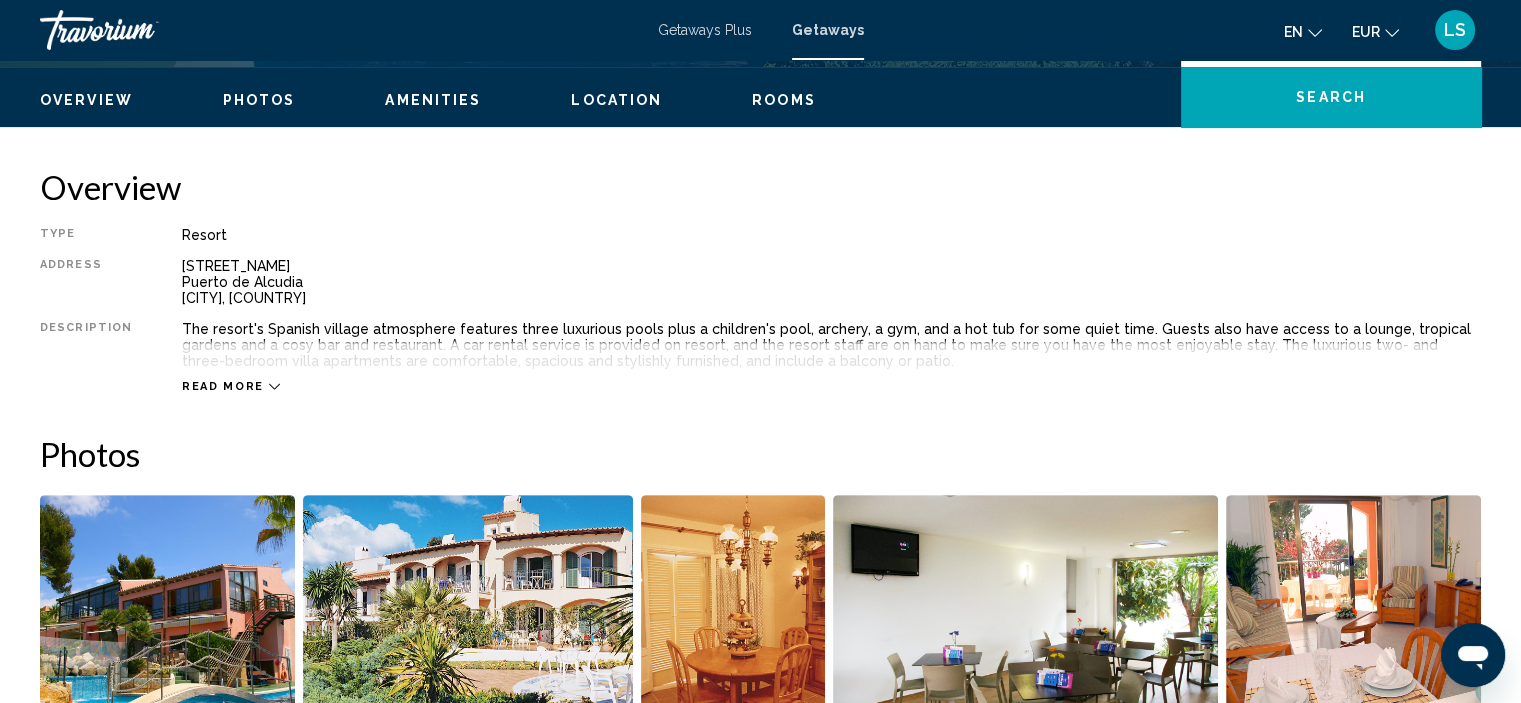 click on "Read more" at bounding box center [223, 386] 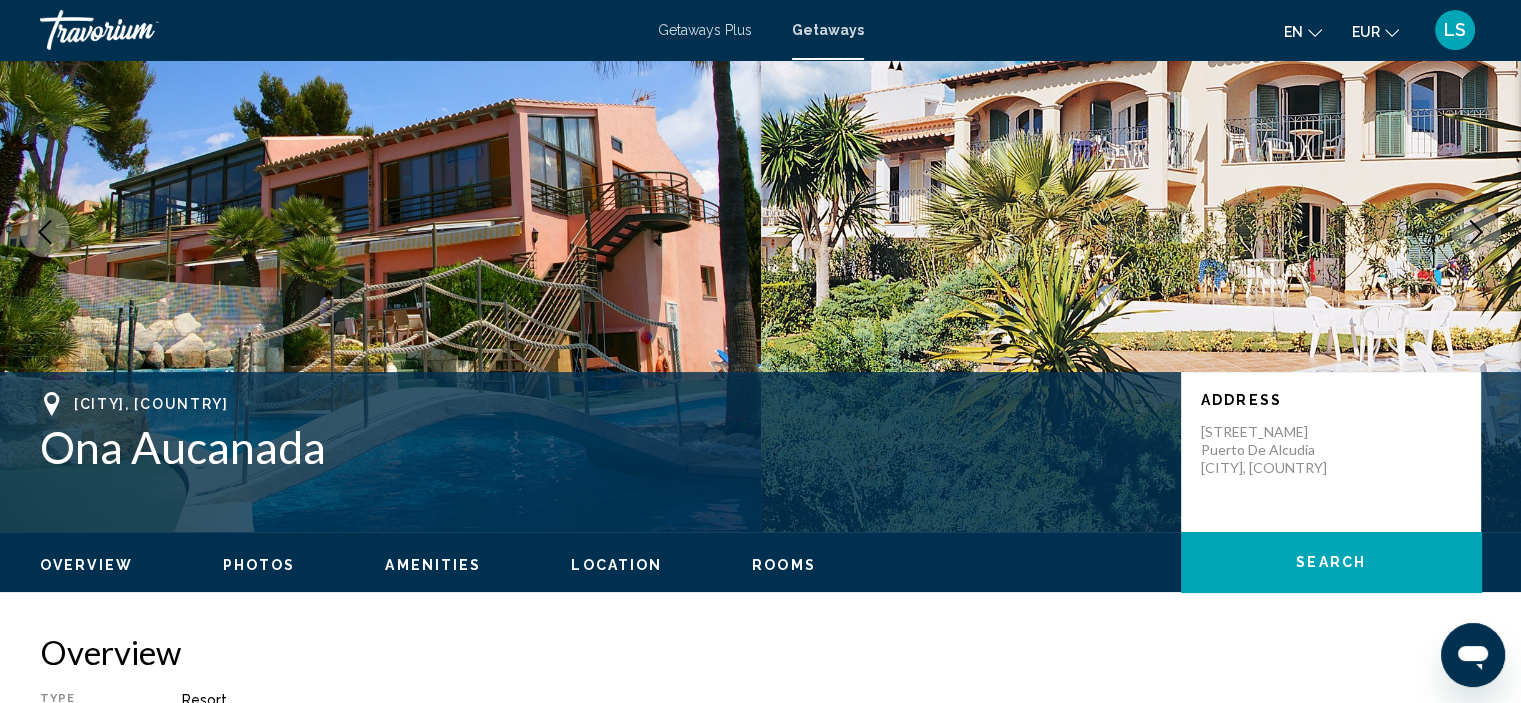 scroll, scrollTop: 96, scrollLeft: 0, axis: vertical 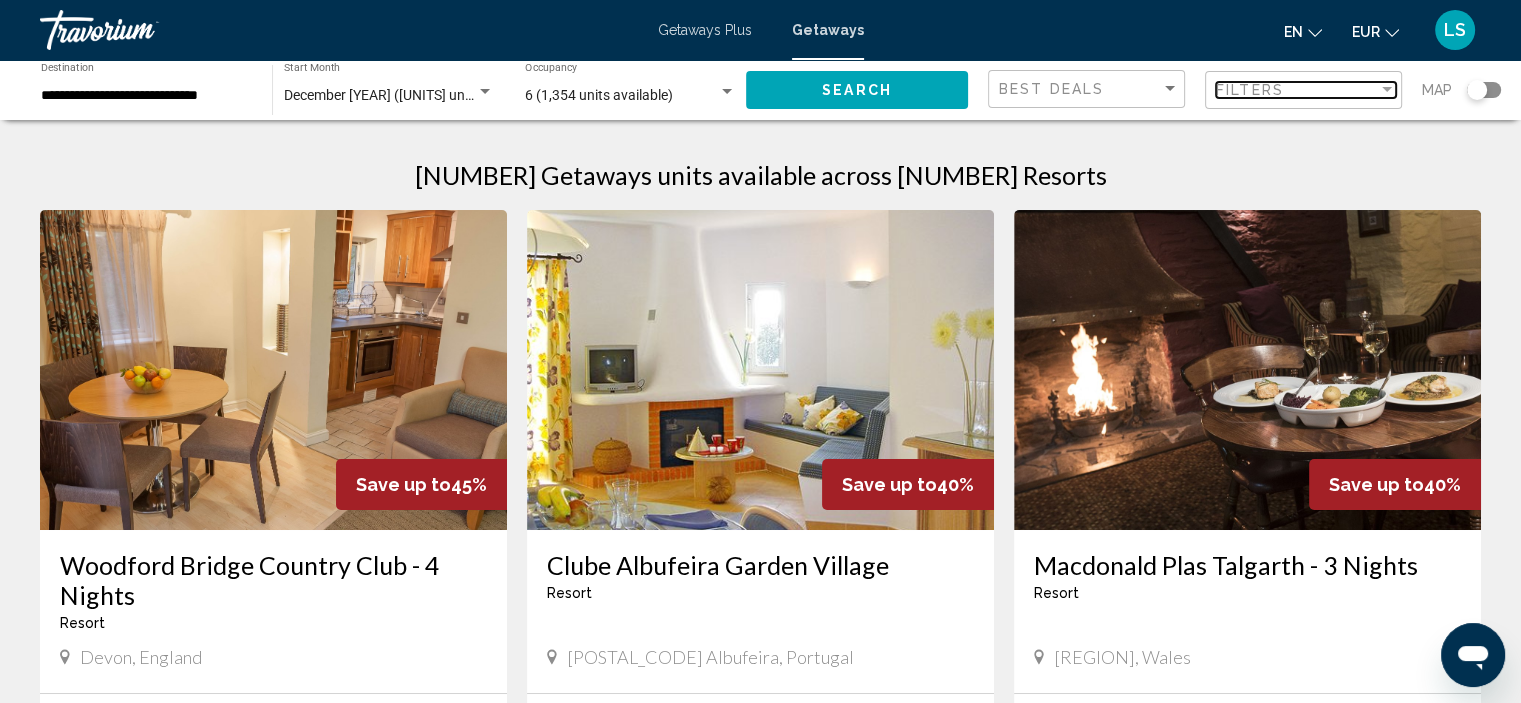 click on "Filters" at bounding box center (1297, 90) 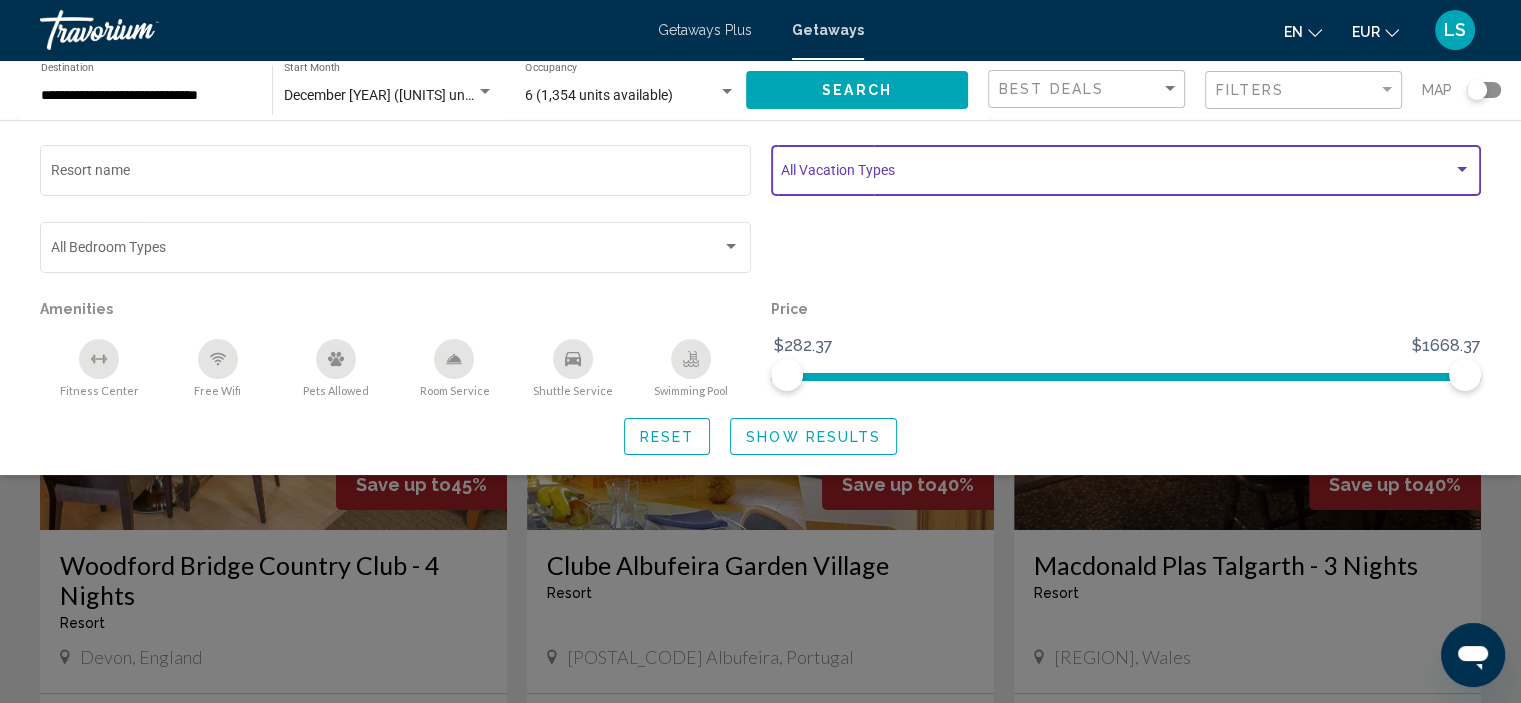 click at bounding box center (1117, 174) 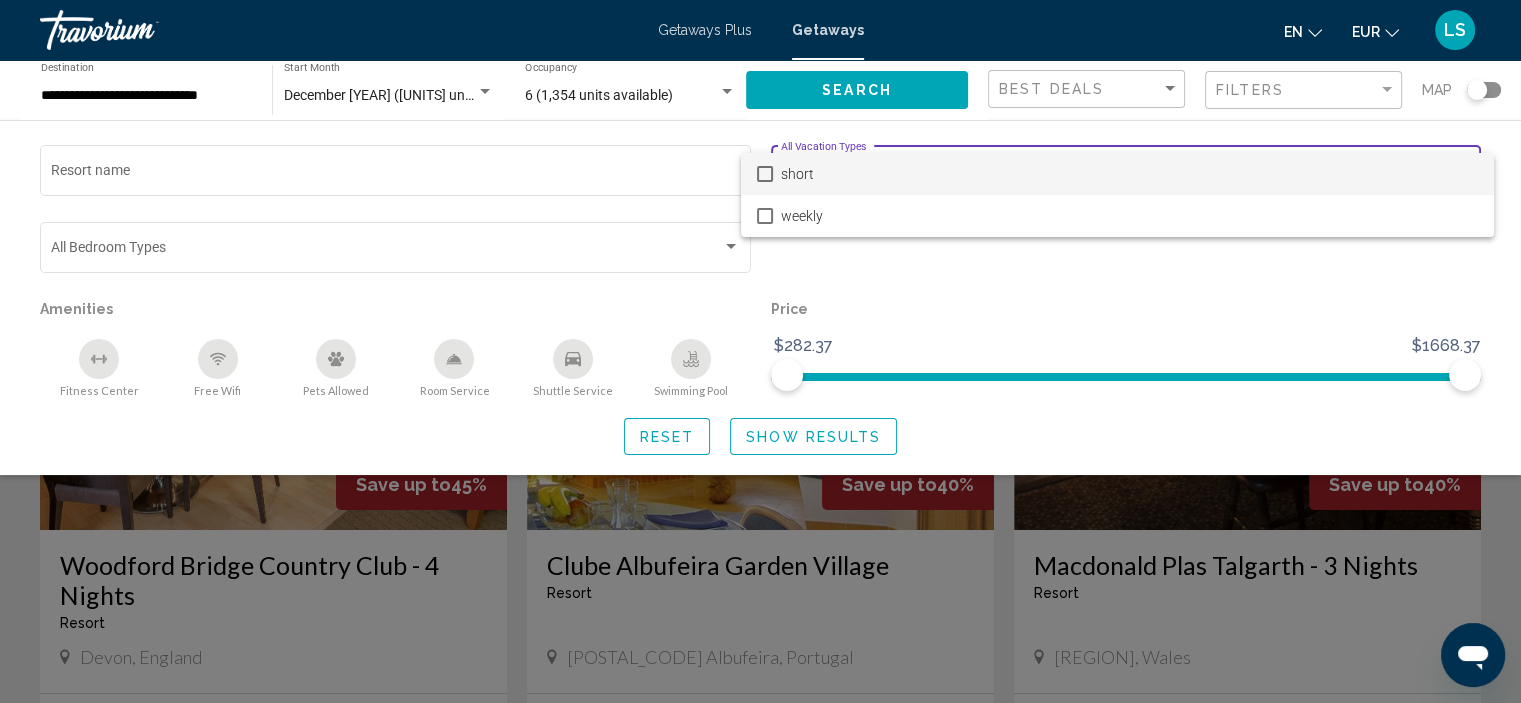 click at bounding box center (760, 351) 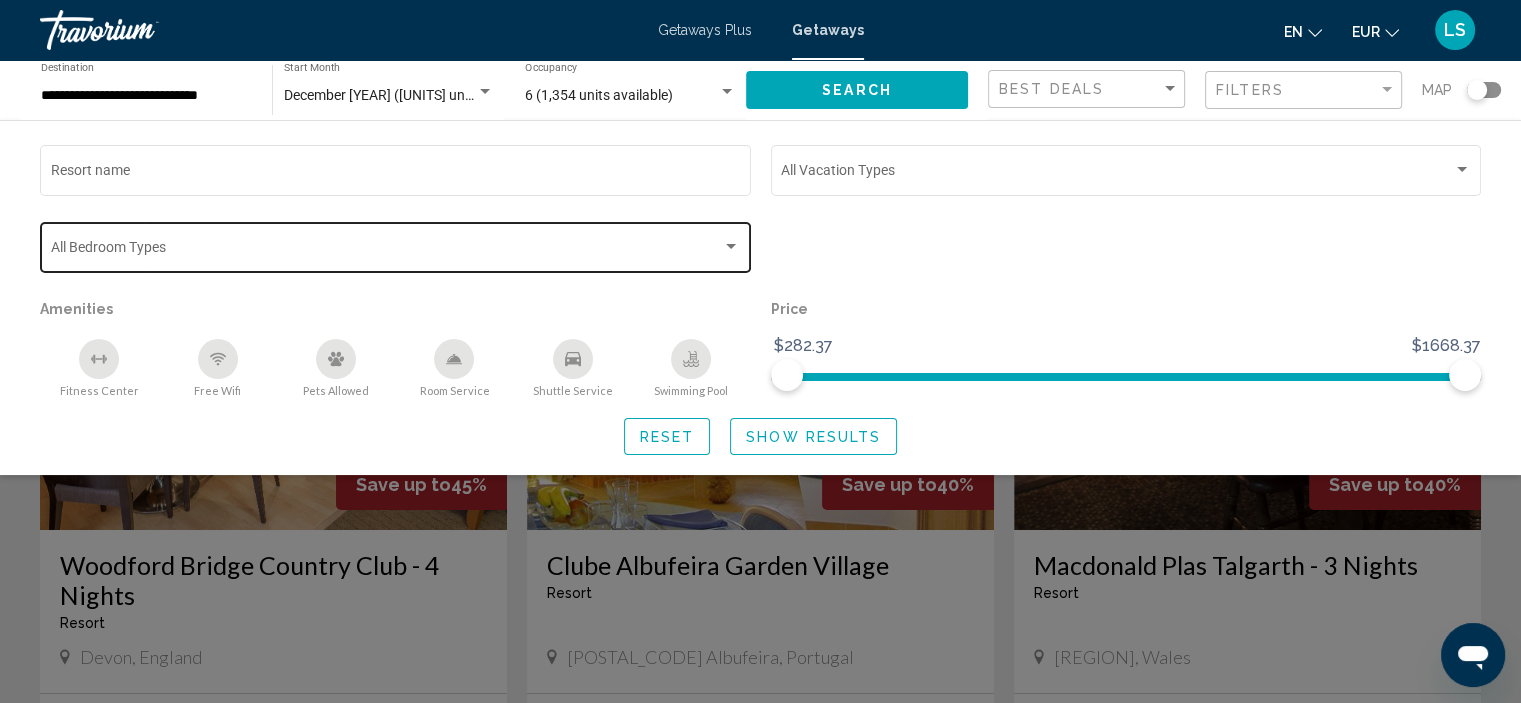 click on "Bedroom Types All Bedroom Types" 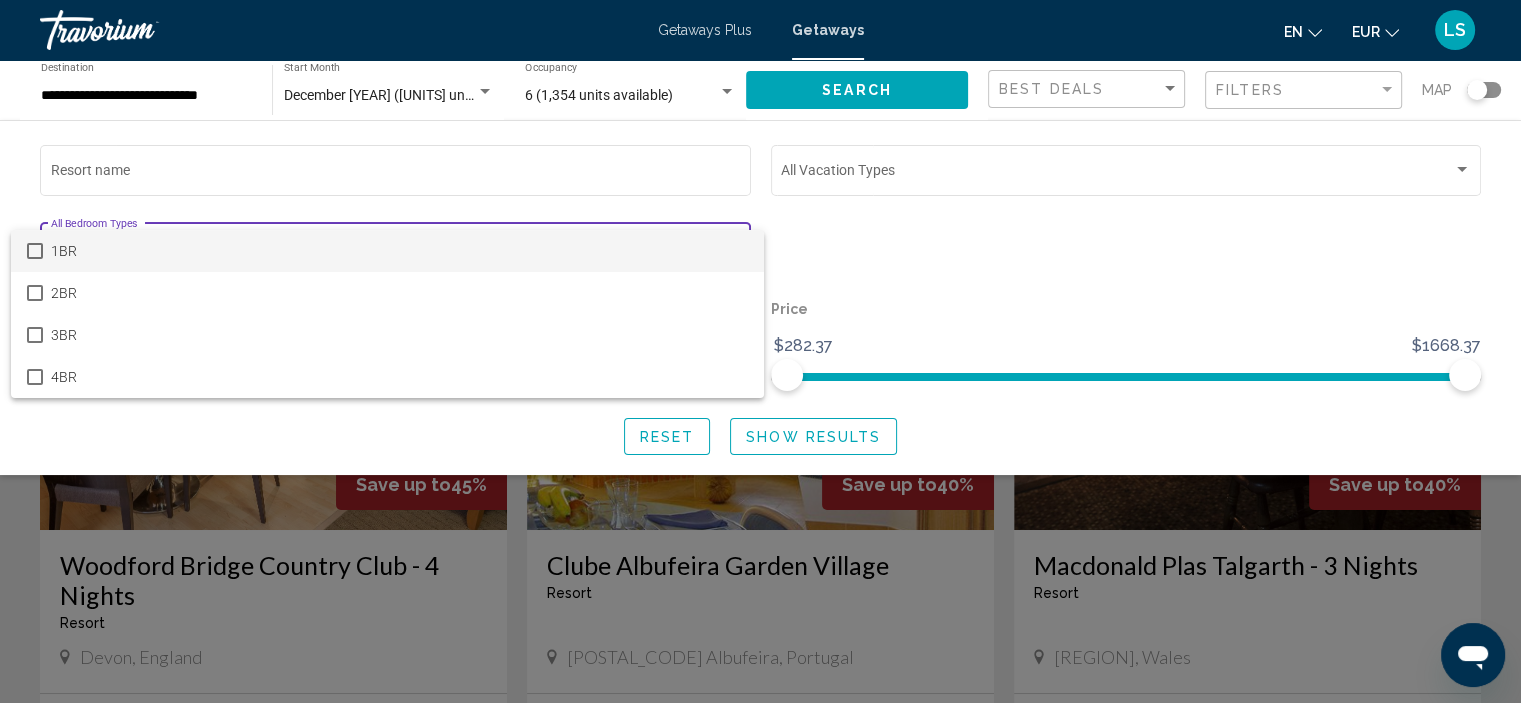 click at bounding box center [760, 351] 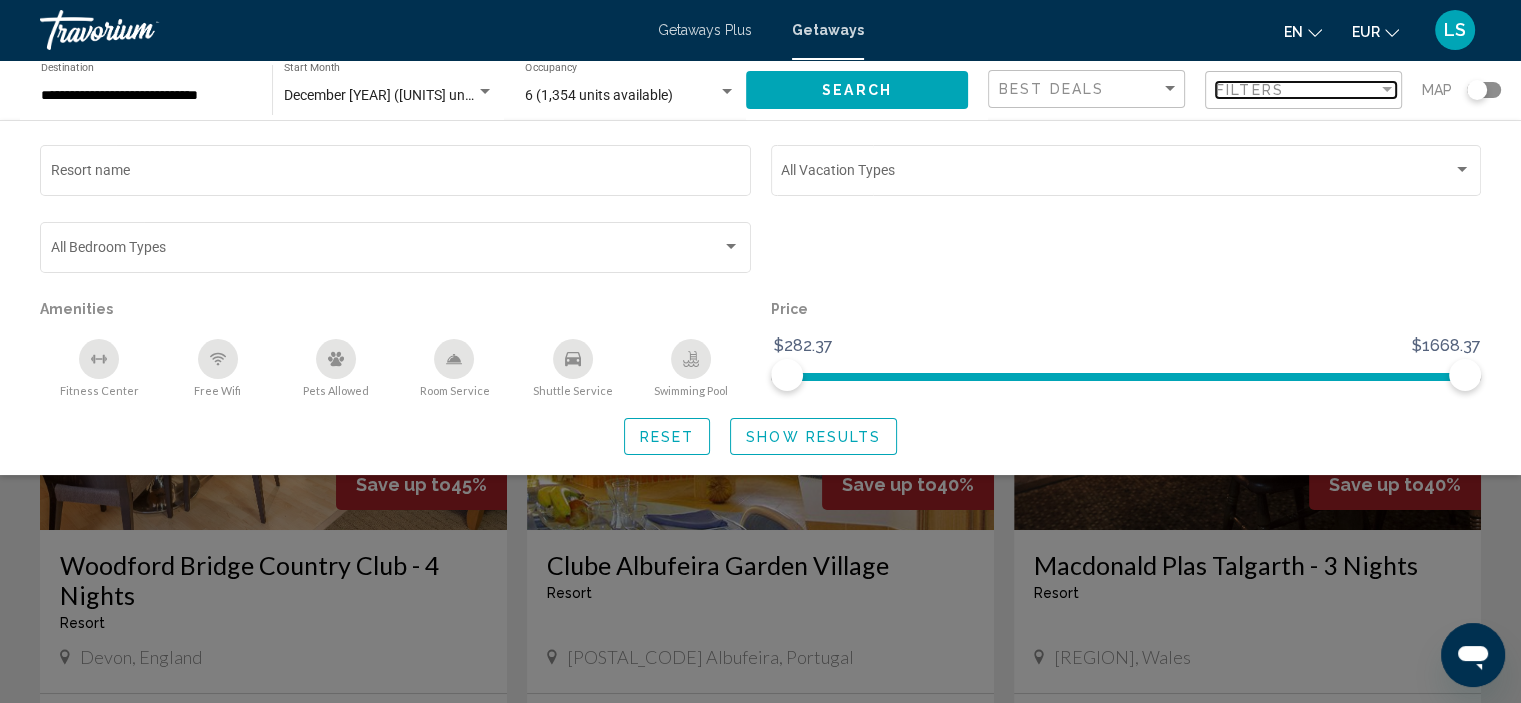 click on "Filters" at bounding box center (1250, 90) 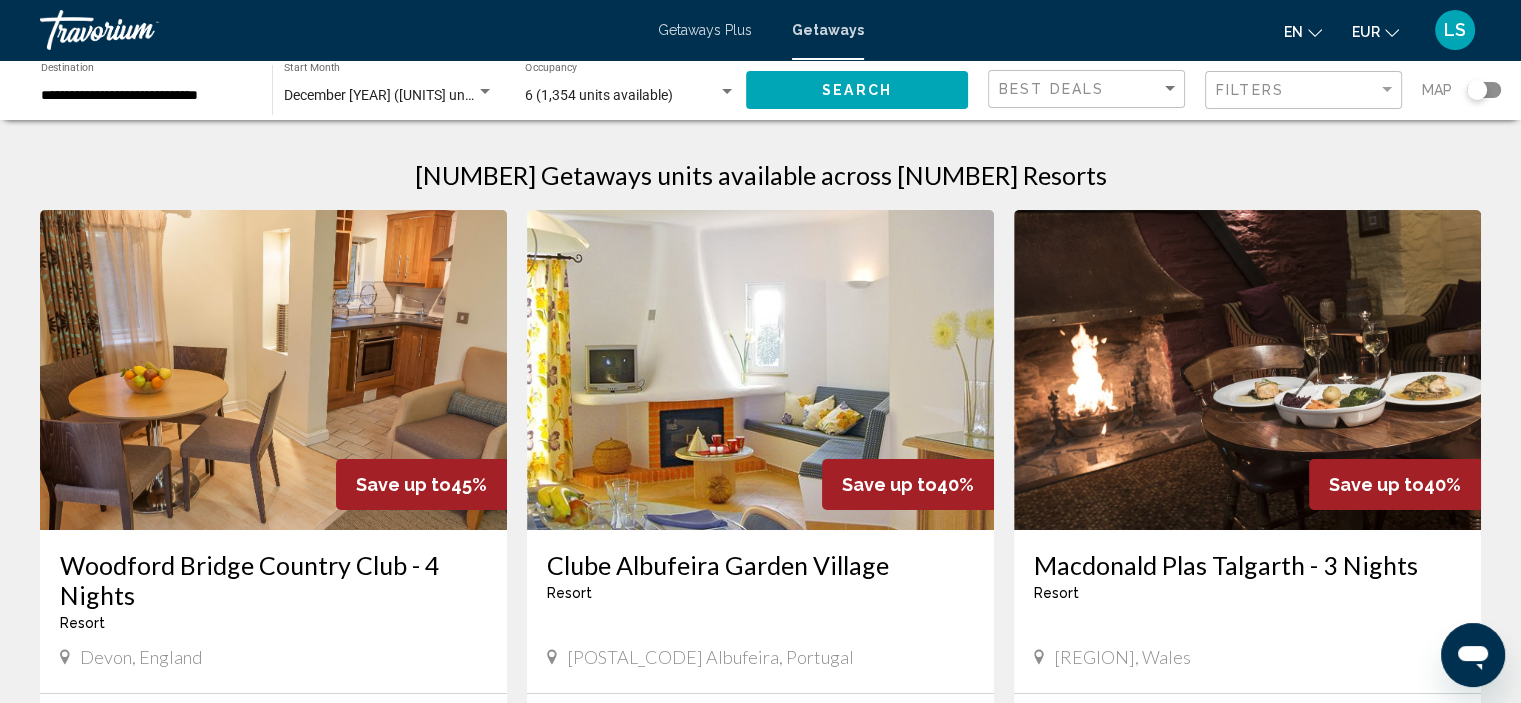 click on "Best Deals" 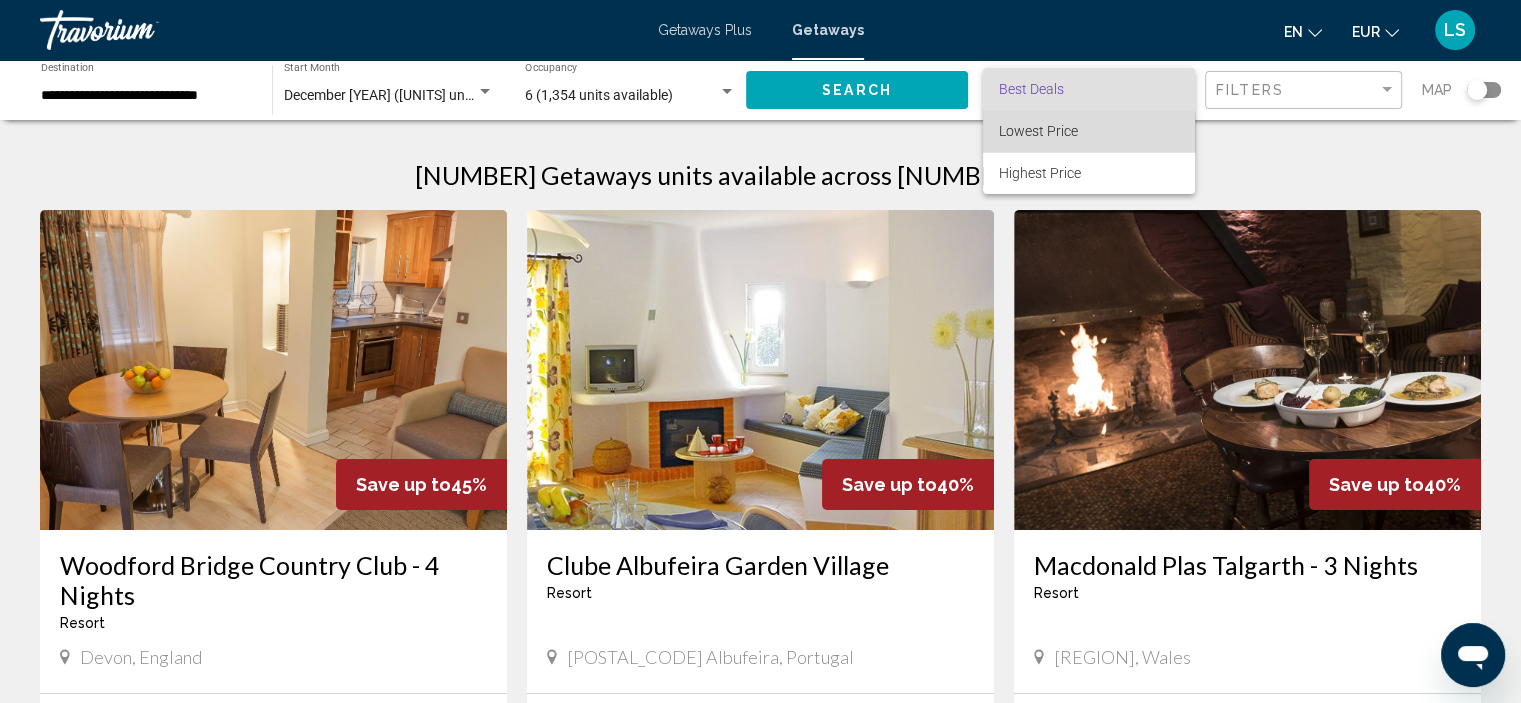 click on "Lowest Price" at bounding box center [1089, 131] 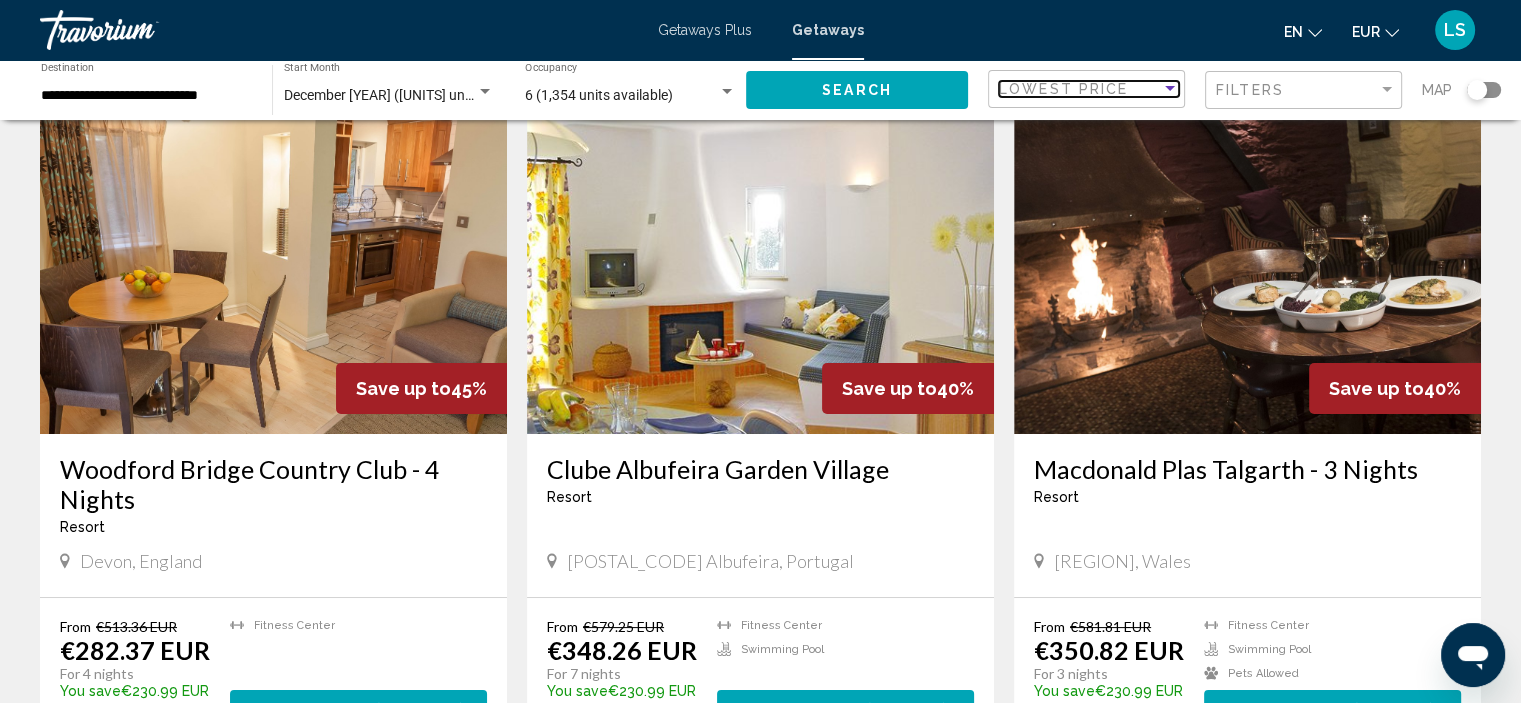 scroll, scrollTop: 98, scrollLeft: 0, axis: vertical 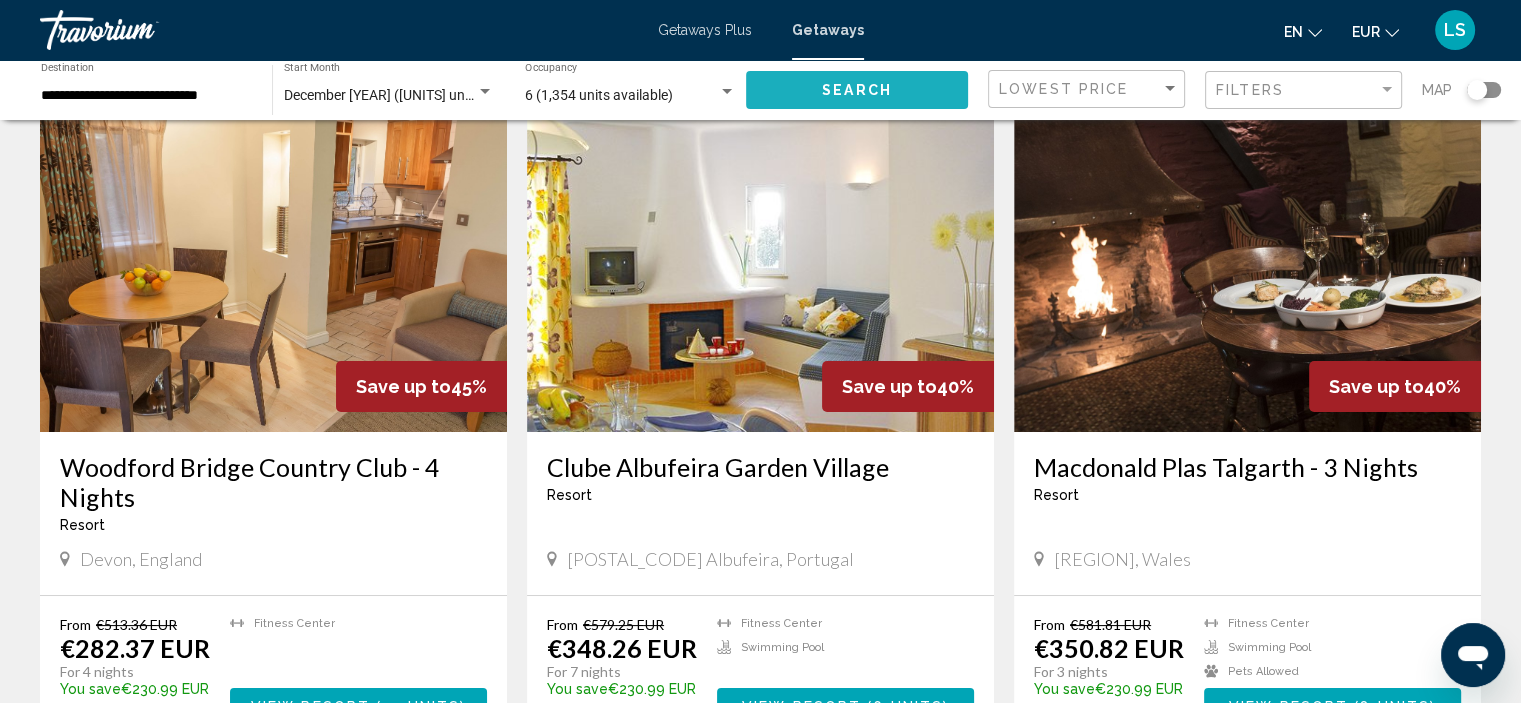 click on "Search" 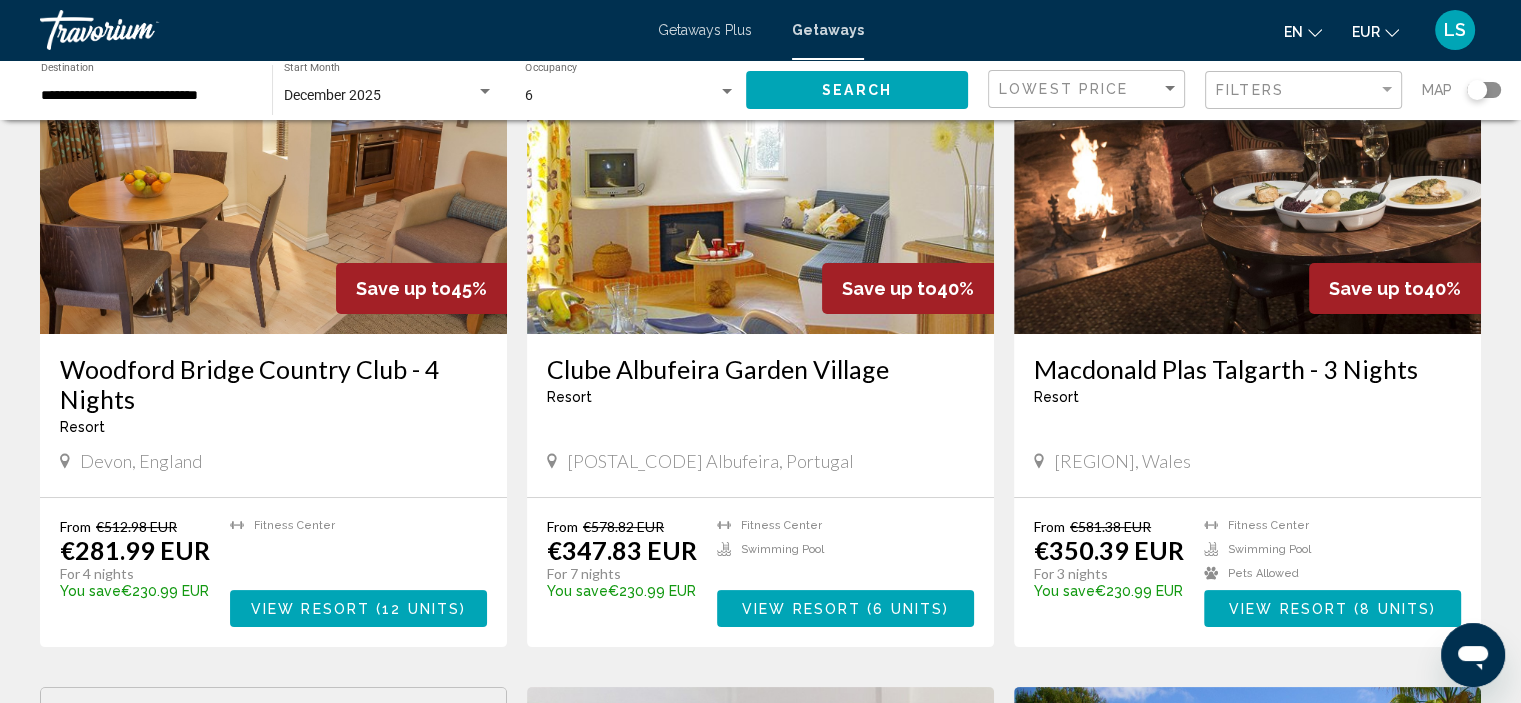 scroll, scrollTop: 196, scrollLeft: 0, axis: vertical 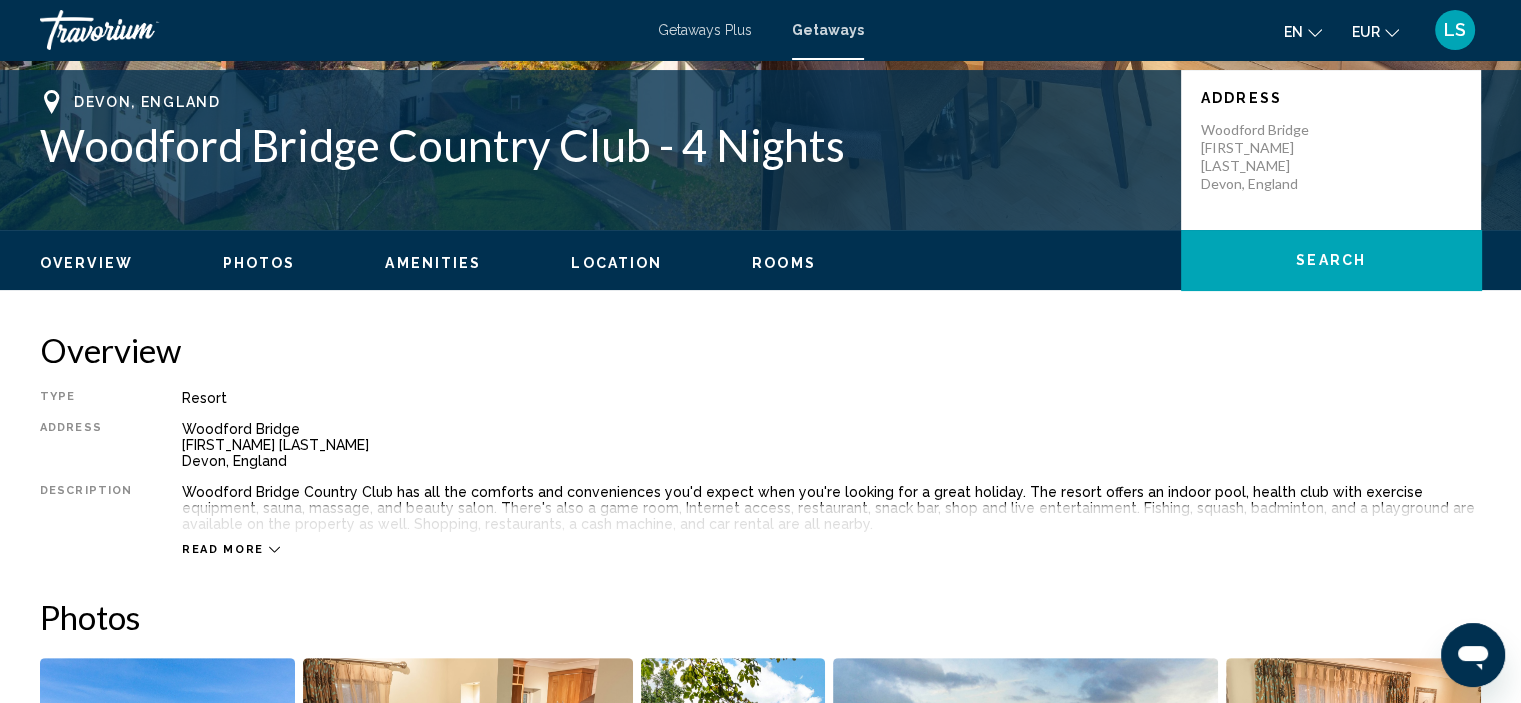 click on "Read more" at bounding box center [223, 549] 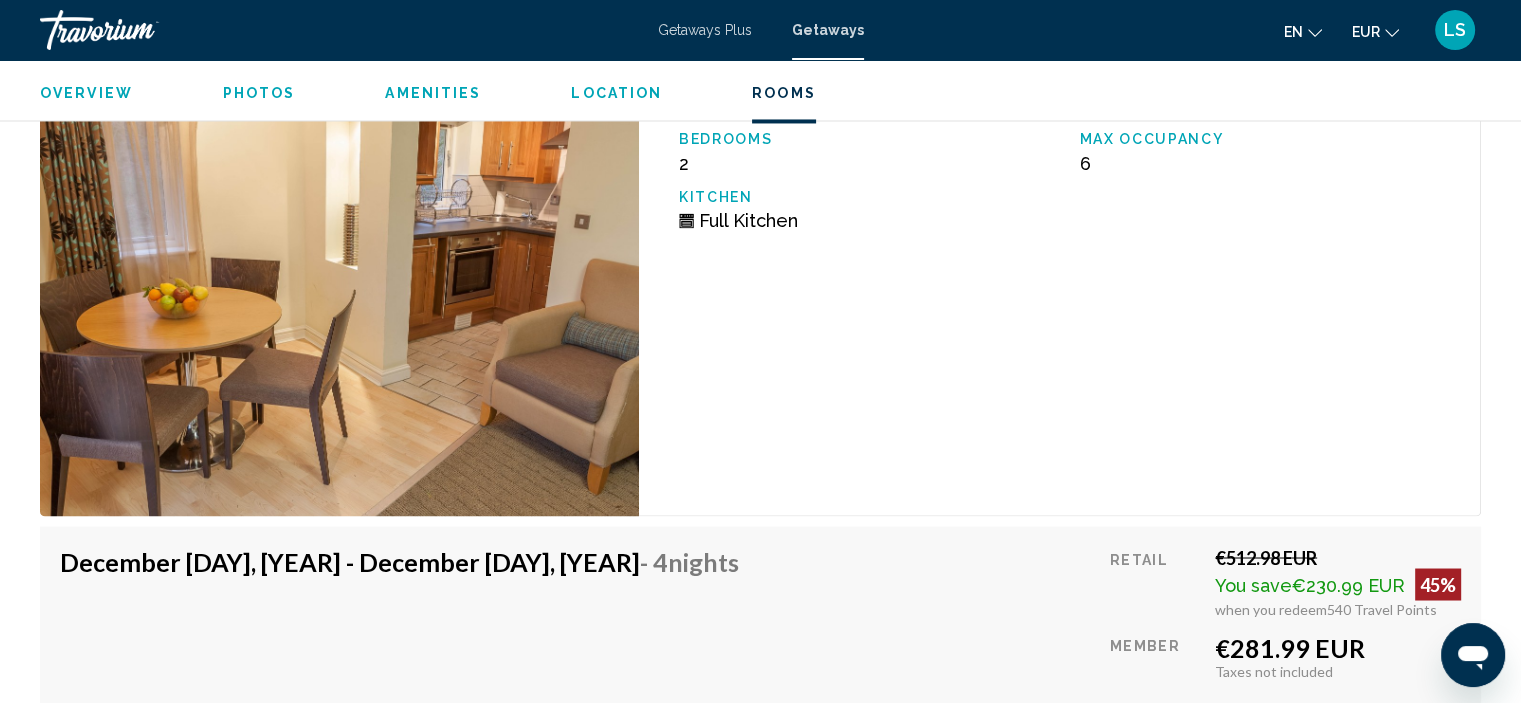 scroll, scrollTop: 3344, scrollLeft: 0, axis: vertical 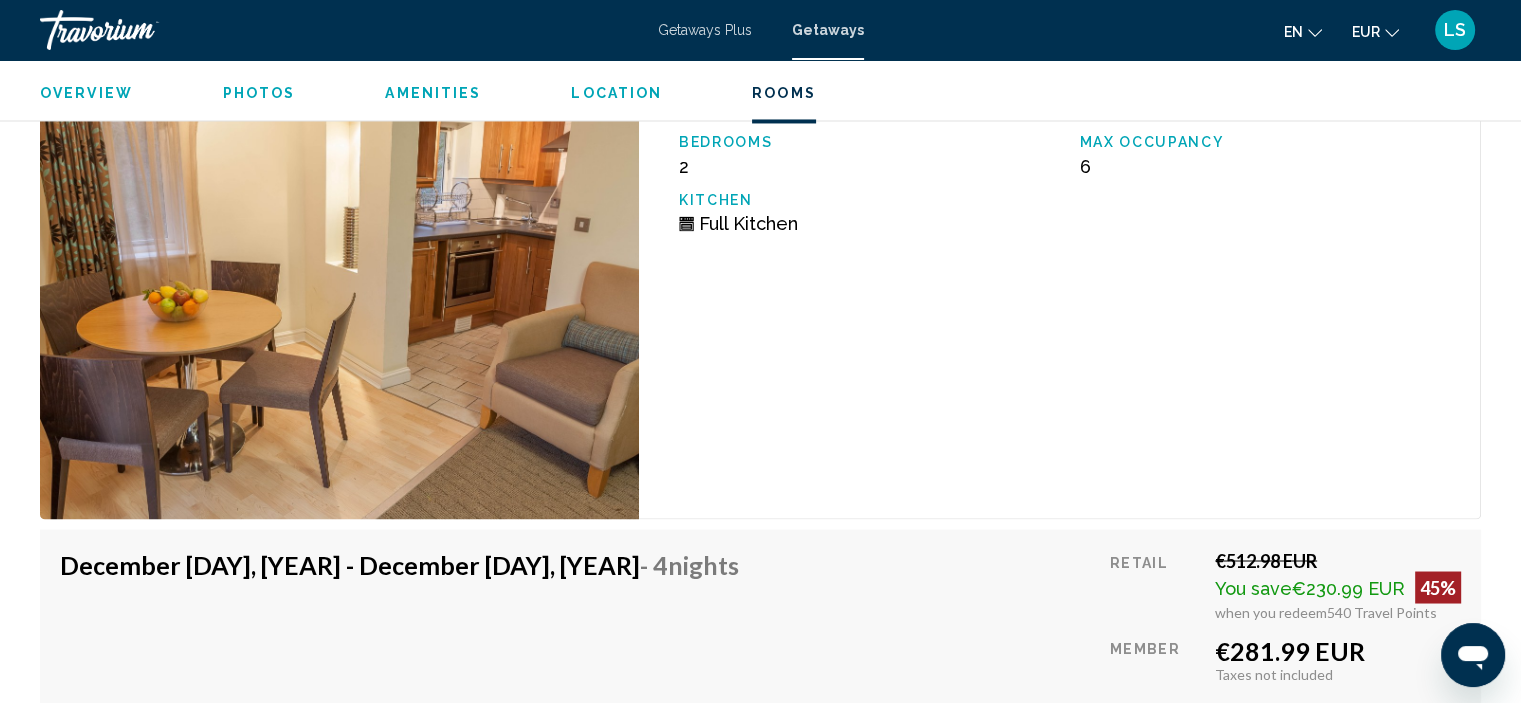 click at bounding box center [339, 291] 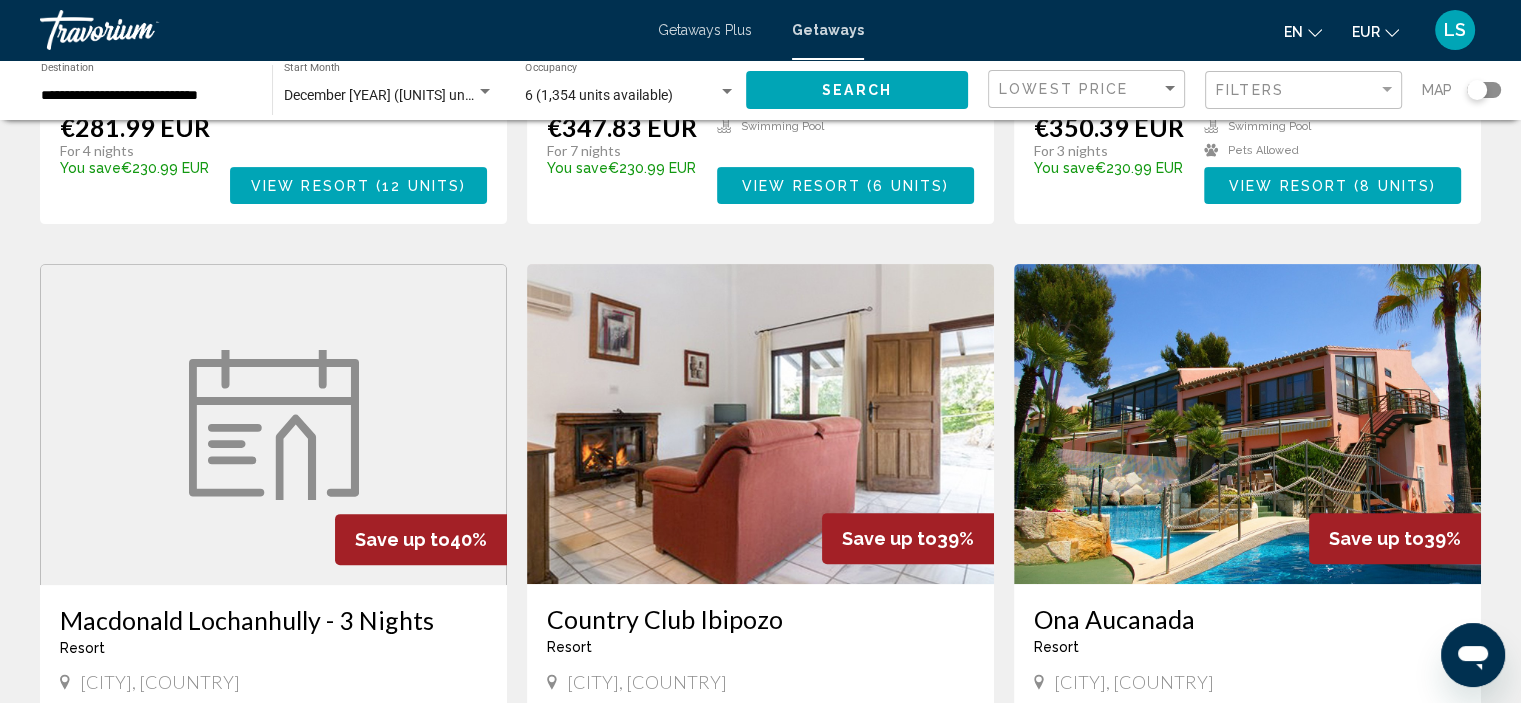 scroll, scrollTop: 832, scrollLeft: 0, axis: vertical 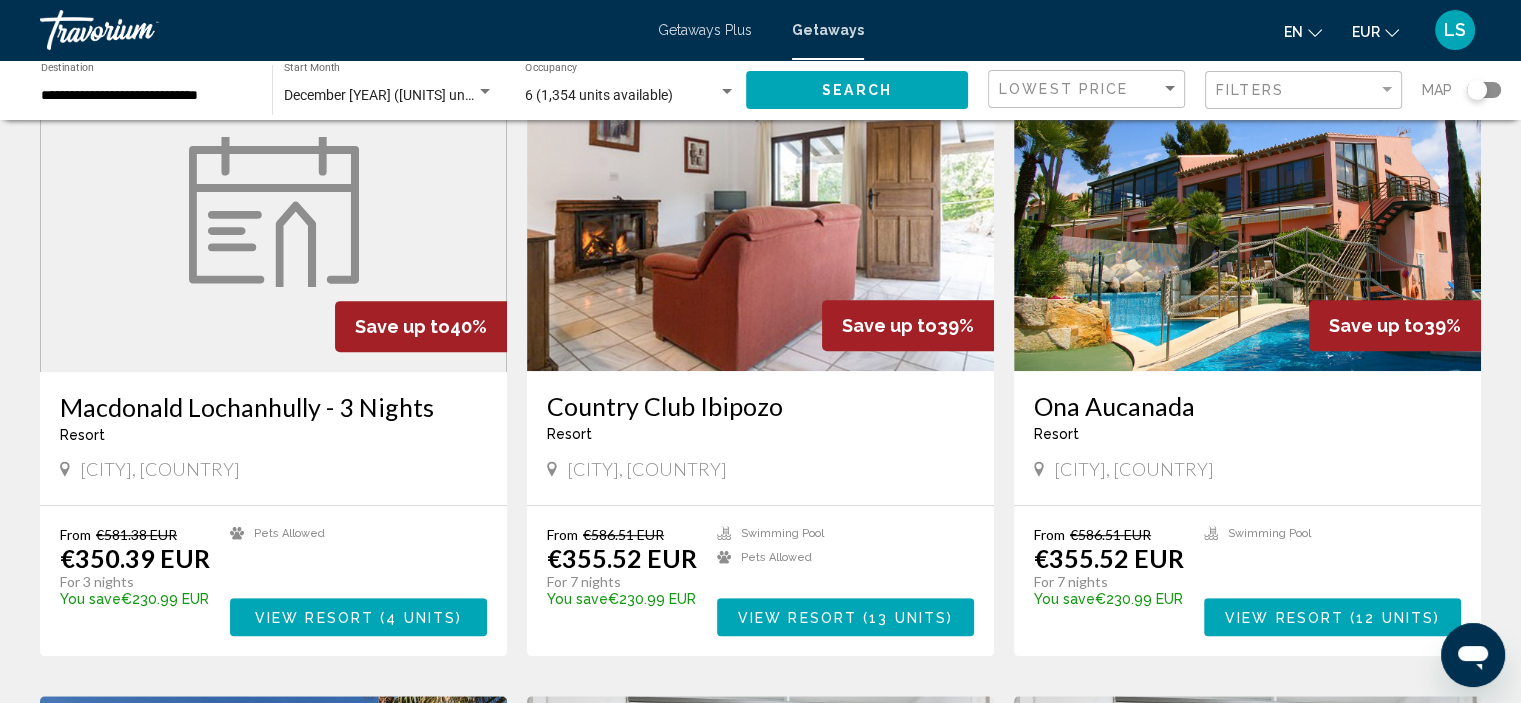 click at bounding box center (760, 211) 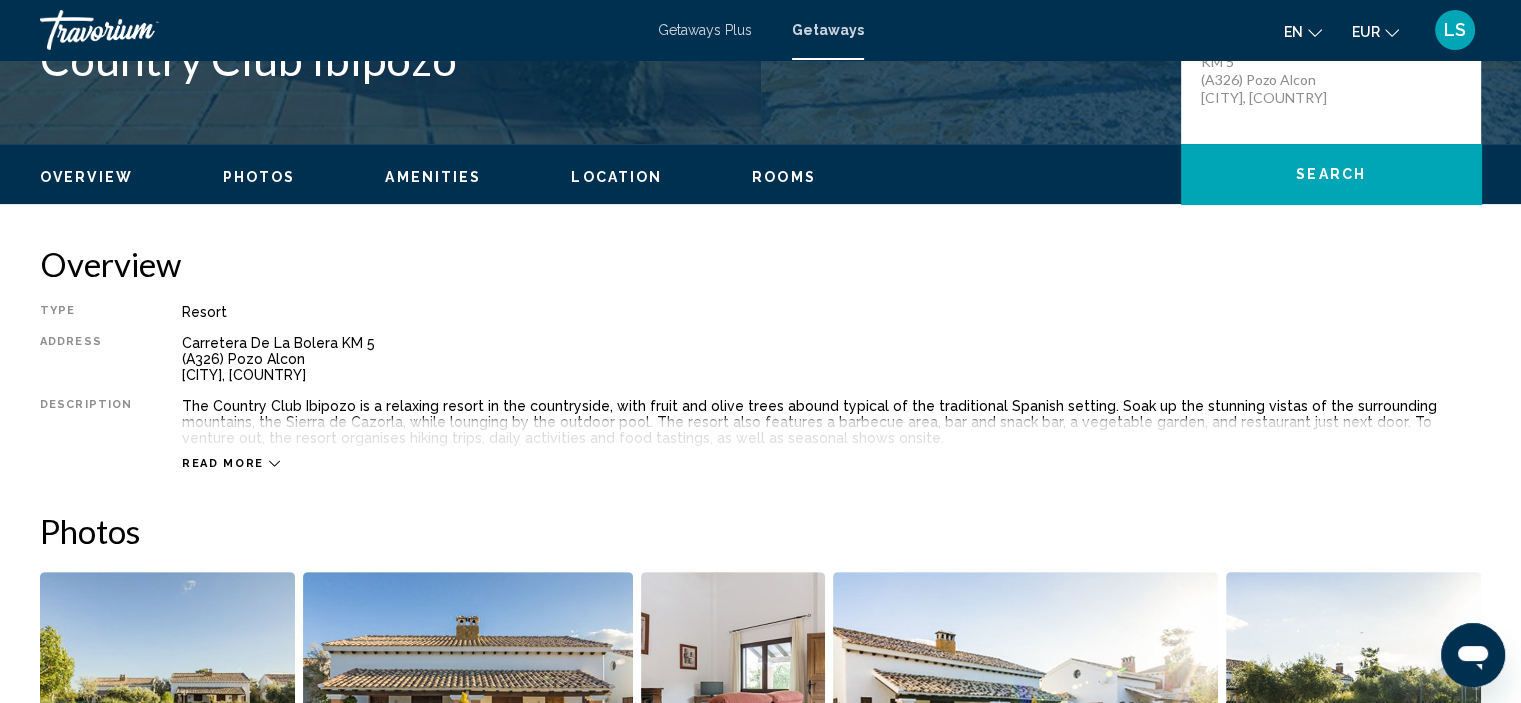 scroll, scrollTop: 542, scrollLeft: 0, axis: vertical 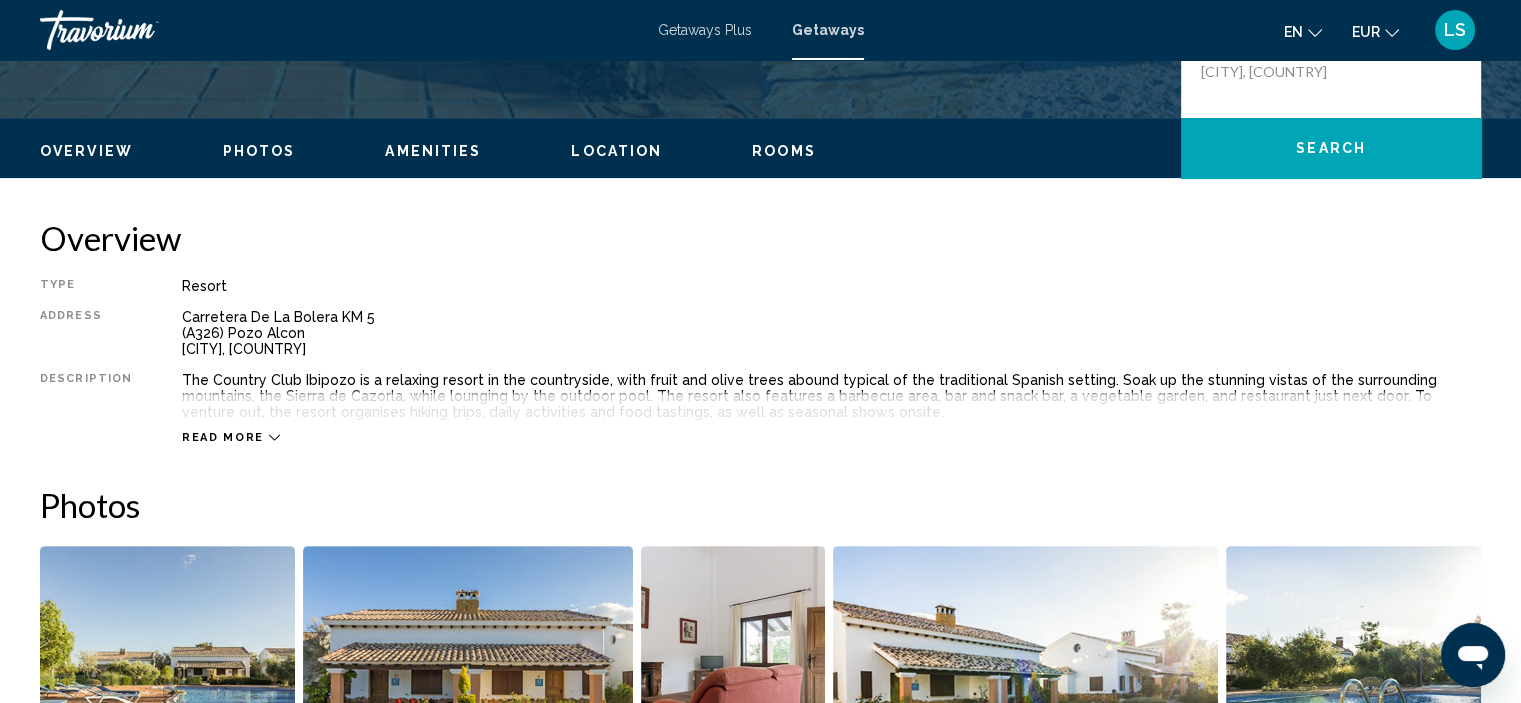 click on "Read more" at bounding box center [223, 437] 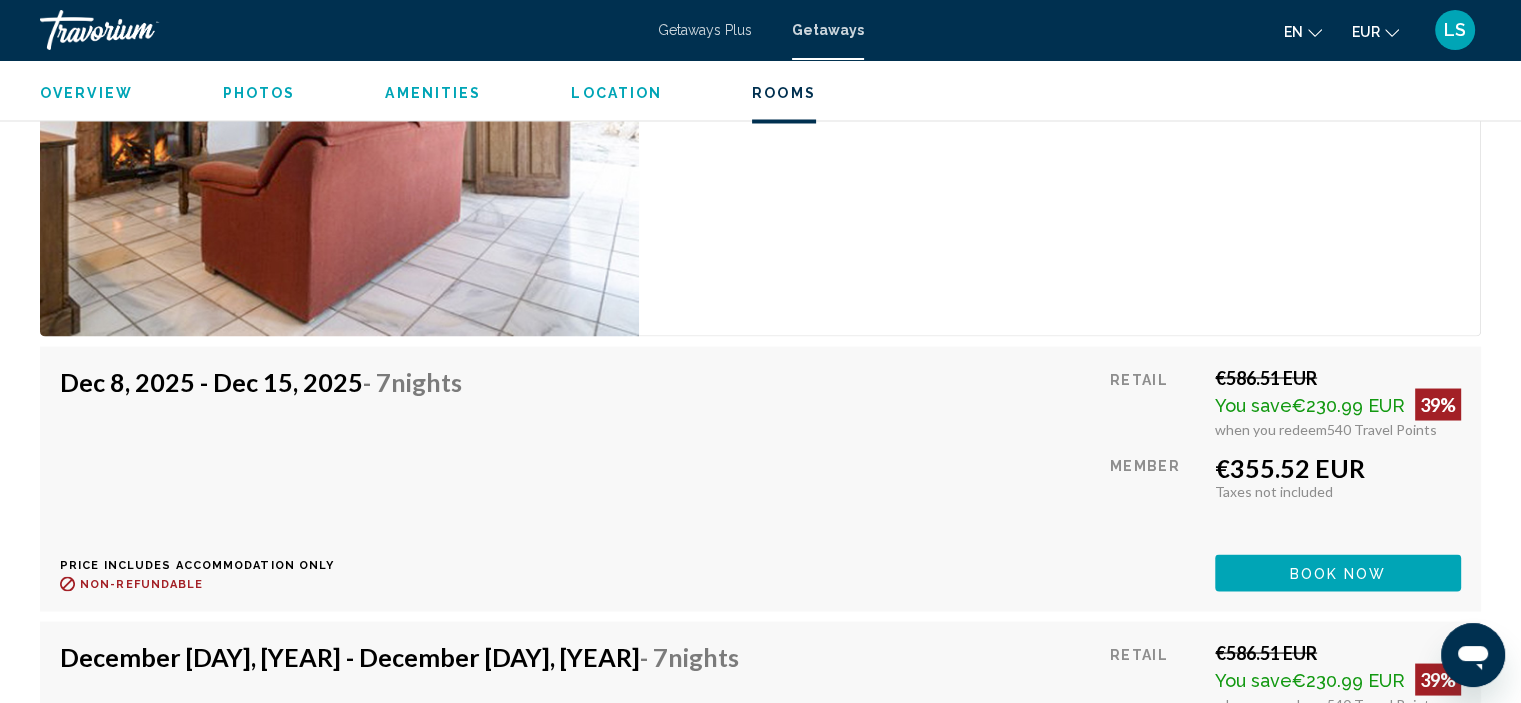 scroll, scrollTop: 3580, scrollLeft: 0, axis: vertical 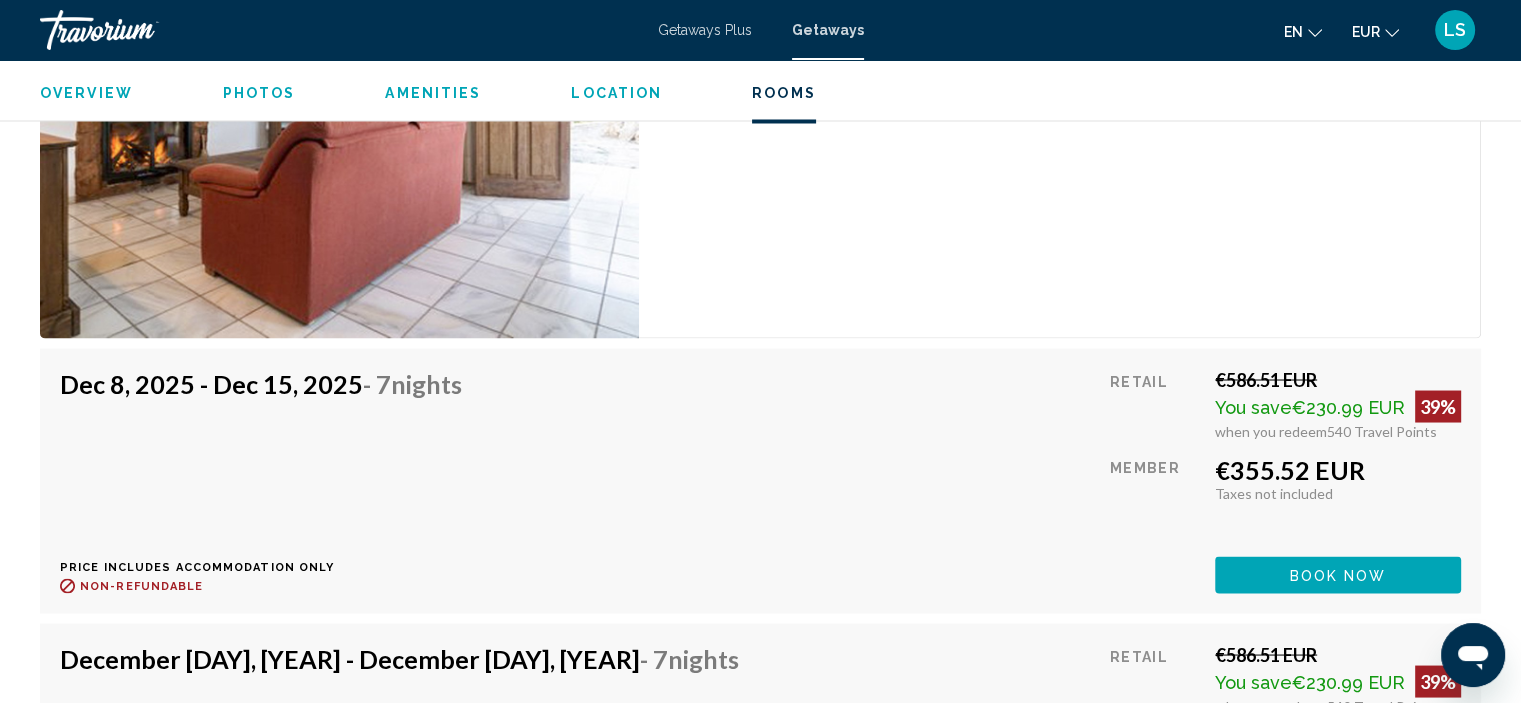 click on "Book now" at bounding box center (1338, 575) 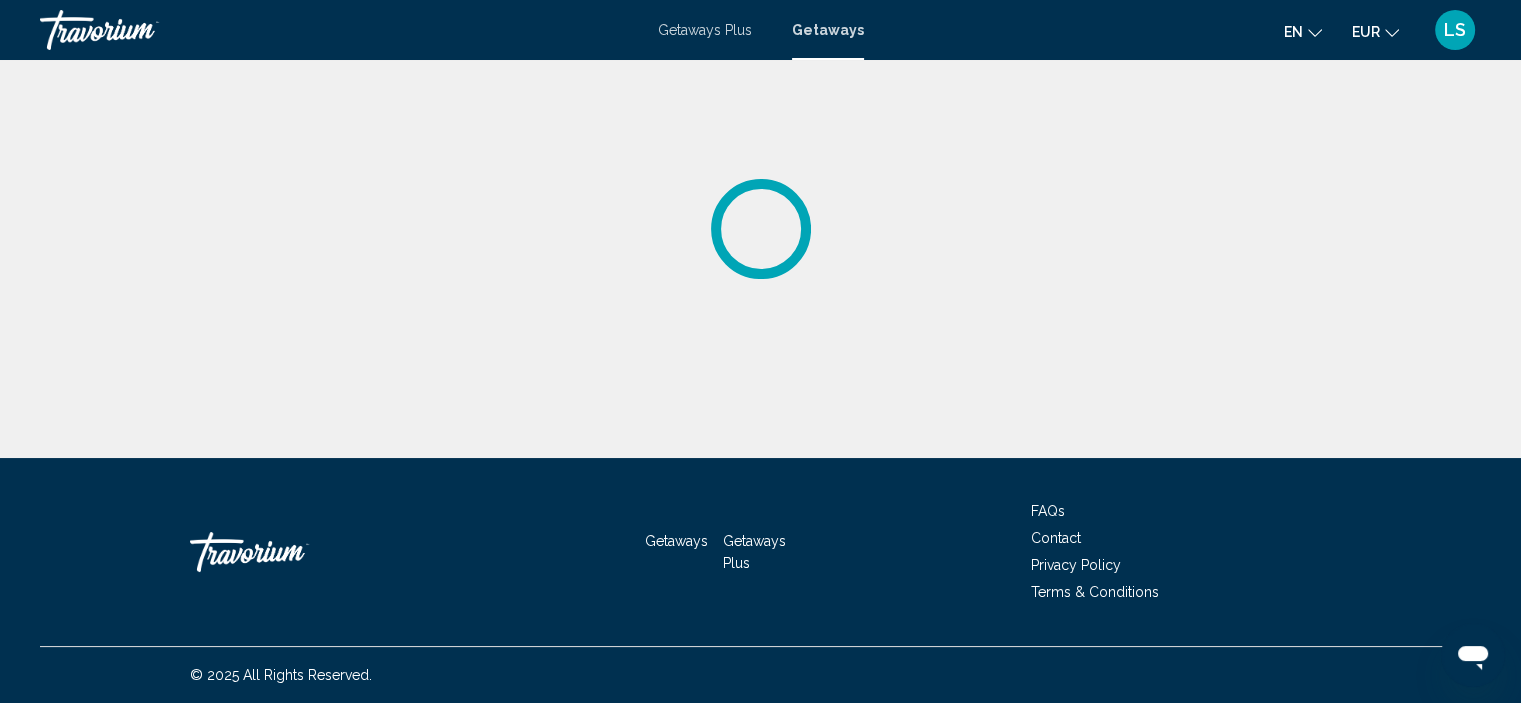 scroll, scrollTop: 0, scrollLeft: 0, axis: both 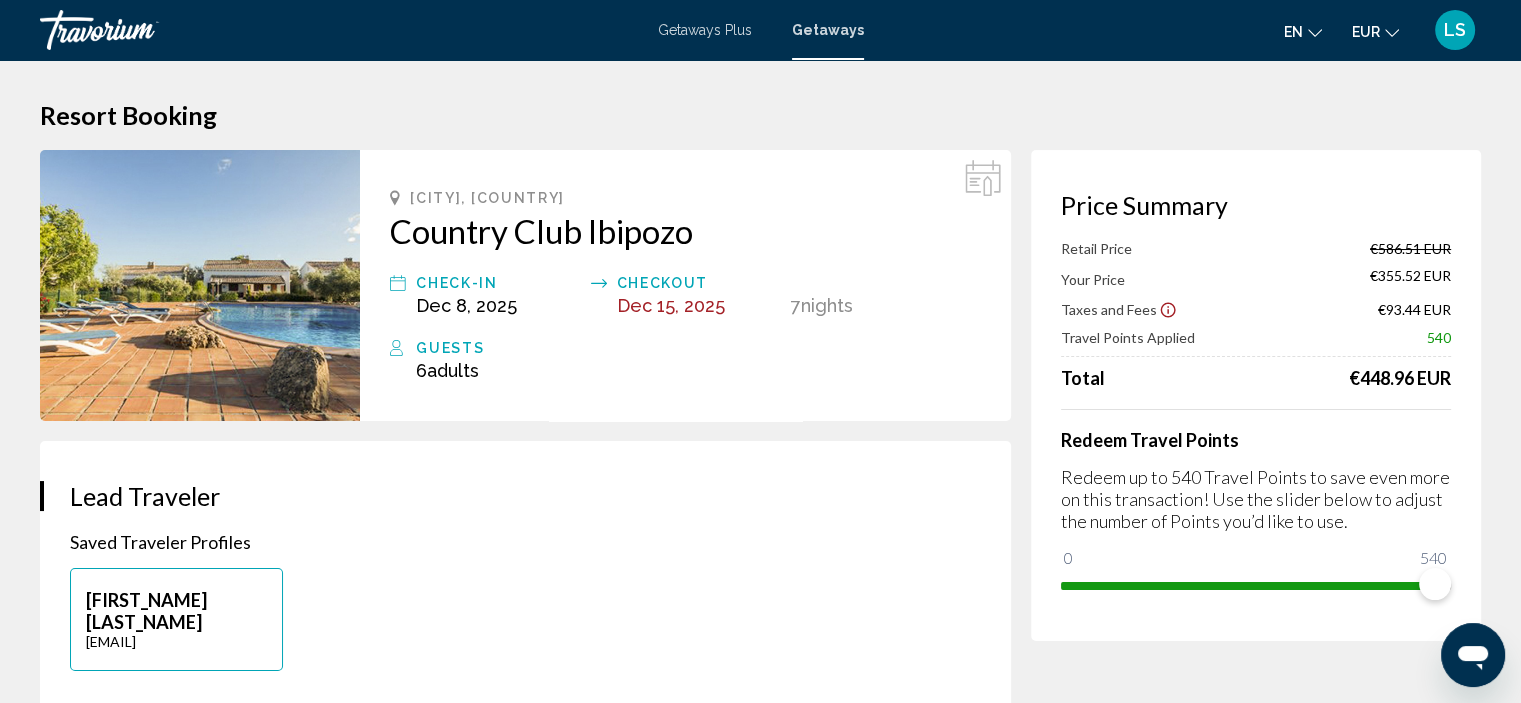 click 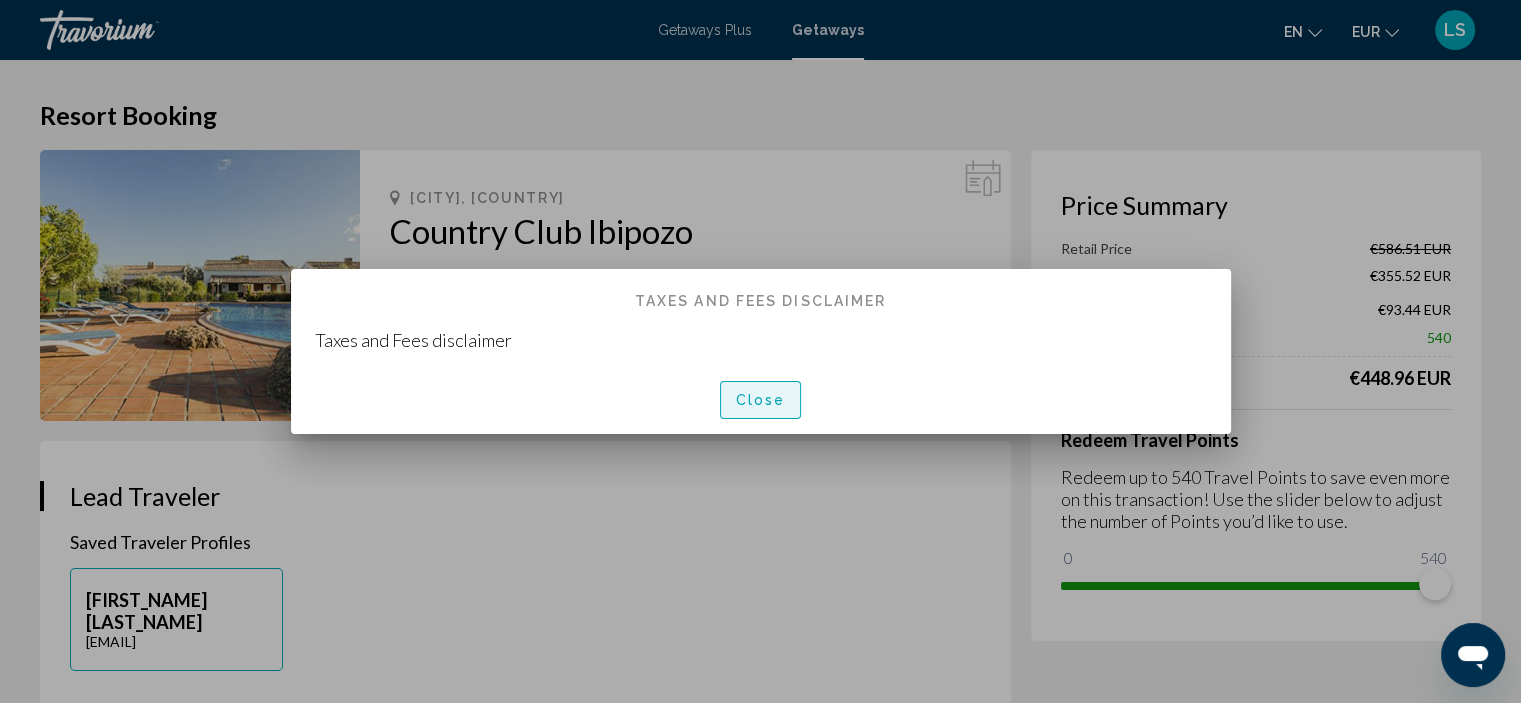 click on "Close" at bounding box center [761, 399] 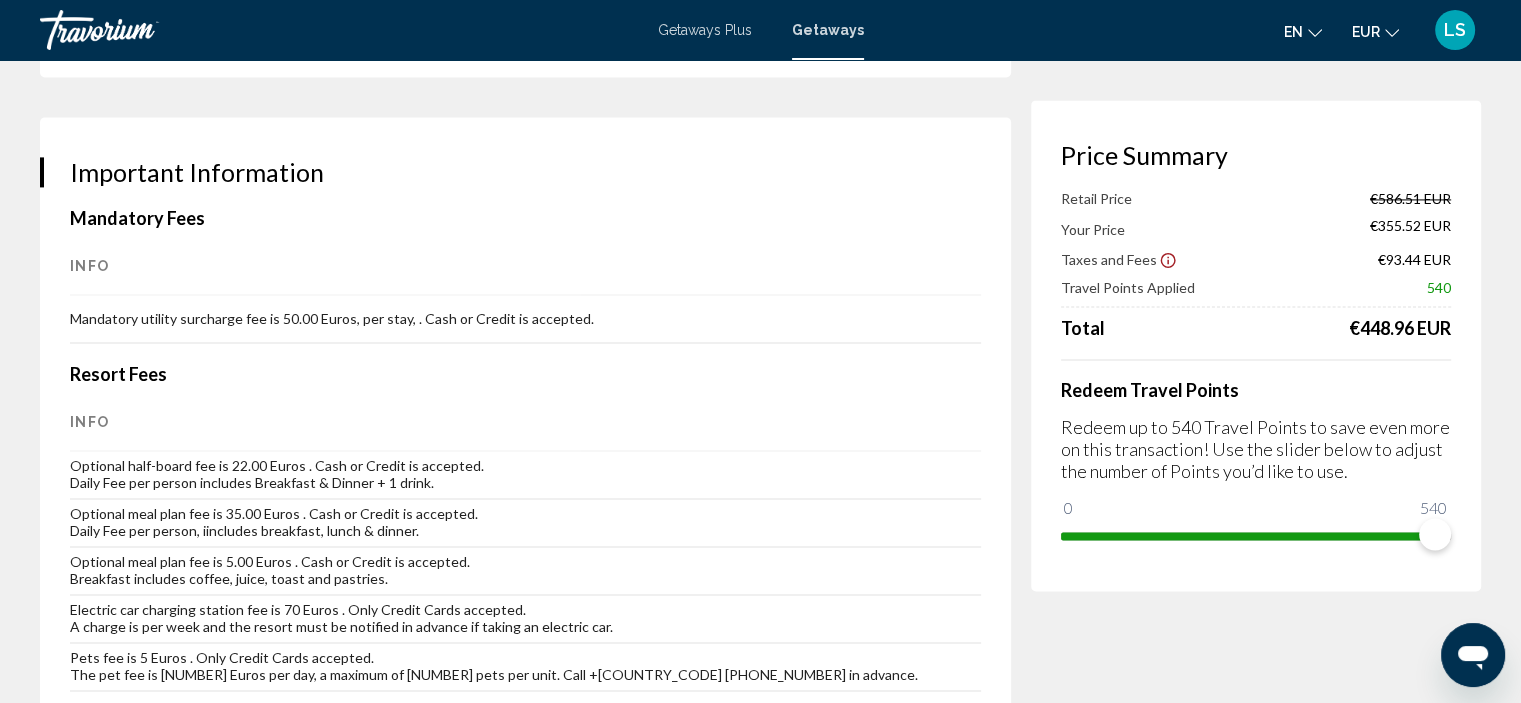 scroll, scrollTop: 2968, scrollLeft: 0, axis: vertical 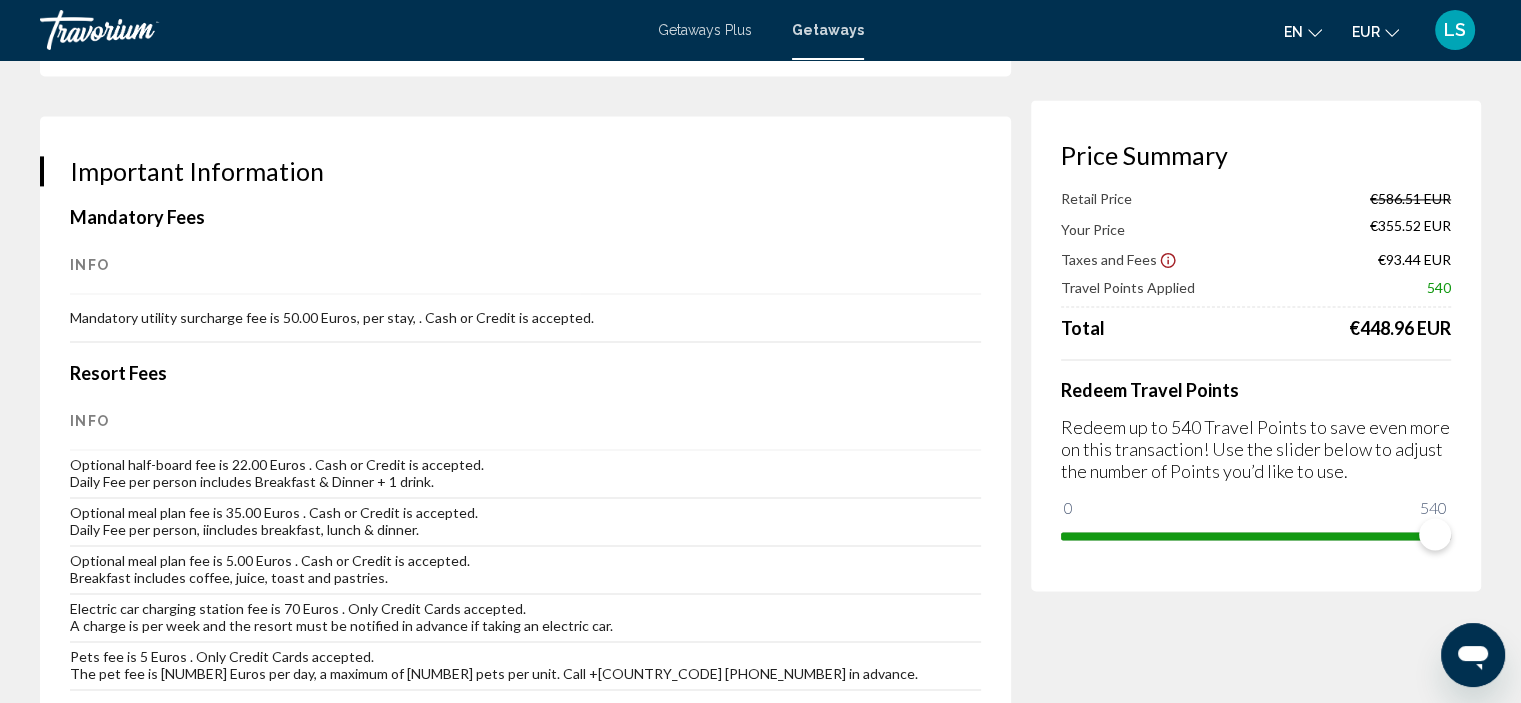 click on "Mandatory utility surcharge fee is 50.00 Euros, per stay,  . Cash or Credit is accepted." at bounding box center (525, 318) 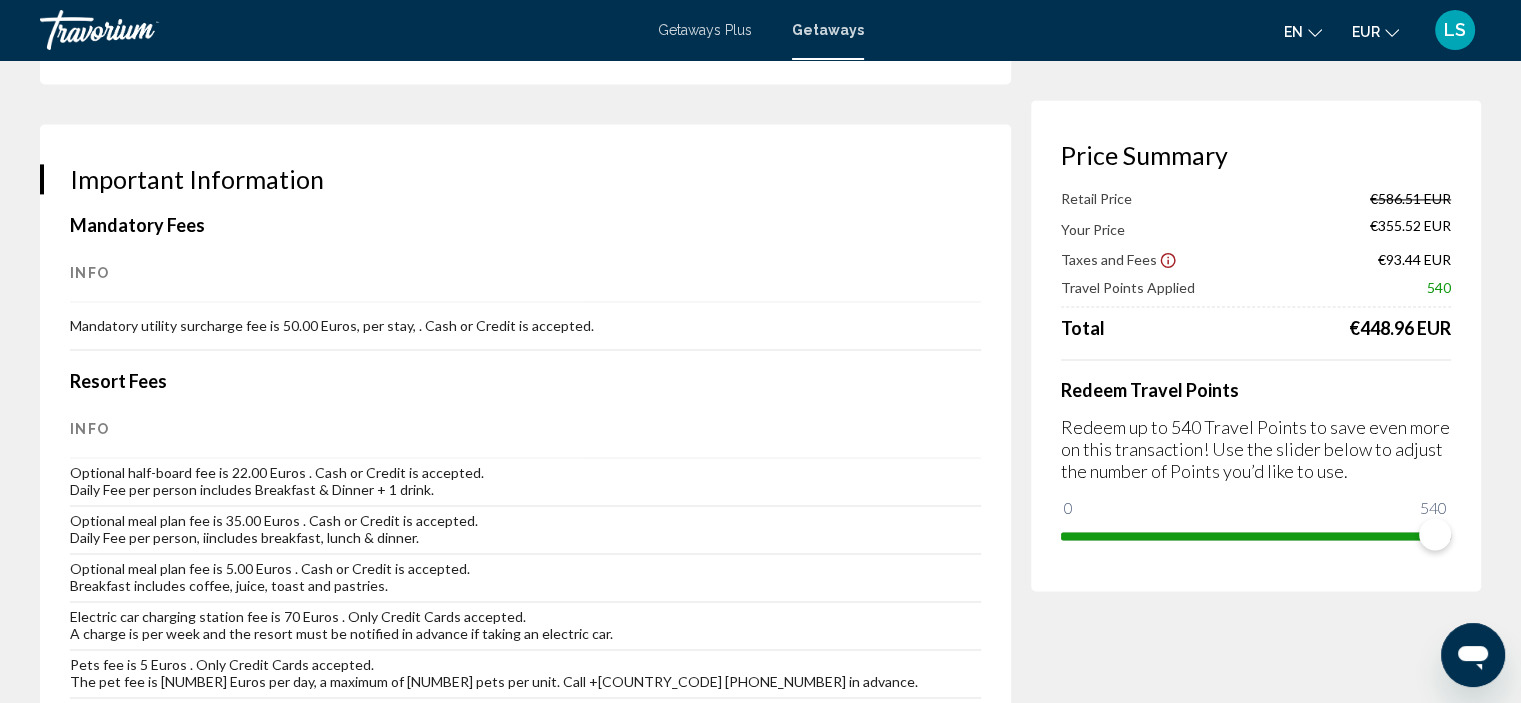 scroll, scrollTop: 2963, scrollLeft: 0, axis: vertical 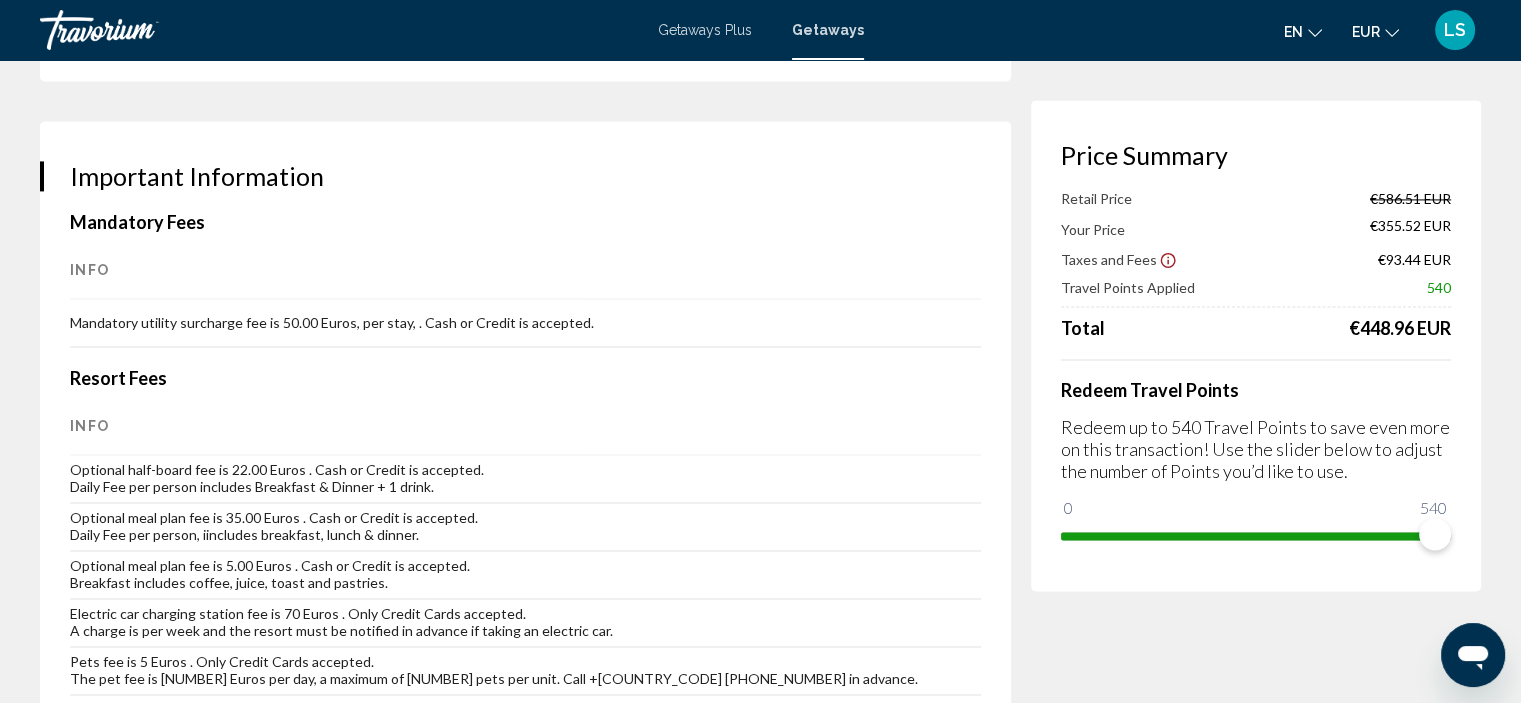 click on "Mandatory utility surcharge fee is 50.00 Euros, per stay,  . Cash or Credit is accepted." at bounding box center (525, 323) 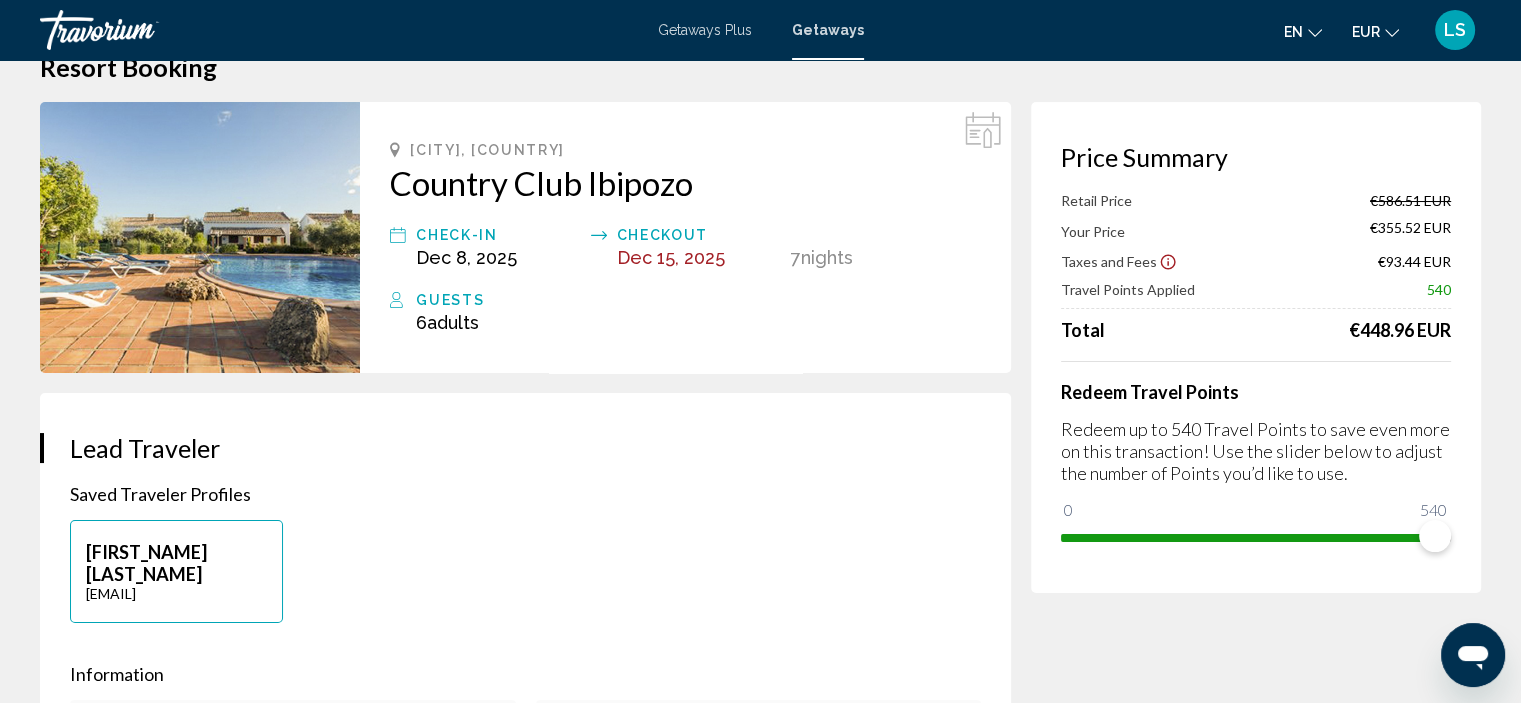 scroll, scrollTop: 0, scrollLeft: 0, axis: both 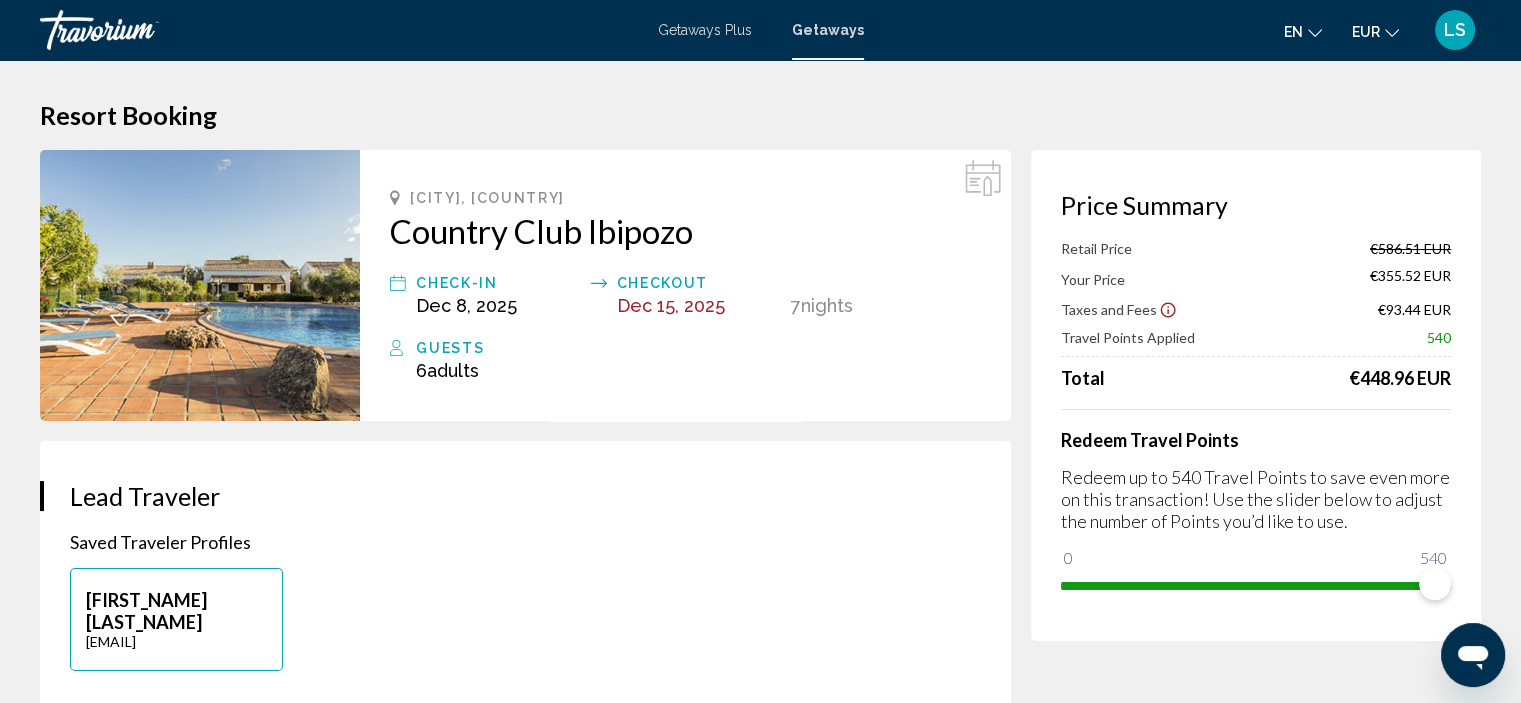 click on "Country Club Ibipozo" at bounding box center (685, 231) 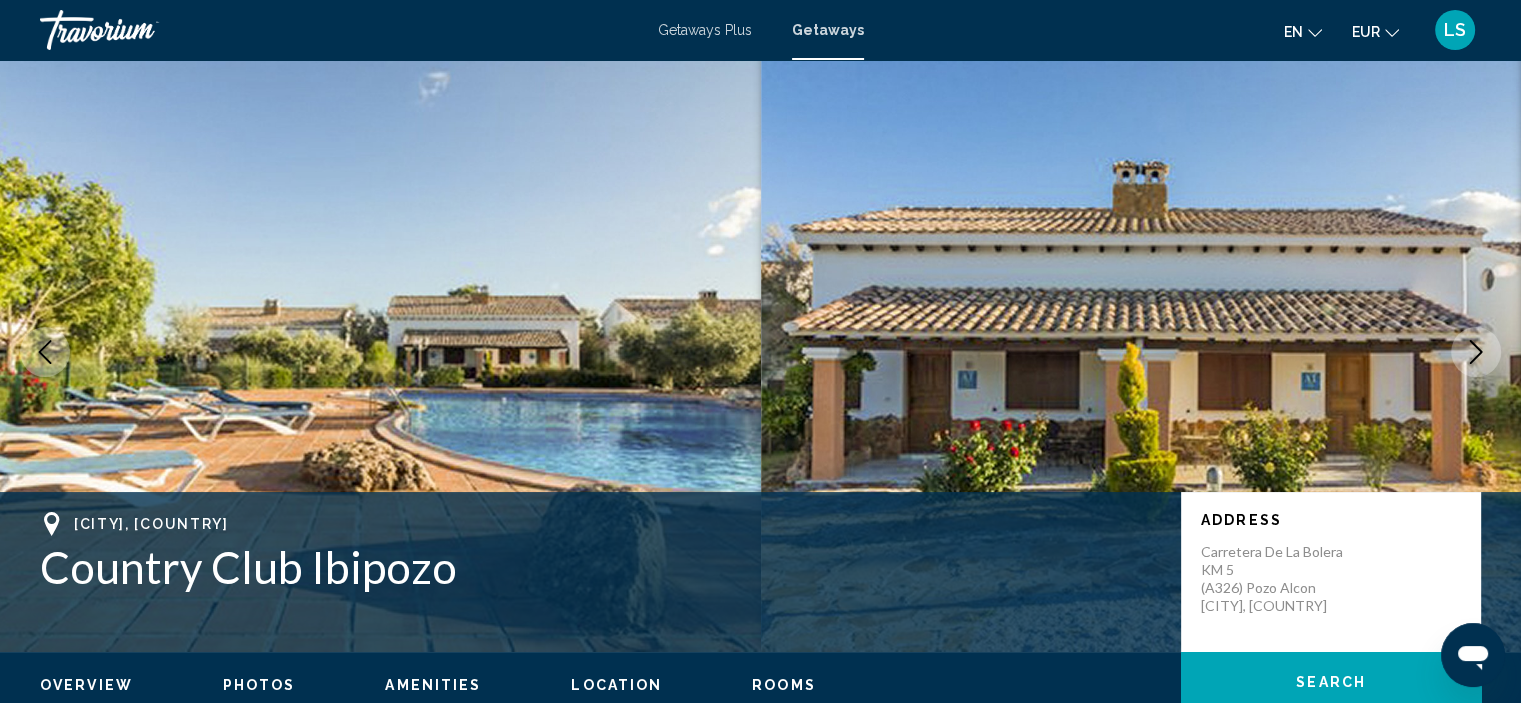 click at bounding box center [380, 352] 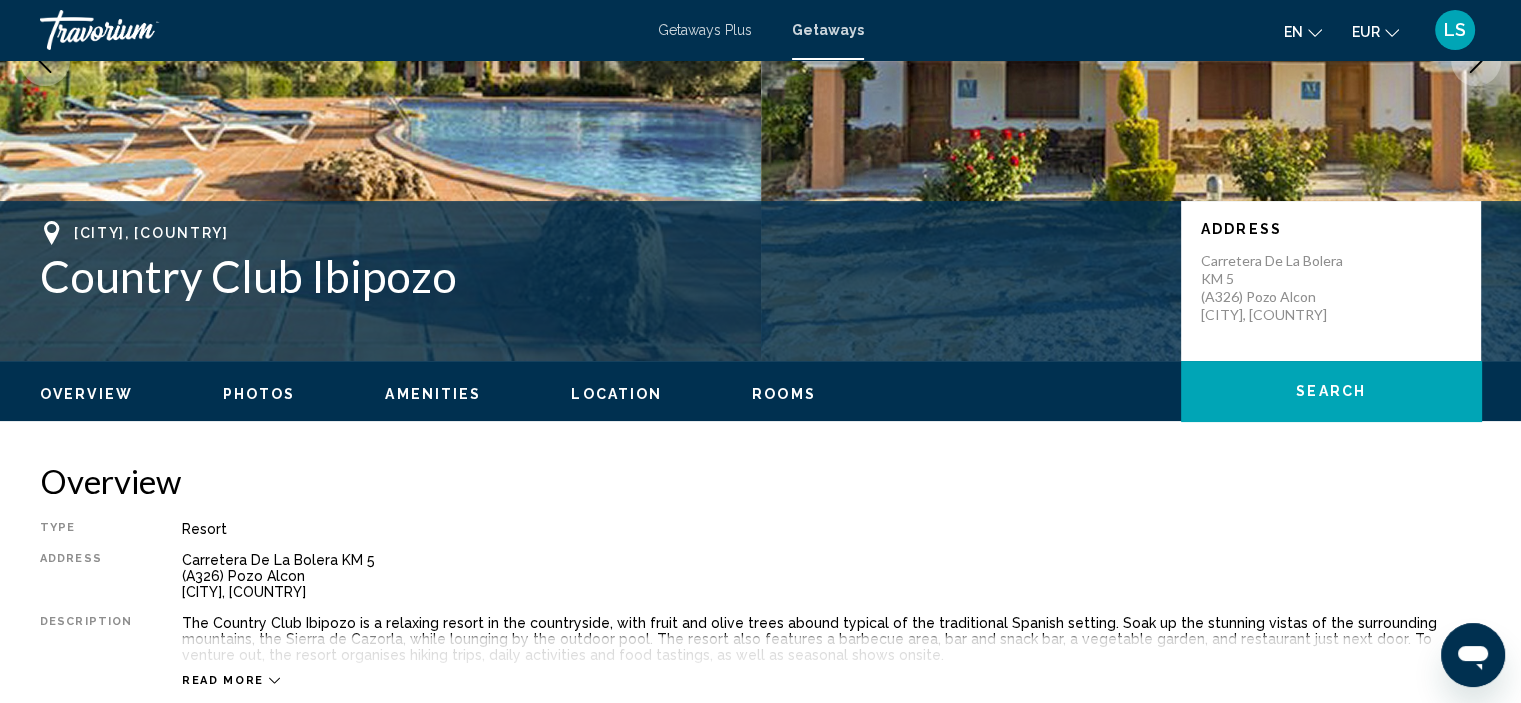 scroll, scrollTop: 300, scrollLeft: 0, axis: vertical 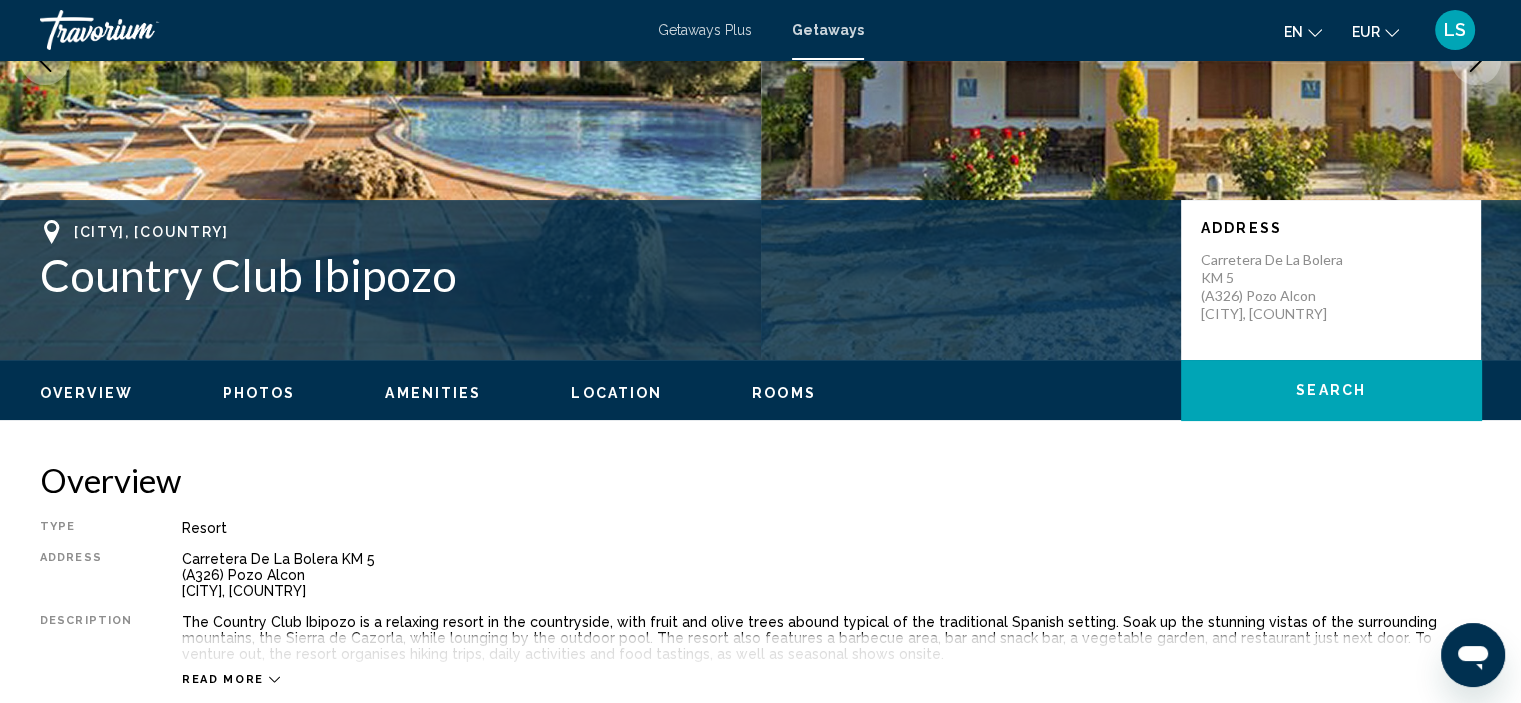 click on "Country Club Ibipozo" at bounding box center [600, 275] 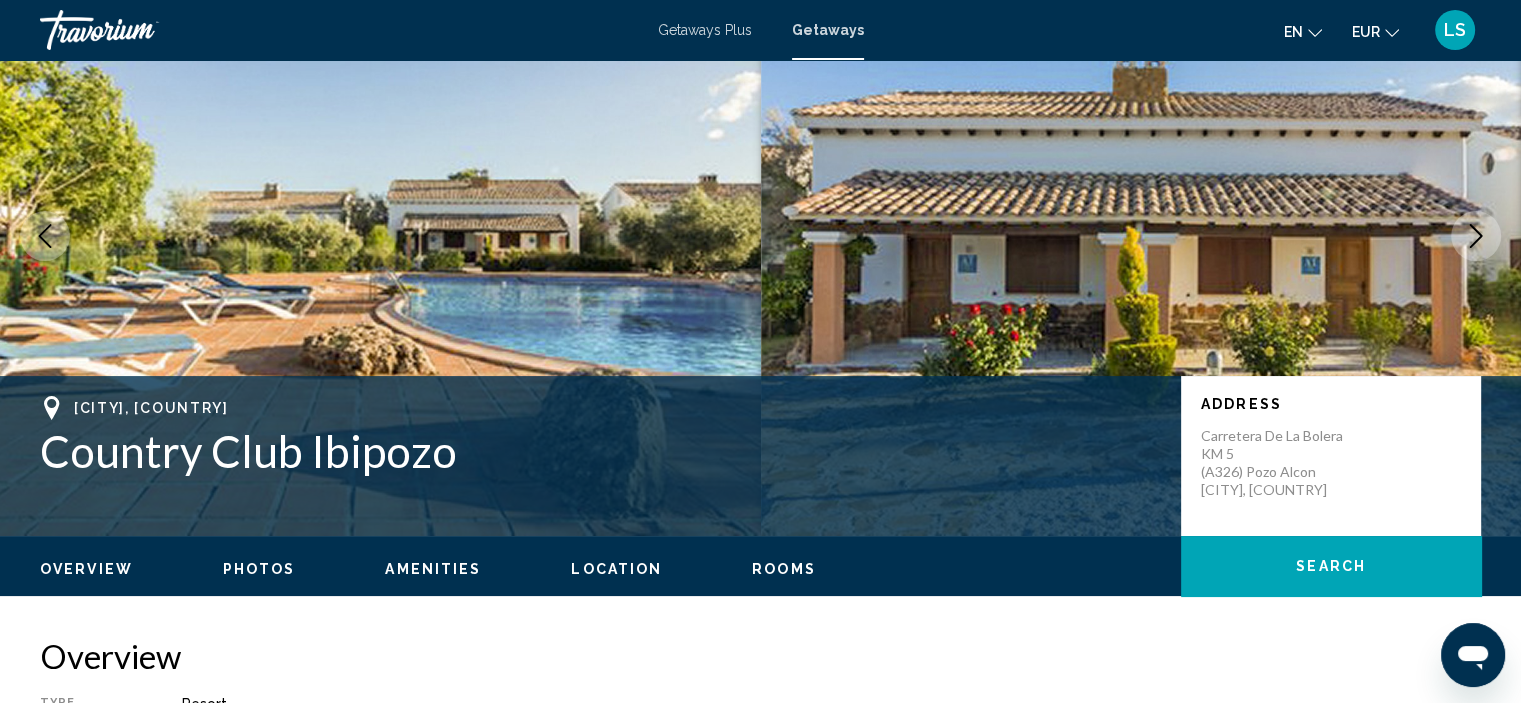 scroll, scrollTop: 125, scrollLeft: 0, axis: vertical 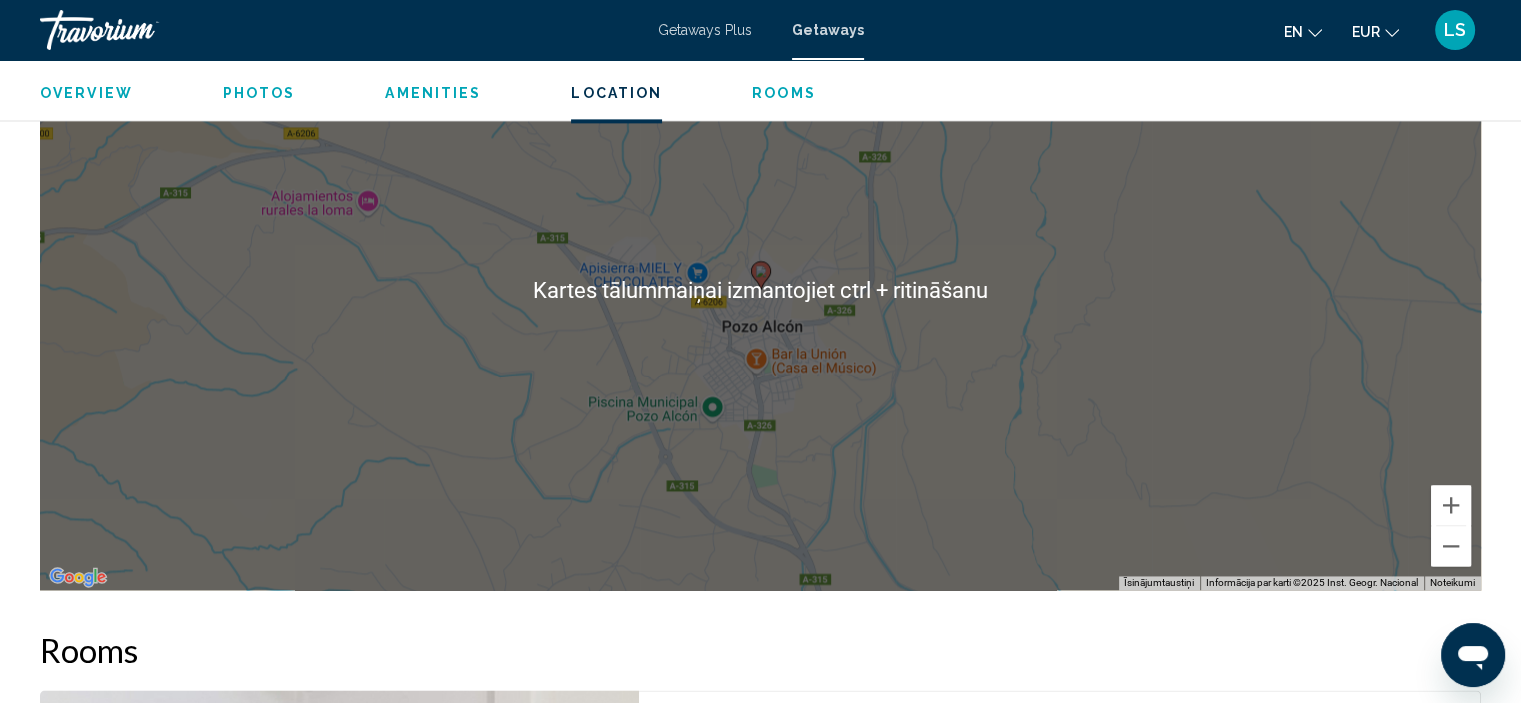 click on "Lai aktivizētu vilkšanu ar tastatūru, nospiediet taustiņu kombināciju Alt + Enter. Kad esat gatavs vilkšanai ar tastatūru, izmantojiet bulttaustiņus, lai pārvietotu atzīmi. Lai pabeigtu vilkšanu, nospiediet taustiņu Enter. Lai atceltu, nospiediet atsoļa taustiņu." at bounding box center (760, 290) 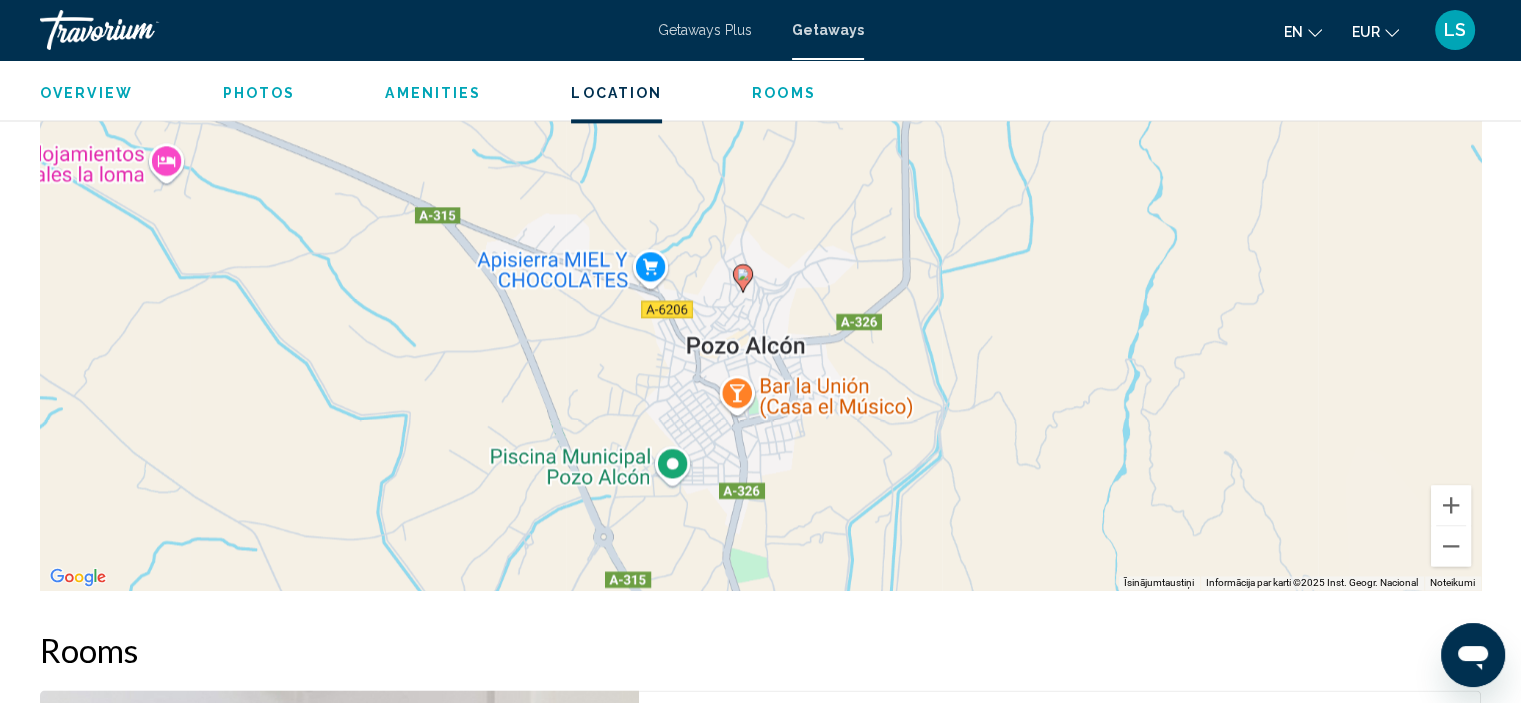 click on "Lai aktivizētu vilkšanu ar tastatūru, nospiediet taustiņu kombināciju Alt + Enter. Kad esat gatavs vilkšanai ar tastatūru, izmantojiet bulttaustiņus, lai pārvietotu atzīmi. Lai pabeigtu vilkšanu, nospiediet taustiņu Enter. Lai atceltu, nospiediet atsoļa taustiņu." at bounding box center (760, 290) 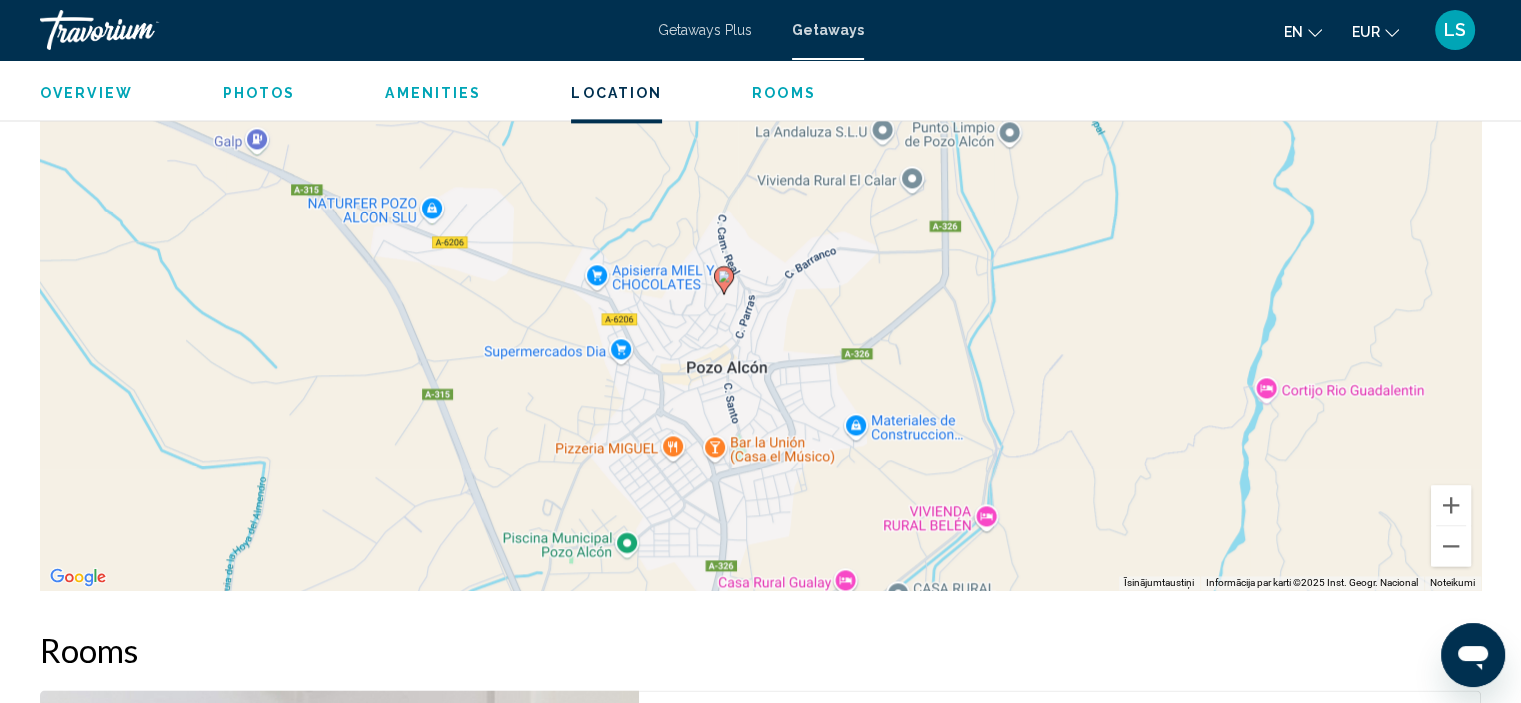 click on "Lai aktivizētu vilkšanu ar tastatūru, nospiediet taustiņu kombināciju Alt + Enter. Kad esat gatavs vilkšanai ar tastatūru, izmantojiet bulttaustiņus, lai pārvietotu atzīmi. Lai pabeigtu vilkšanu, nospiediet taustiņu Enter. Lai atceltu, nospiediet atsoļa taustiņu." at bounding box center [760, 290] 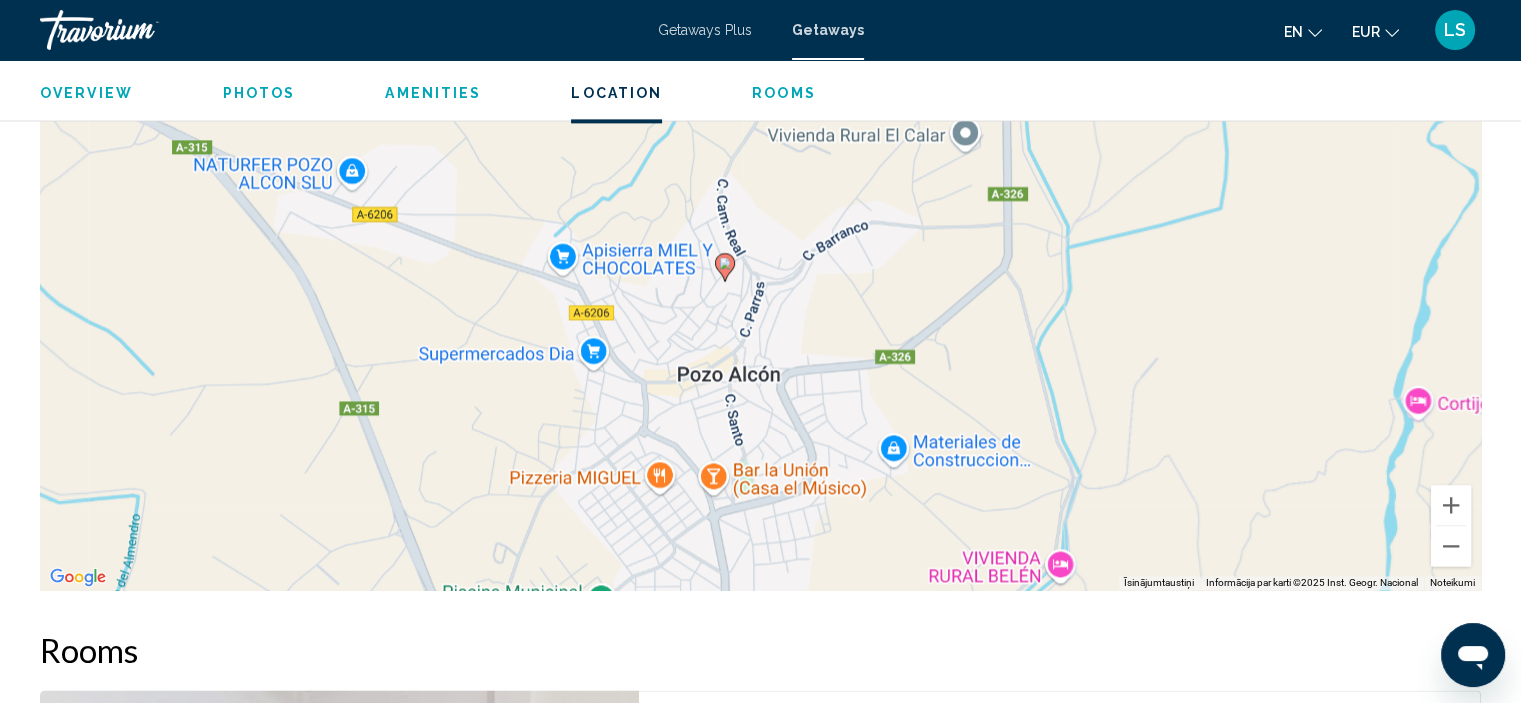 click on "Lai aktivizētu vilkšanu ar tastatūru, nospiediet taustiņu kombināciju Alt + Enter. Kad esat gatavs vilkšanai ar tastatūru, izmantojiet bulttaustiņus, lai pārvietotu atzīmi. Lai pabeigtu vilkšanu, nospiediet taustiņu Enter. Lai atceltu, nospiediet atsoļa taustiņu." at bounding box center (760, 290) 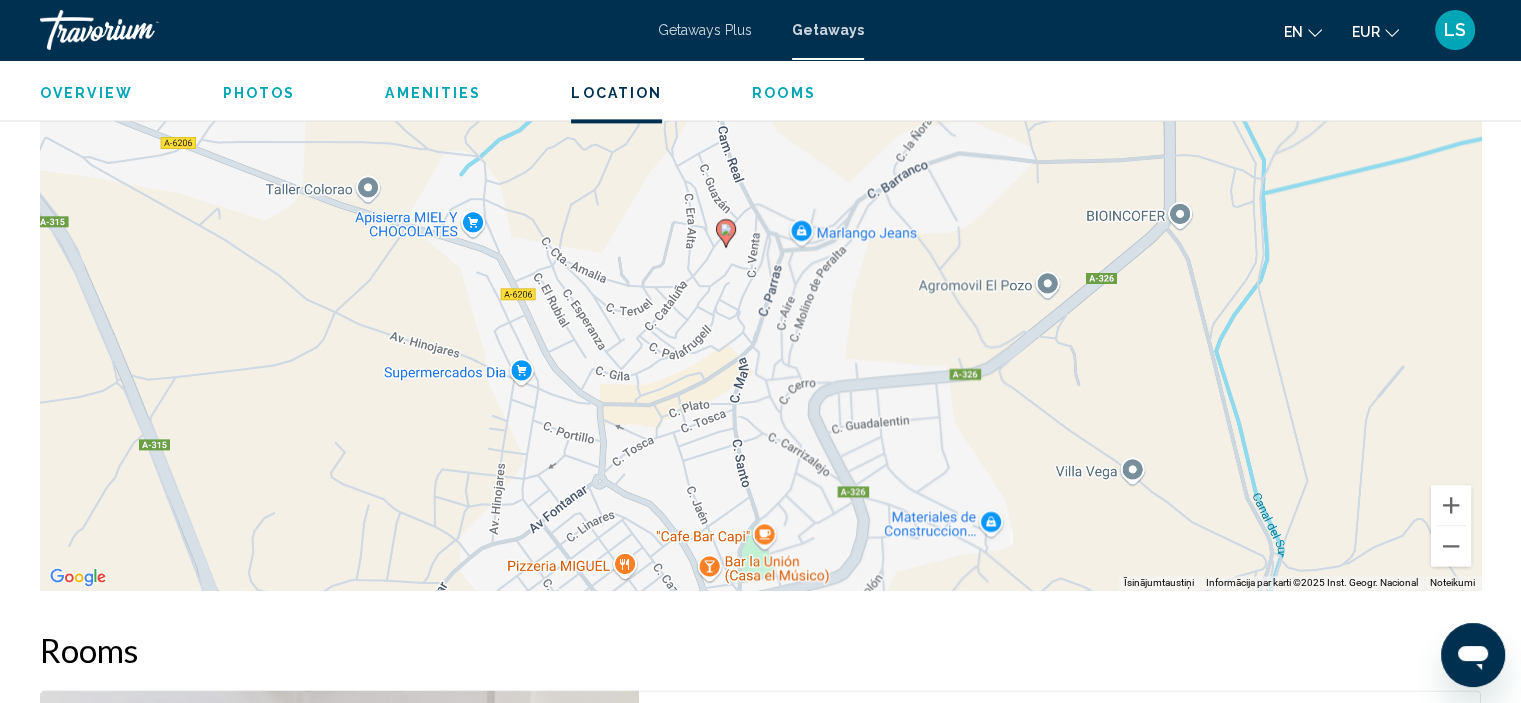 click on "Lai aktivizētu vilkšanu ar tastatūru, nospiediet taustiņu kombināciju Alt + Enter. Kad esat gatavs vilkšanai ar tastatūru, izmantojiet bulttaustiņus, lai pārvietotu atzīmi. Lai pabeigtu vilkšanu, nospiediet taustiņu Enter. Lai atceltu, nospiediet atsoļa taustiņu." at bounding box center (760, 290) 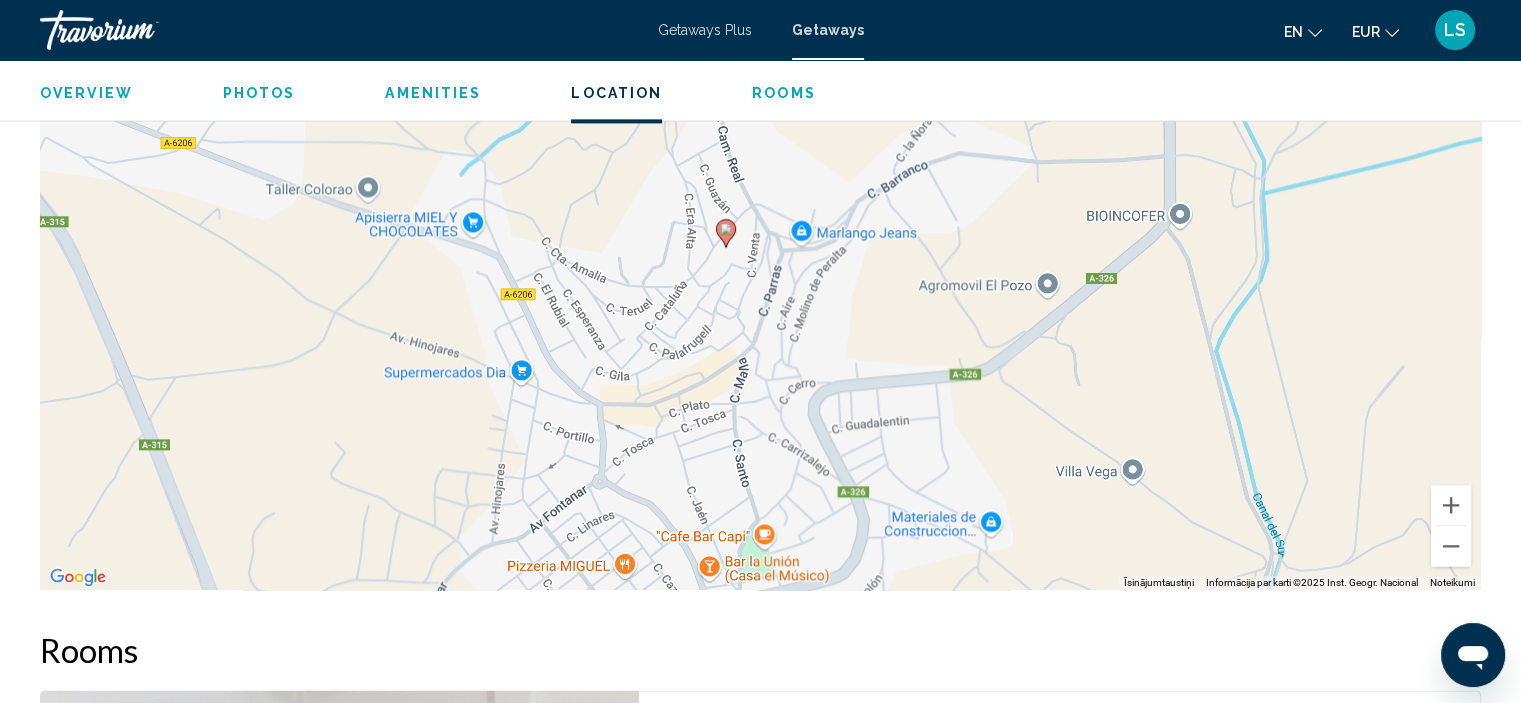 click on "Lai aktivizētu vilkšanu ar tastatūru, nospiediet taustiņu kombināciju Alt + Enter. Kad esat gatavs vilkšanai ar tastatūru, izmantojiet bulttaustiņus, lai pārvietotu atzīmi. Lai pabeigtu vilkšanu, nospiediet taustiņu Enter. Lai atceltu, nospiediet atsoļa taustiņu." at bounding box center [760, 290] 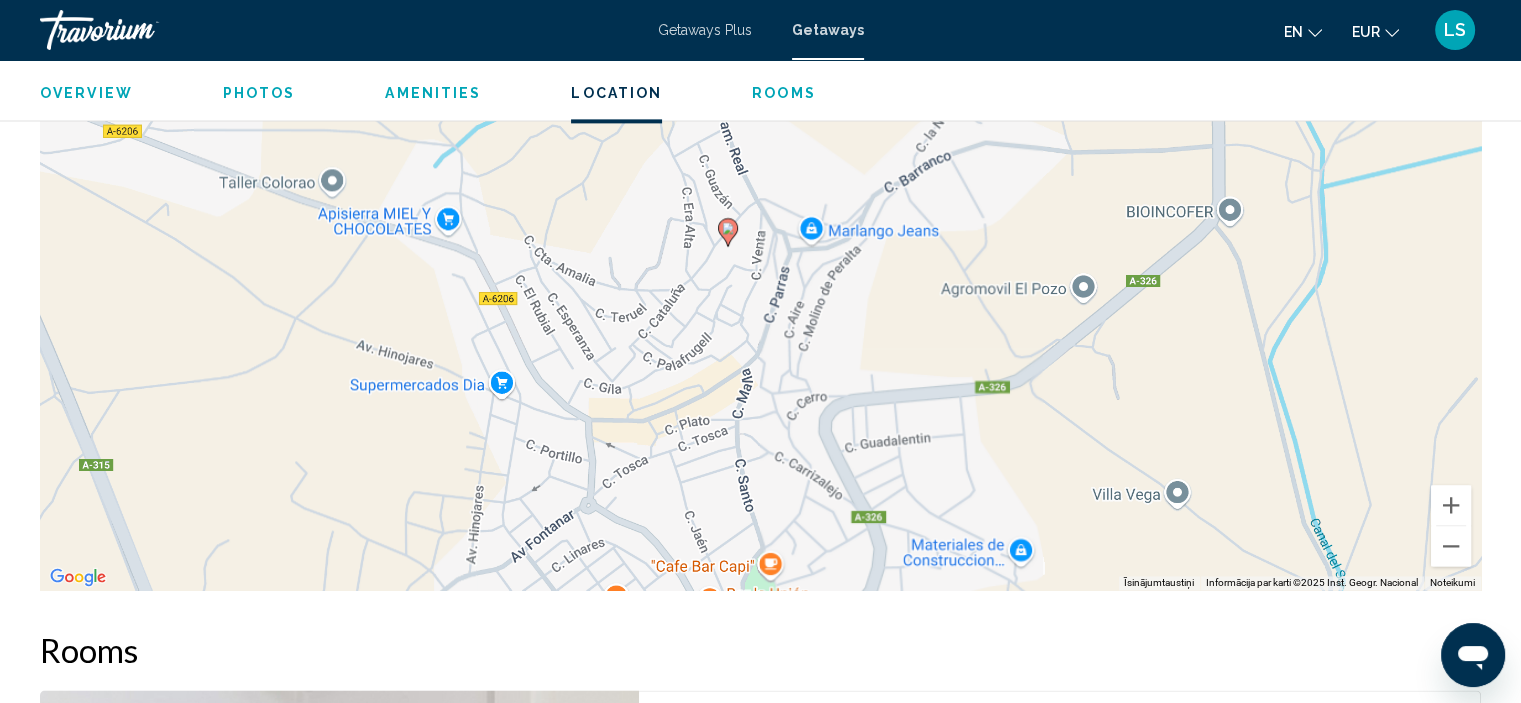 click on "Lai aktivizētu vilkšanu ar tastatūru, nospiediet taustiņu kombināciju Alt + Enter. Kad esat gatavs vilkšanai ar tastatūru, izmantojiet bulttaustiņus, lai pārvietotu atzīmi. Lai pabeigtu vilkšanu, nospiediet taustiņu Enter. Lai atceltu, nospiediet atsoļa taustiņu." at bounding box center [760, 290] 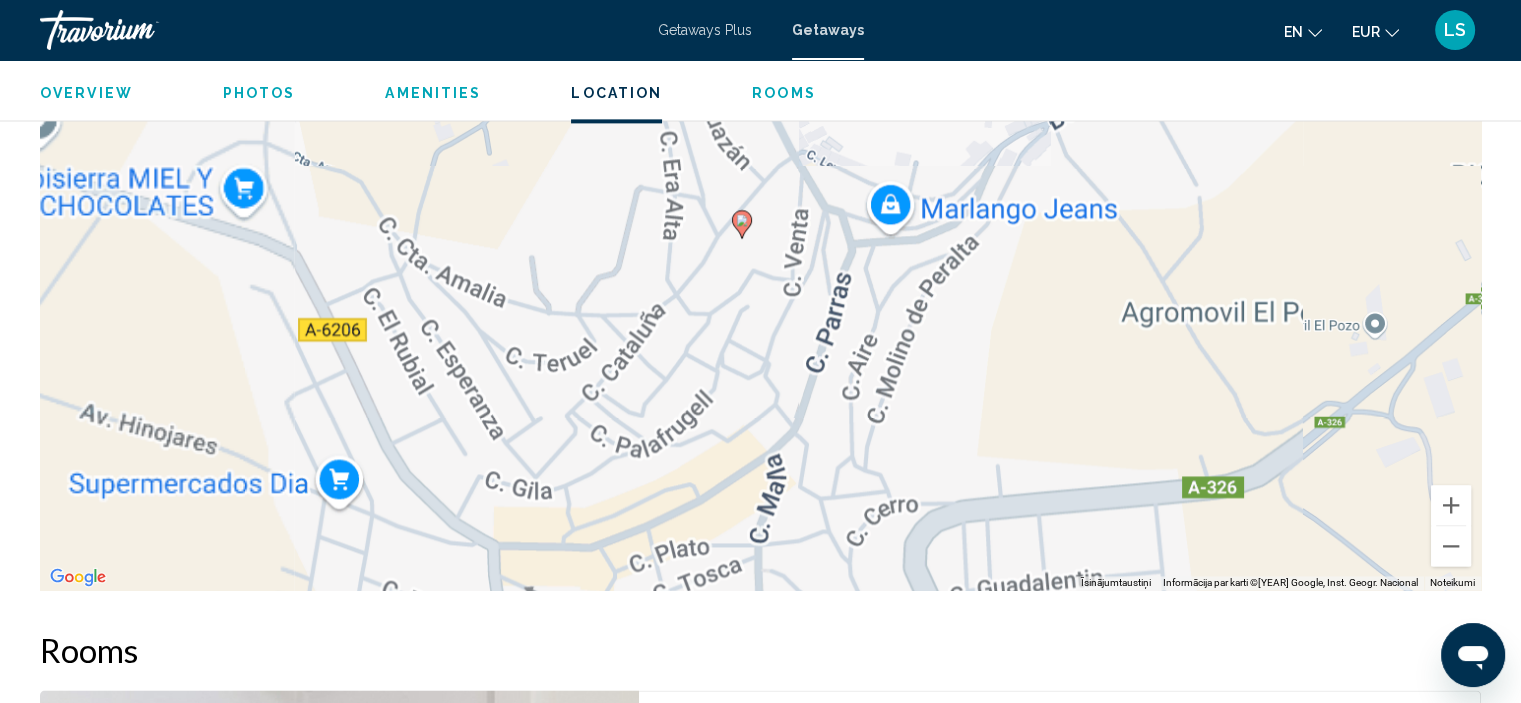 click on "Lai aktivizētu vilkšanu ar tastatūru, nospiediet taustiņu kombināciju Alt + Enter. Kad esat gatavs vilkšanai ar tastatūru, izmantojiet bulttaustiņus, lai pārvietotu atzīmi. Lai pabeigtu vilkšanu, nospiediet taustiņu Enter. Lai atceltu, nospiediet atsoļa taustiņu." at bounding box center [760, 290] 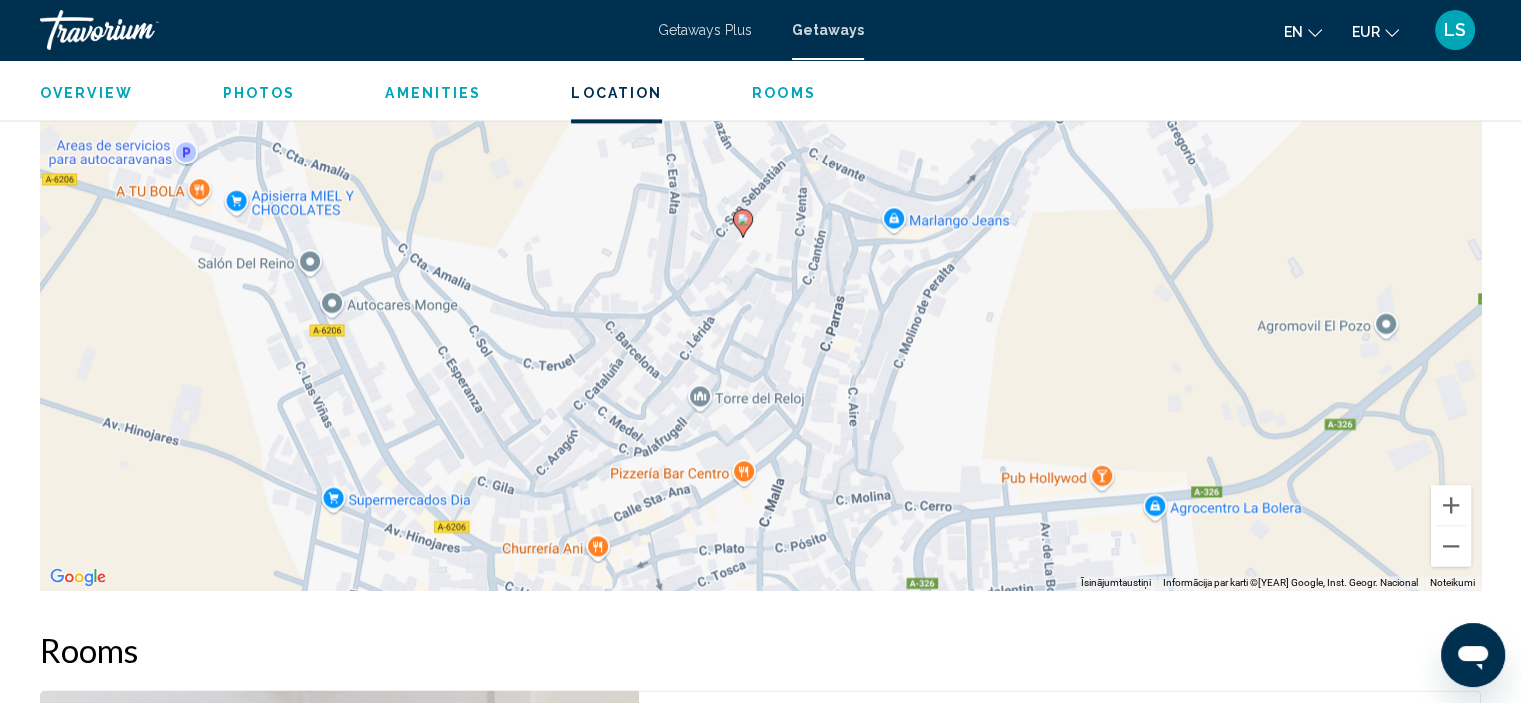click on "Lai aktivizētu vilkšanu ar tastatūru, nospiediet taustiņu kombināciju Alt + Enter. Kad esat gatavs vilkšanai ar tastatūru, izmantojiet bulttaustiņus, lai pārvietotu atzīmi. Lai pabeigtu vilkšanu, nospiediet taustiņu Enter. Lai atceltu, nospiediet atsoļa taustiņu." at bounding box center [760, 290] 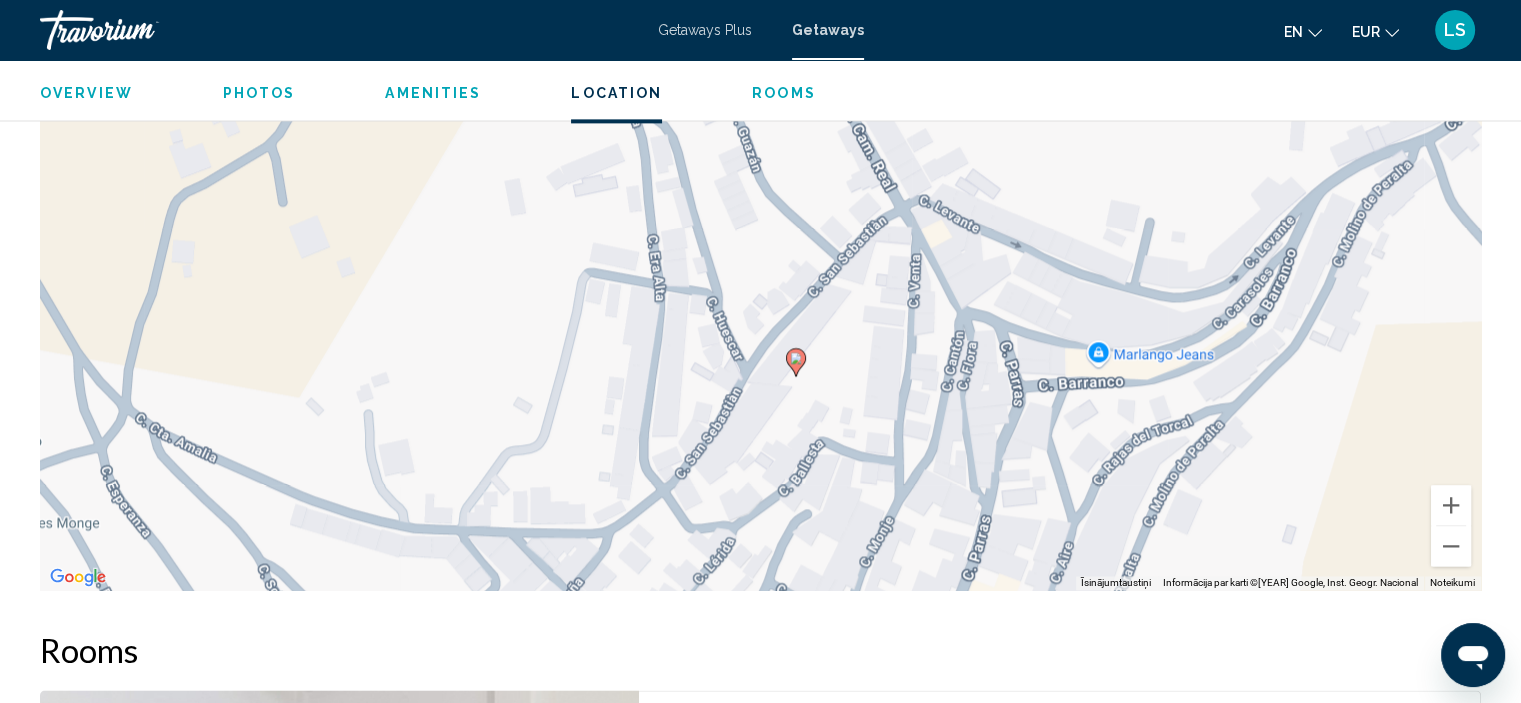 drag, startPoint x: 776, startPoint y: 271, endPoint x: 800, endPoint y: 468, distance: 198.45654 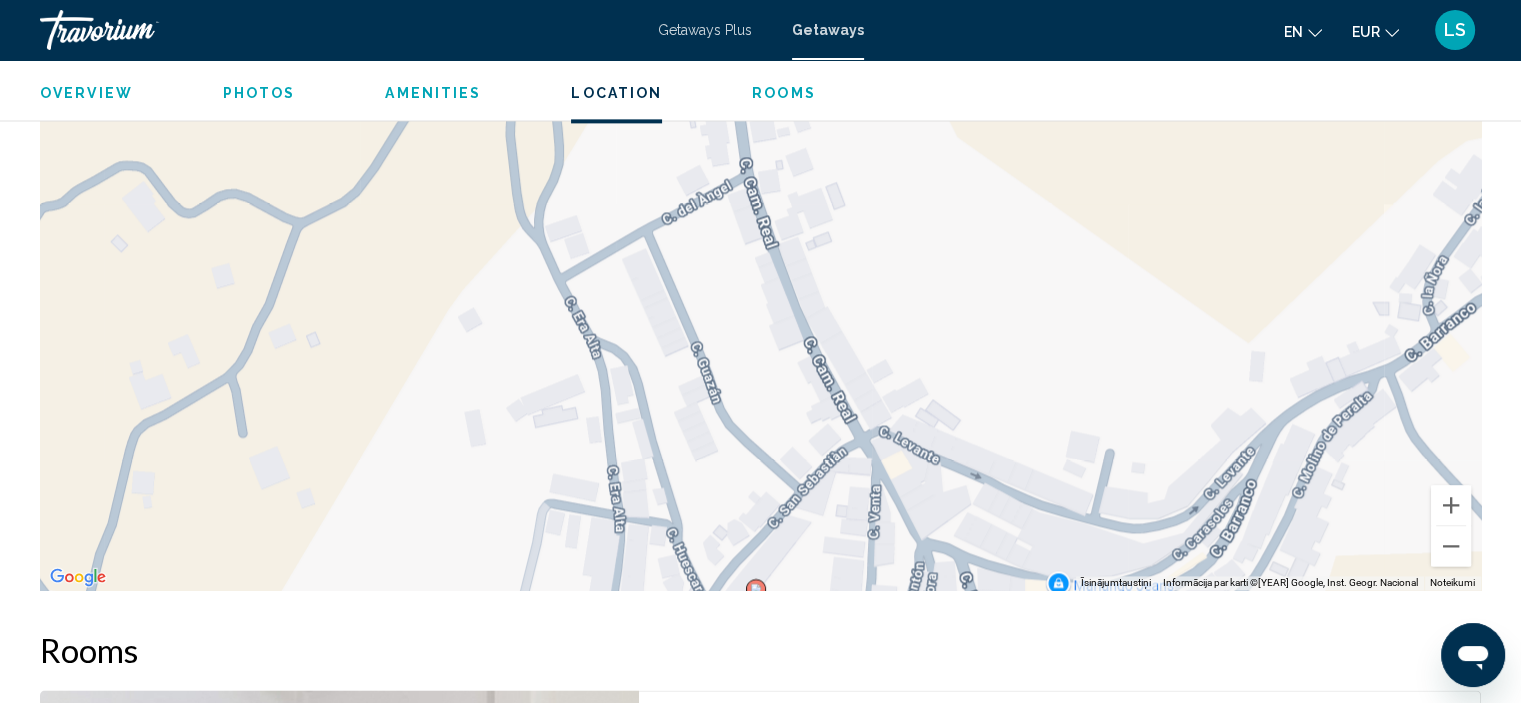 drag, startPoint x: 900, startPoint y: 232, endPoint x: 856, endPoint y: 435, distance: 207.71375 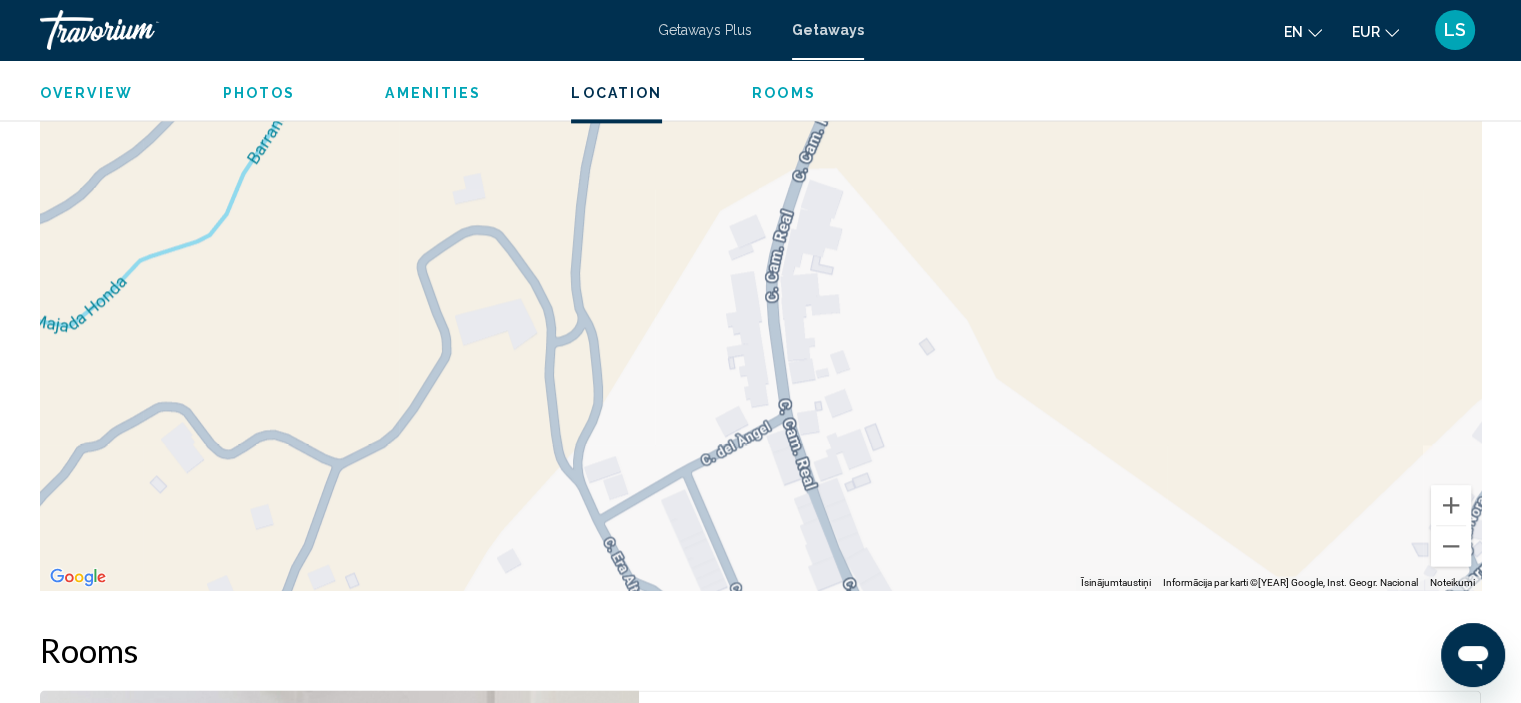 drag, startPoint x: 898, startPoint y: 263, endPoint x: 938, endPoint y: 506, distance: 246.27017 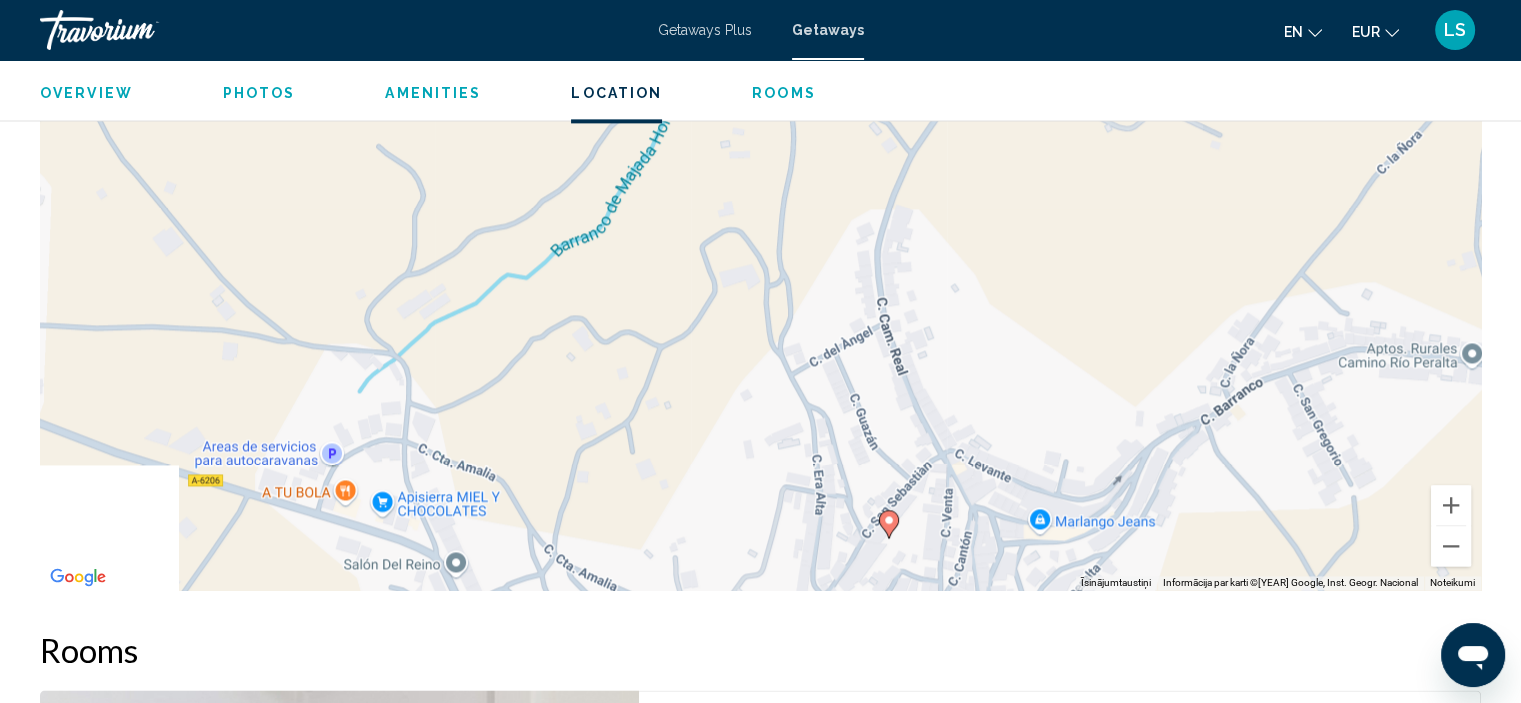 drag, startPoint x: 938, startPoint y: 506, endPoint x: 1017, endPoint y: 215, distance: 301.53275 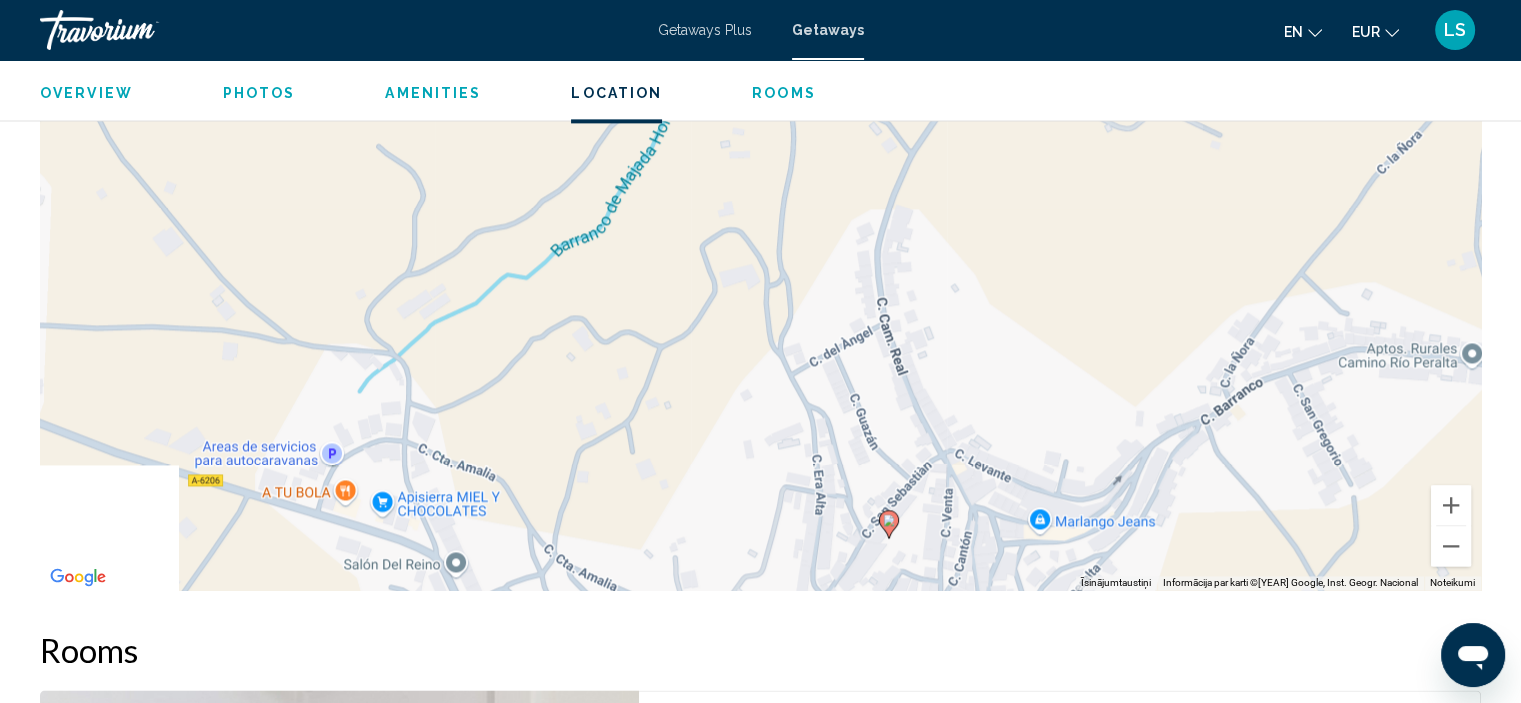 click on "Lai aktivizētu vilkšanu ar tastatūru, nospiediet taustiņu kombināciju Alt + Enter. Kad esat gatavs vilkšanai ar tastatūru, izmantojiet bulttaustiņus, lai pārvietotu atzīmi. Lai pabeigtu vilkšanu, nospiediet taustiņu Enter. Lai atceltu, nospiediet atsoļa taustiņu." at bounding box center [760, 290] 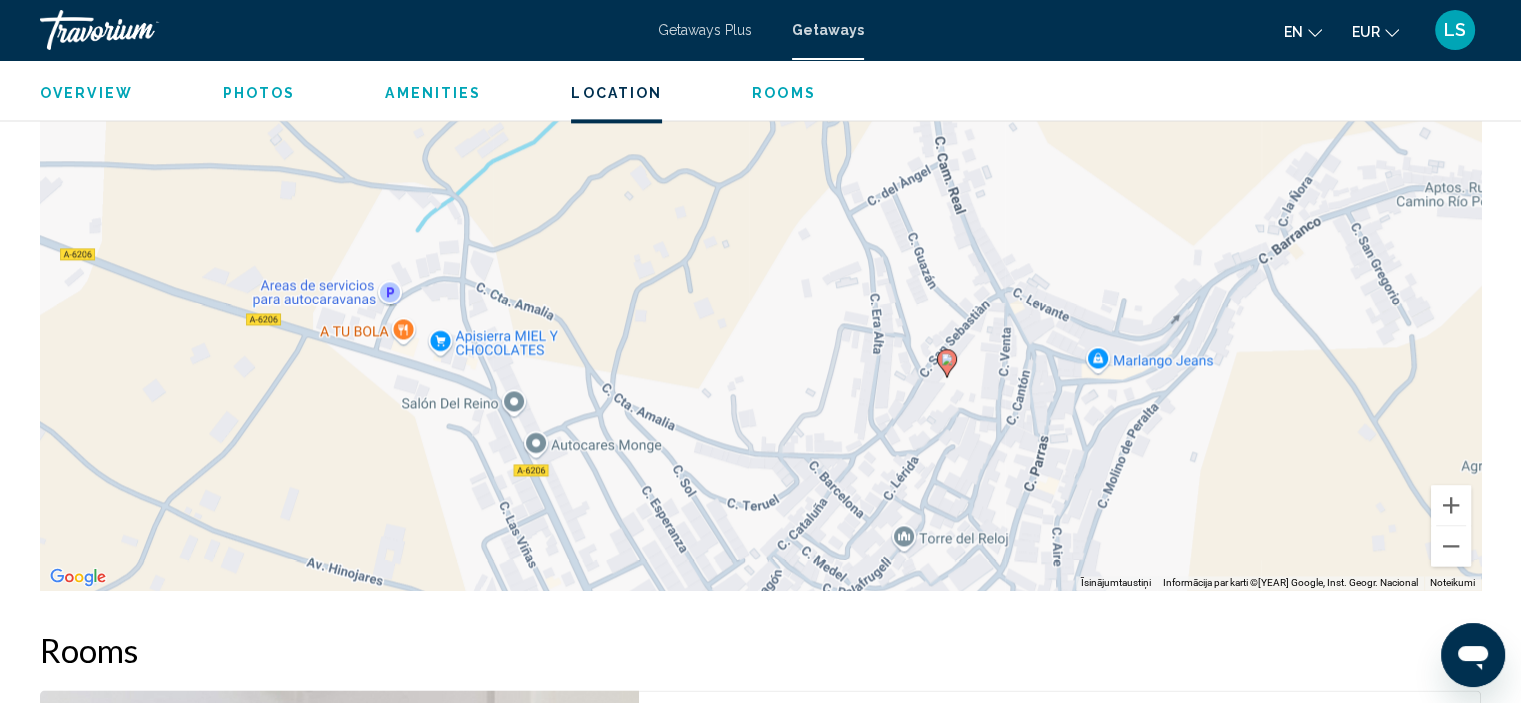 click 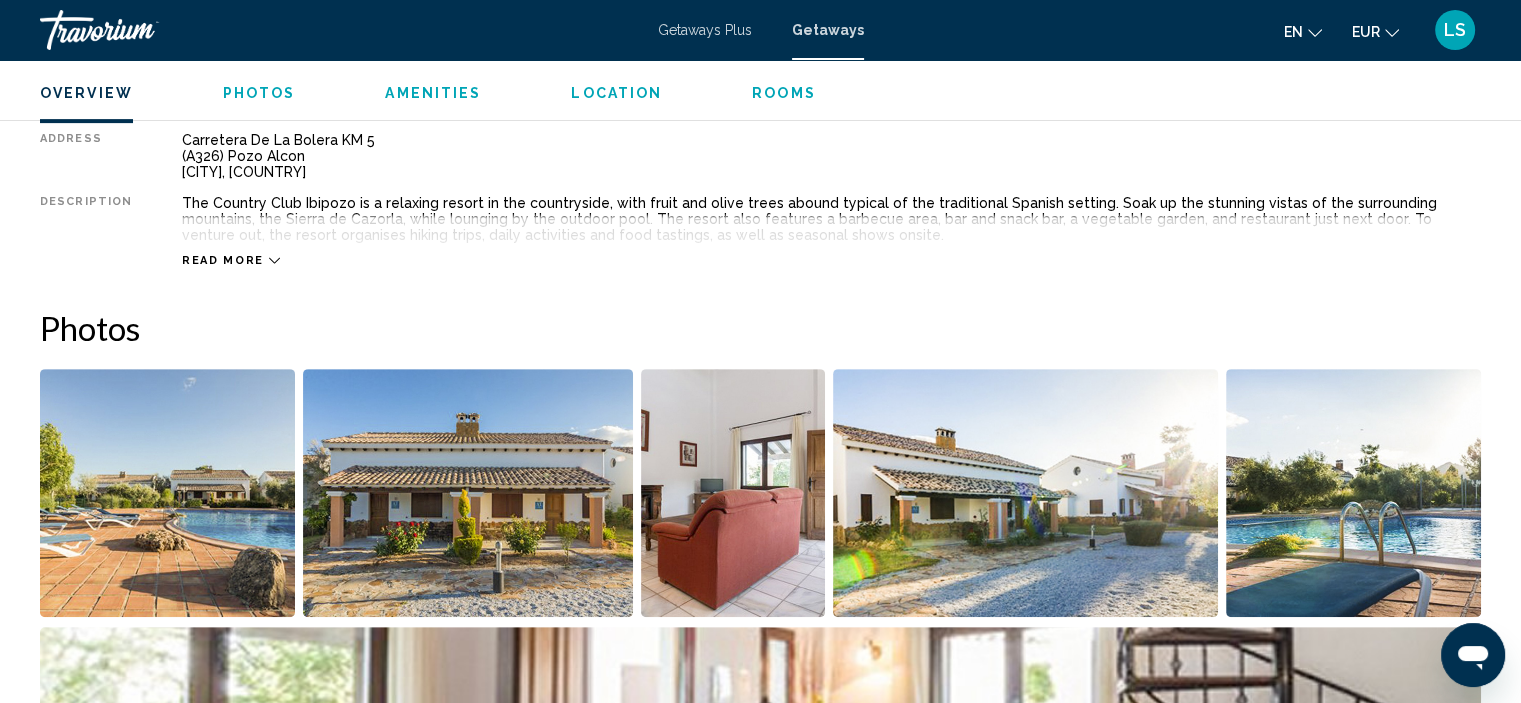 scroll, scrollTop: 719, scrollLeft: 0, axis: vertical 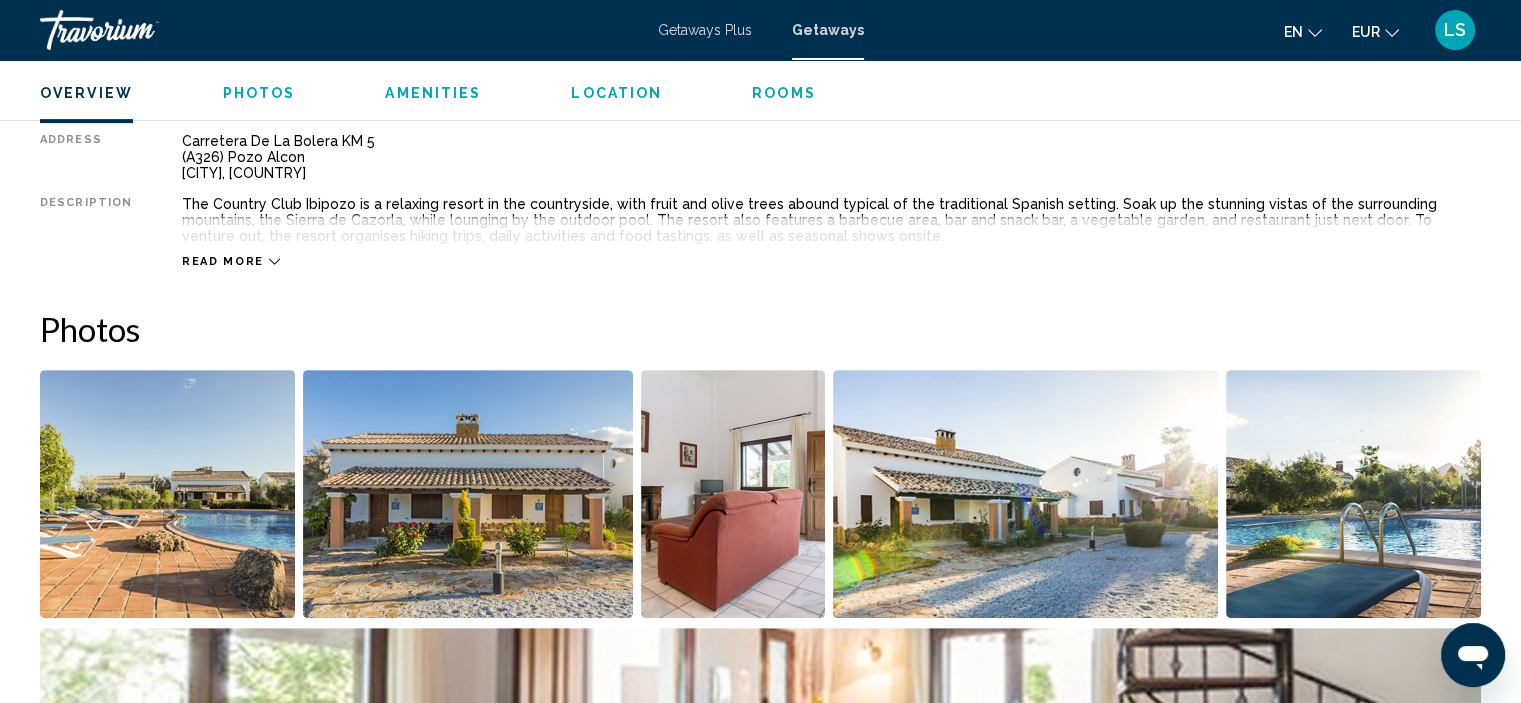 click at bounding box center (468, 494) 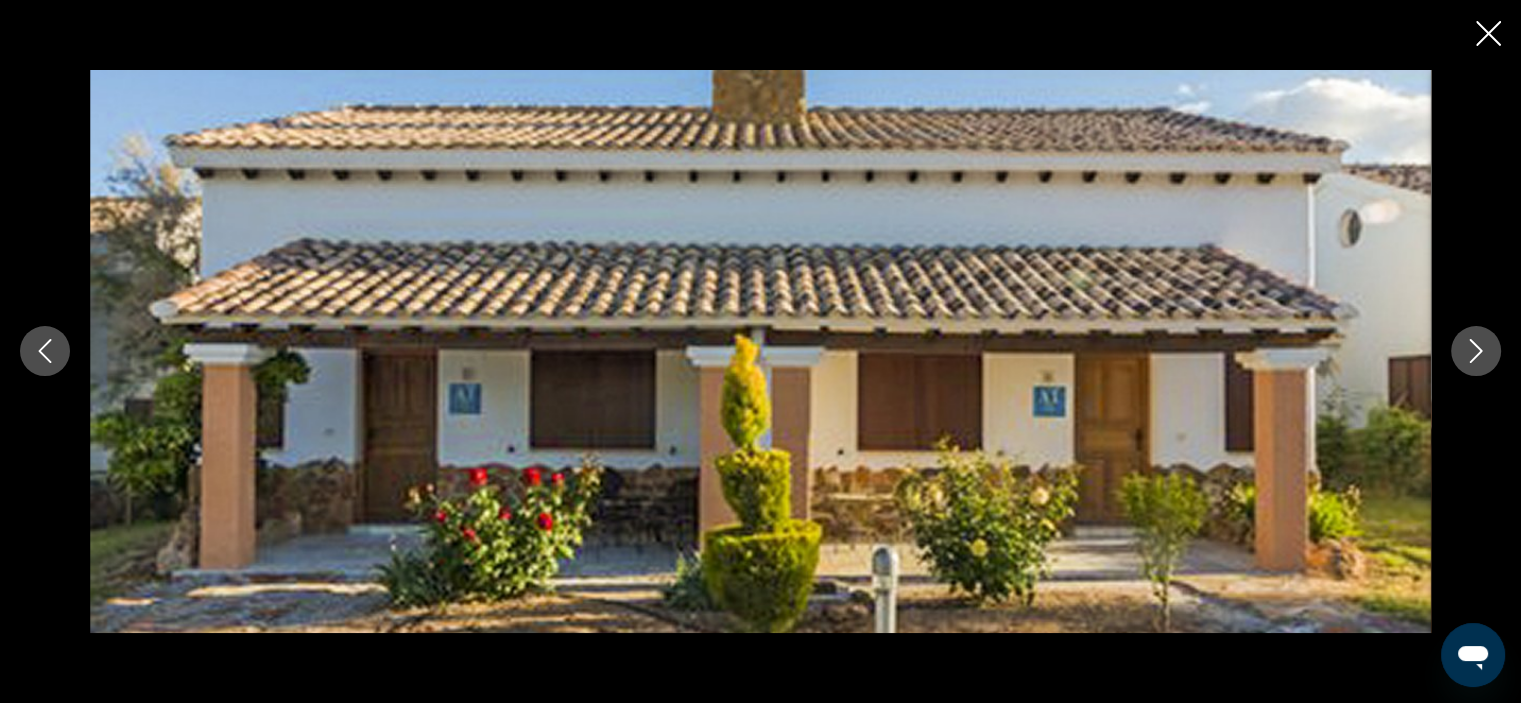 click 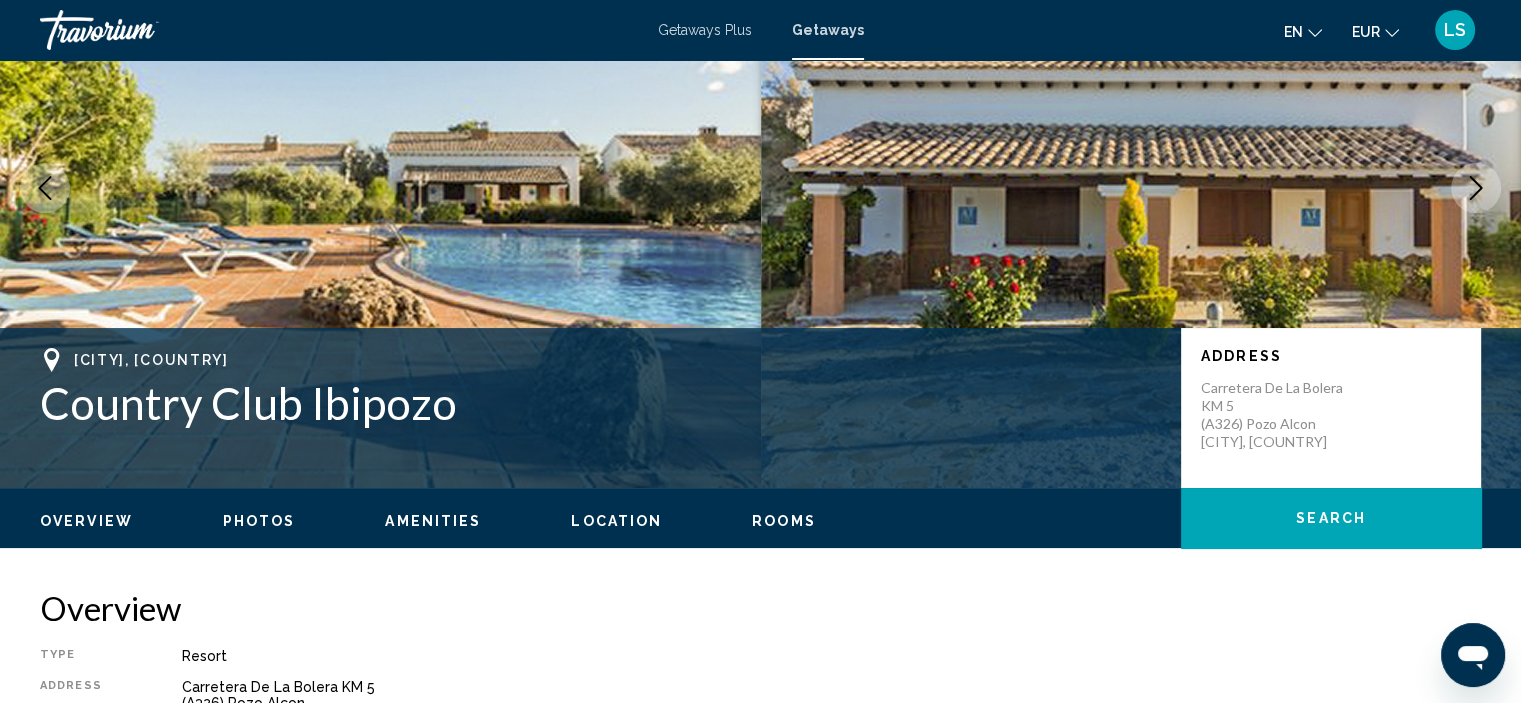 scroll, scrollTop: 232, scrollLeft: 0, axis: vertical 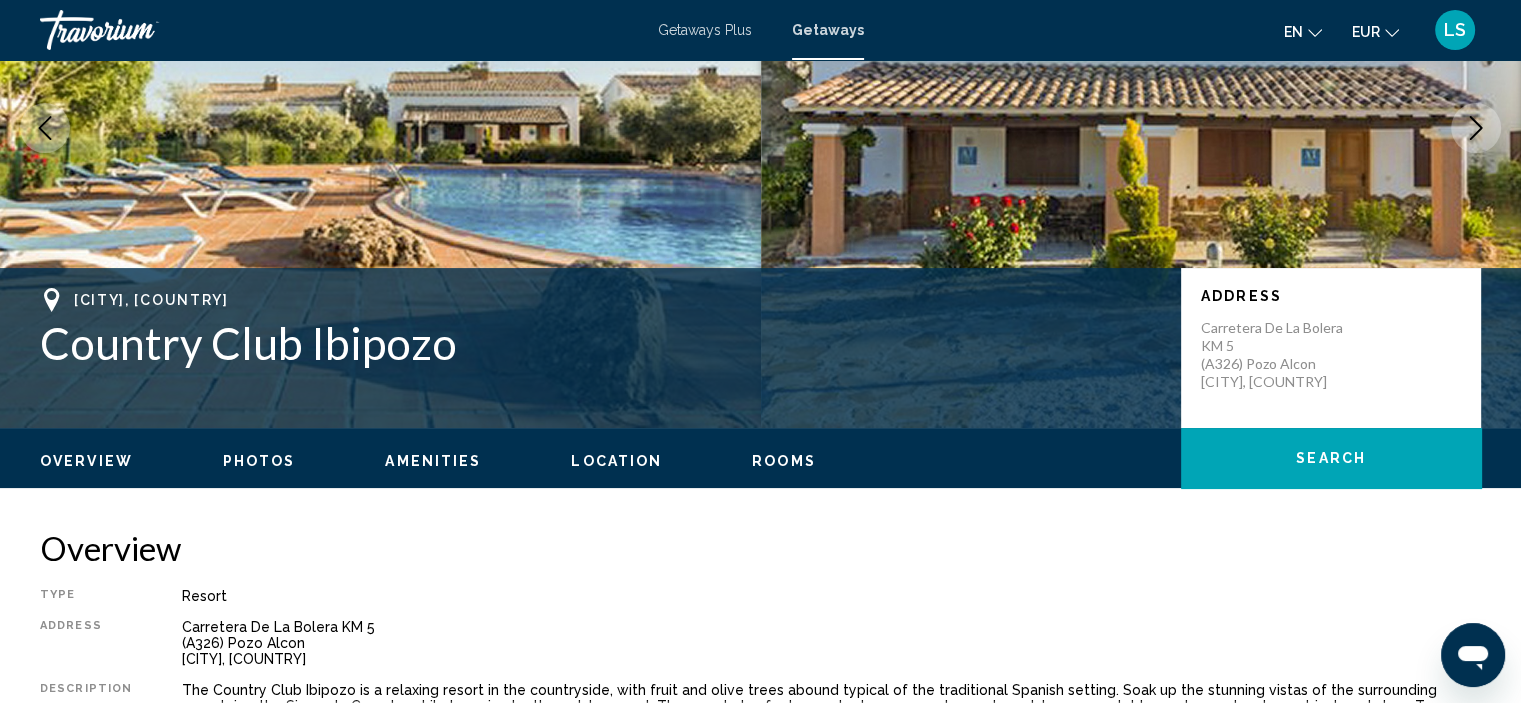 click on "Country Club Ibipozo" at bounding box center (600, 343) 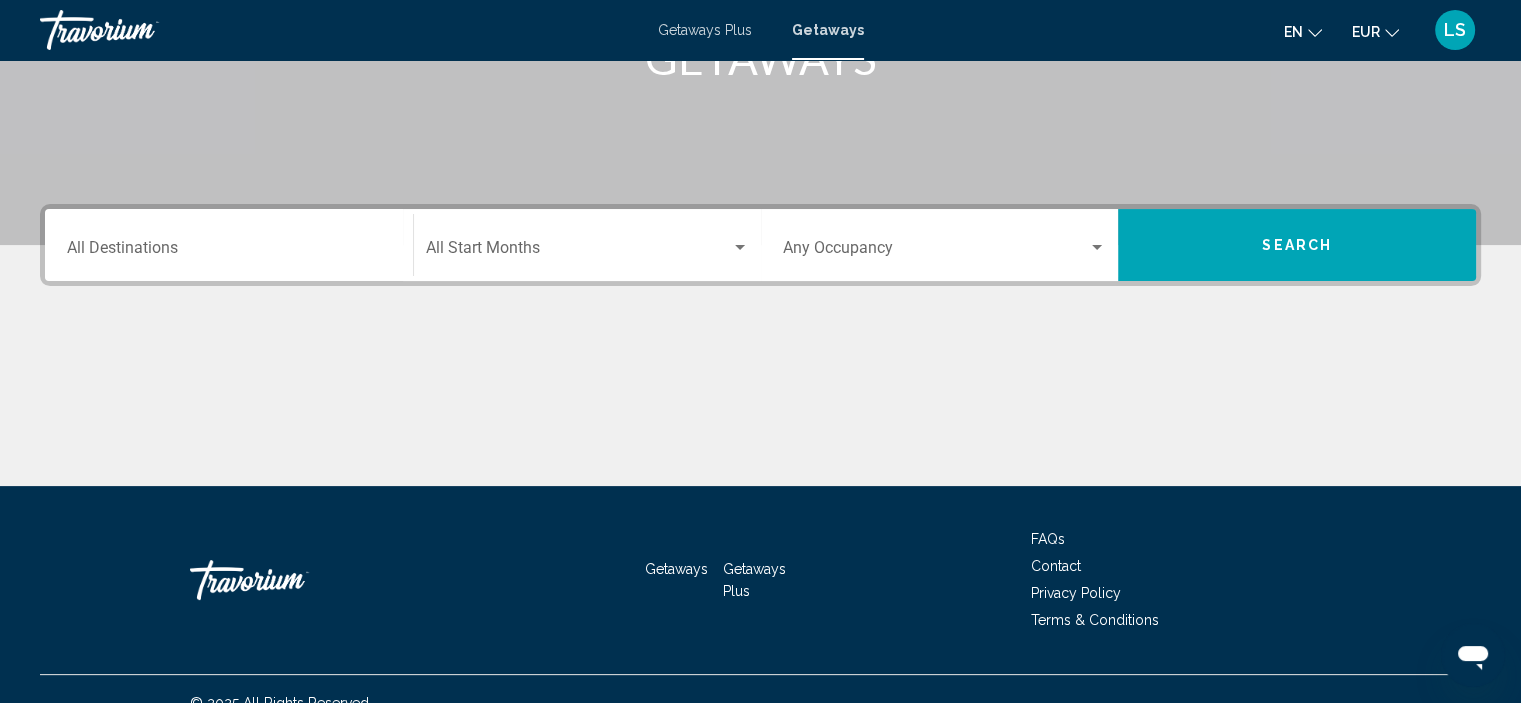 scroll, scrollTop: 382, scrollLeft: 0, axis: vertical 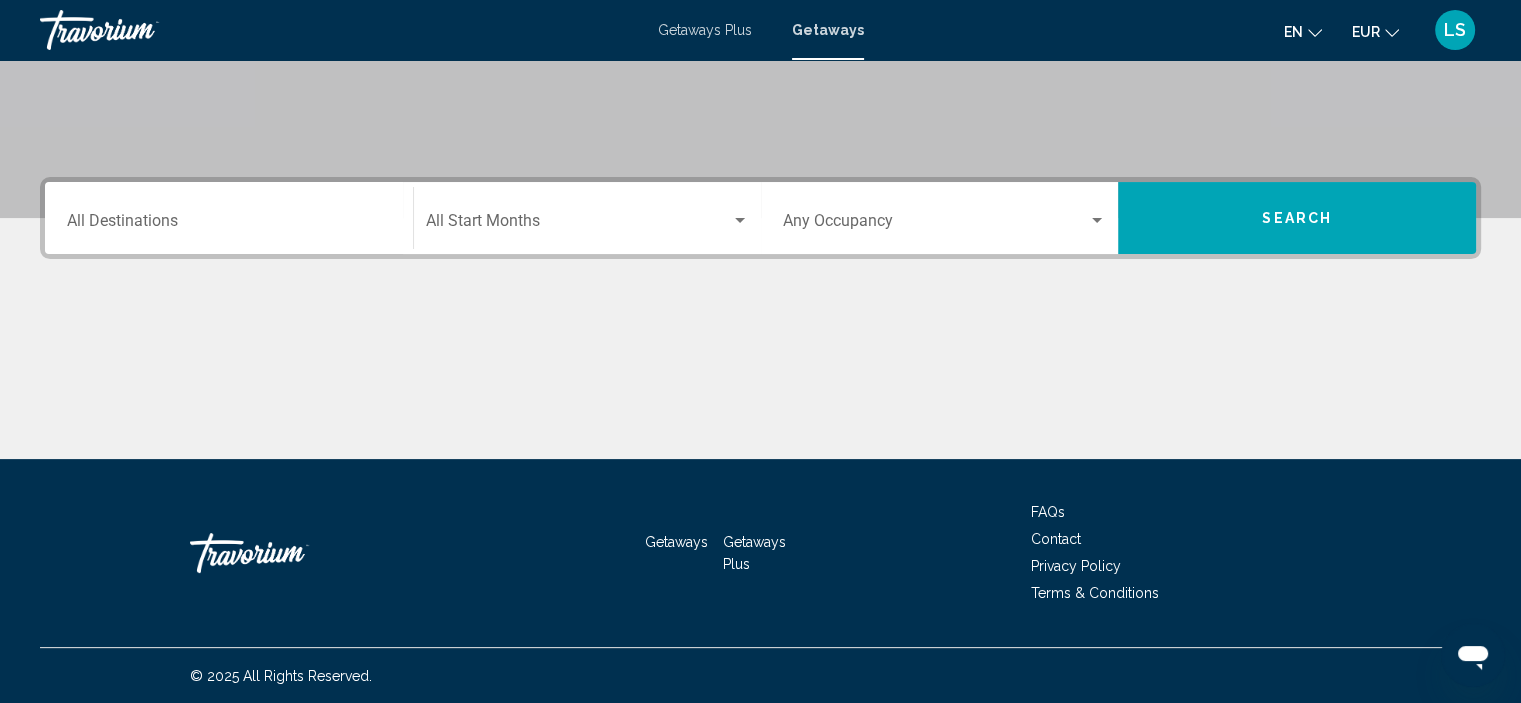 click on "Start Month All Start Months" 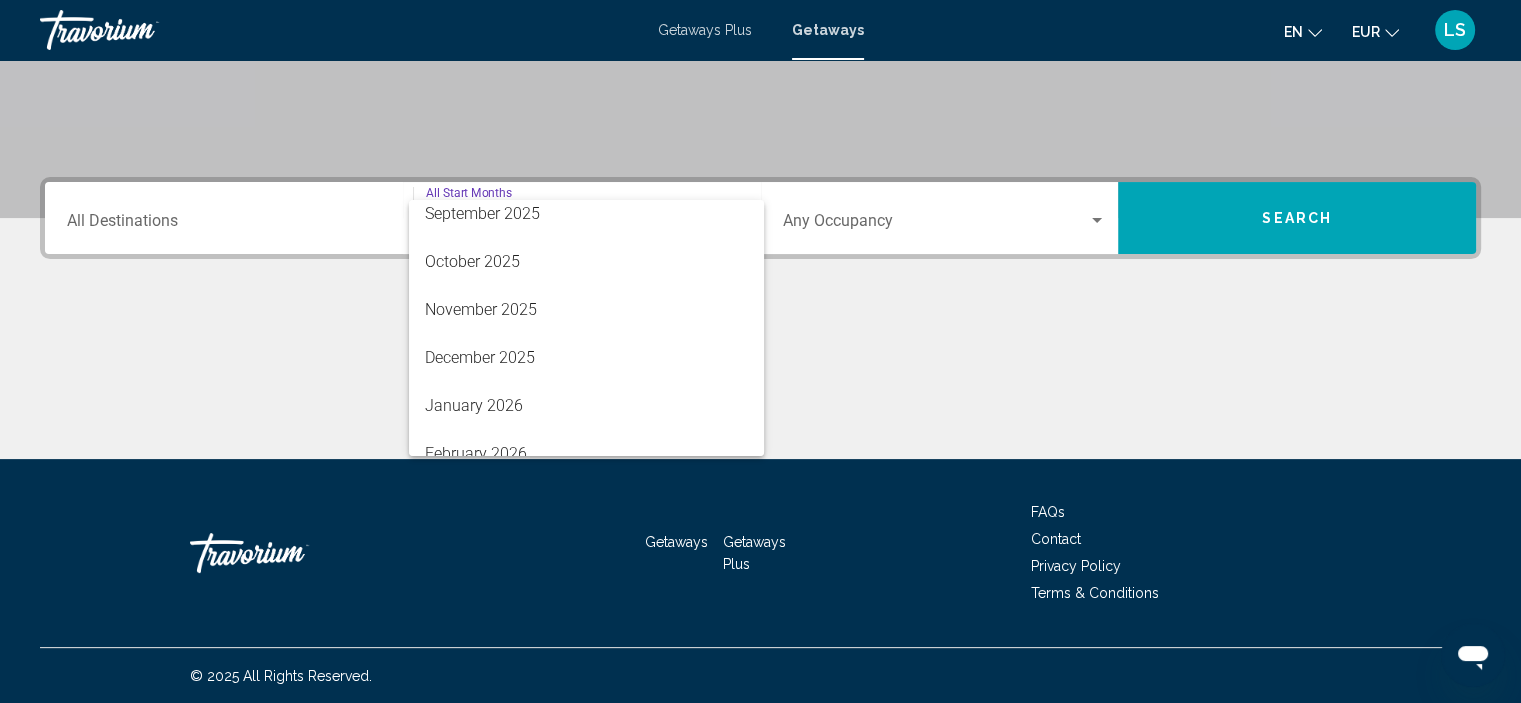 scroll, scrollTop: 156, scrollLeft: 0, axis: vertical 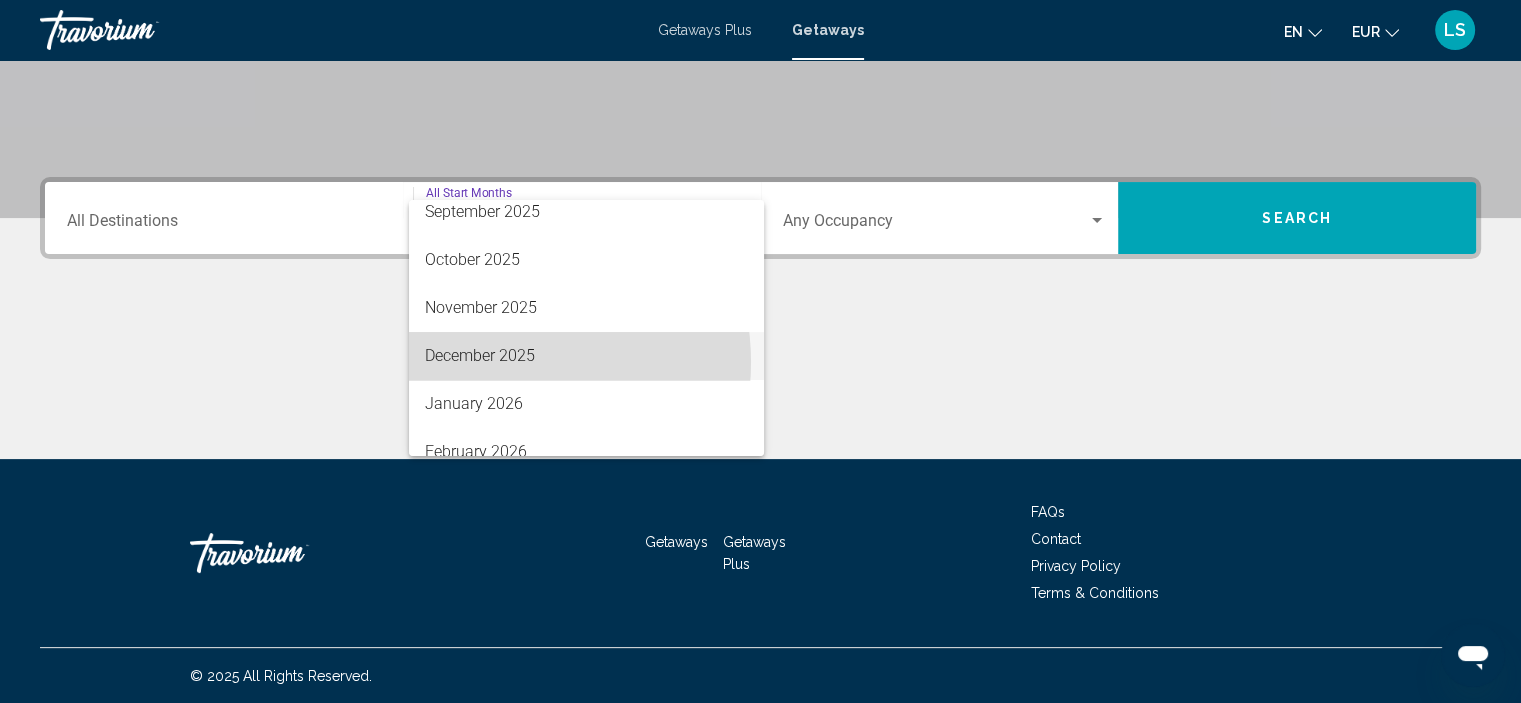 click on "December 2025" at bounding box center (586, 356) 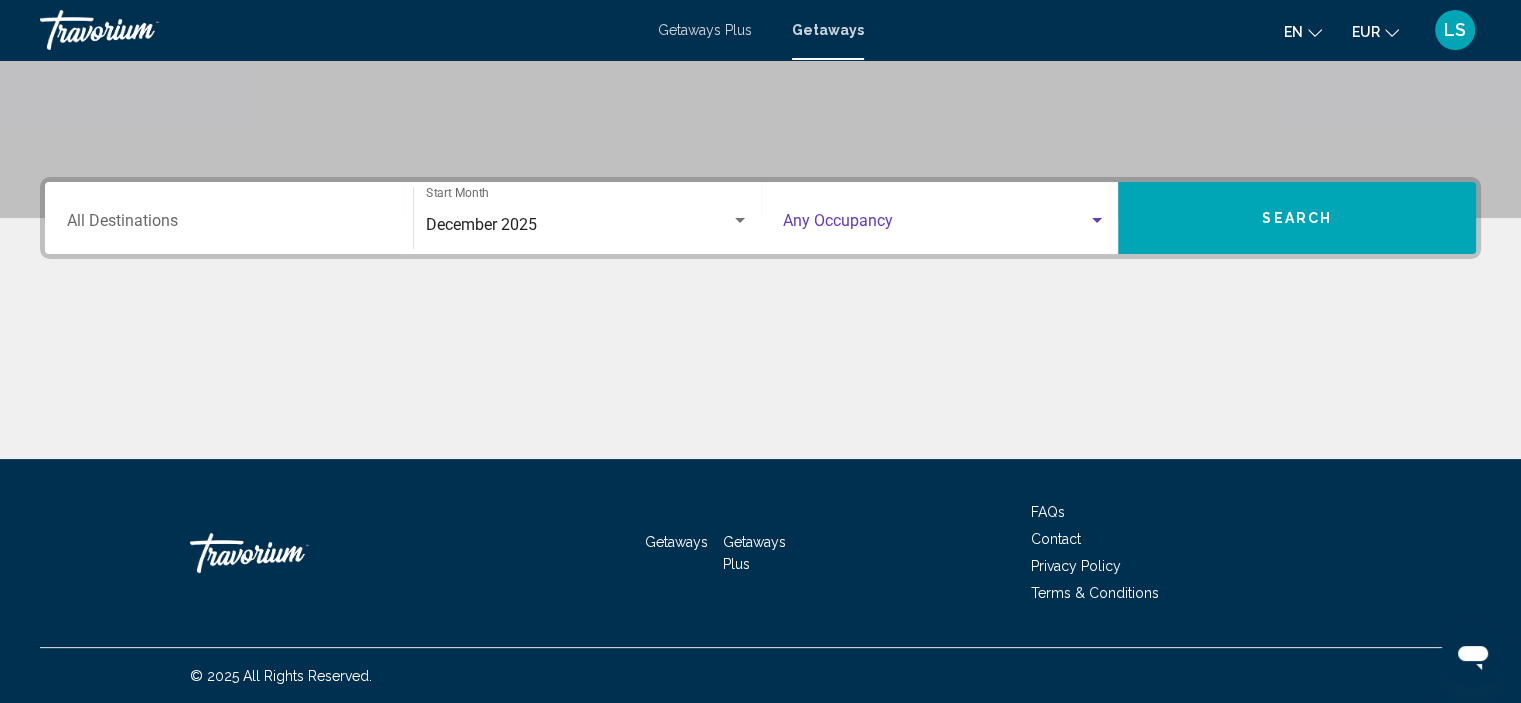 click at bounding box center [936, 225] 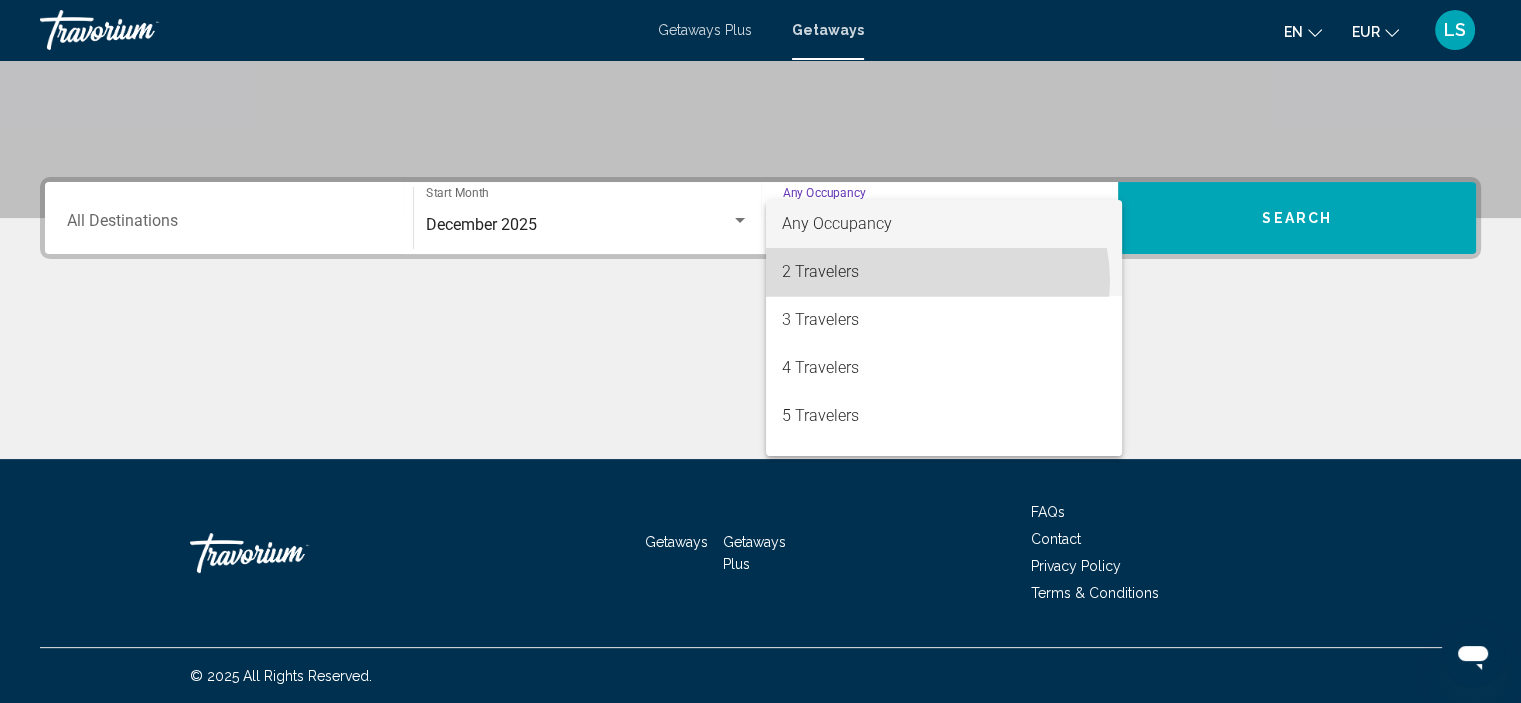 click on "2 Travelers" at bounding box center (944, 272) 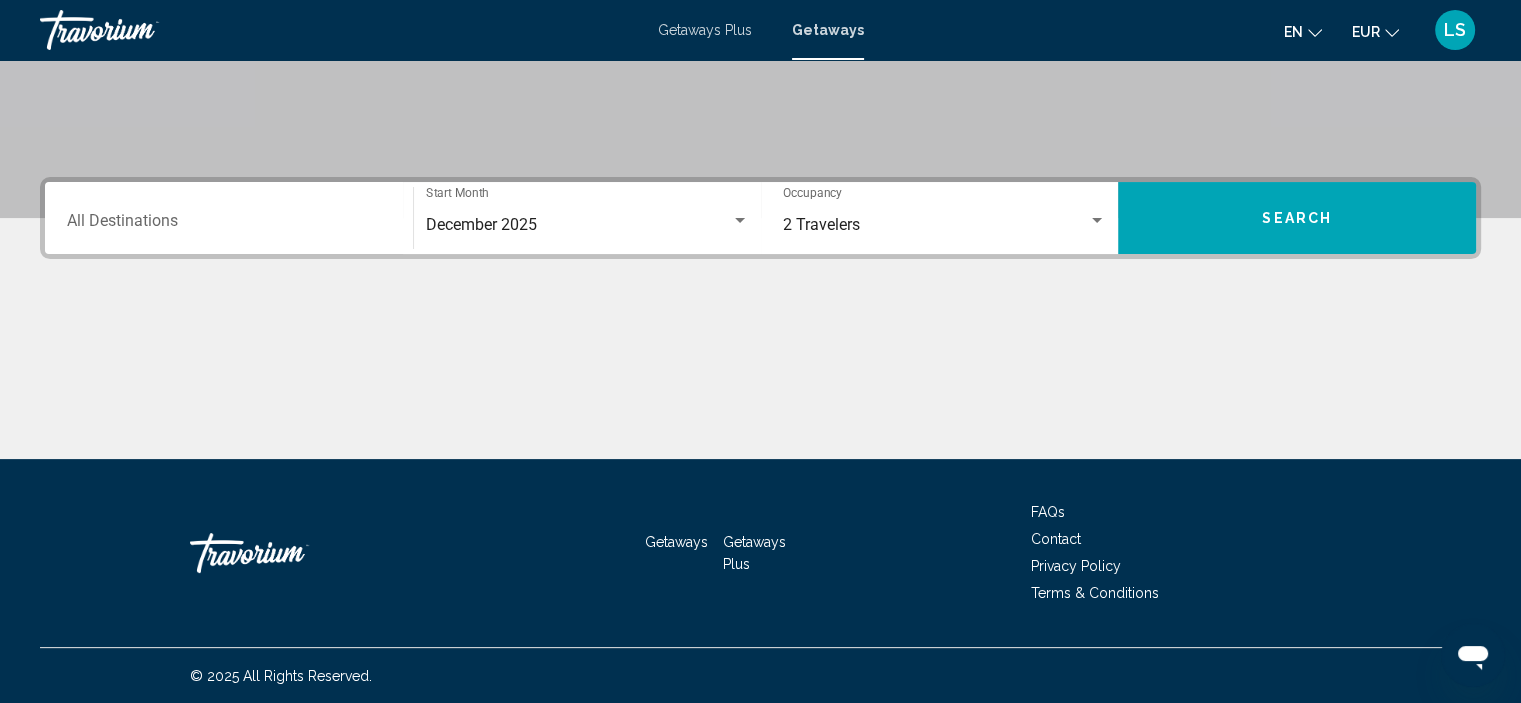 click on "Destination All Destinations" at bounding box center [229, 218] 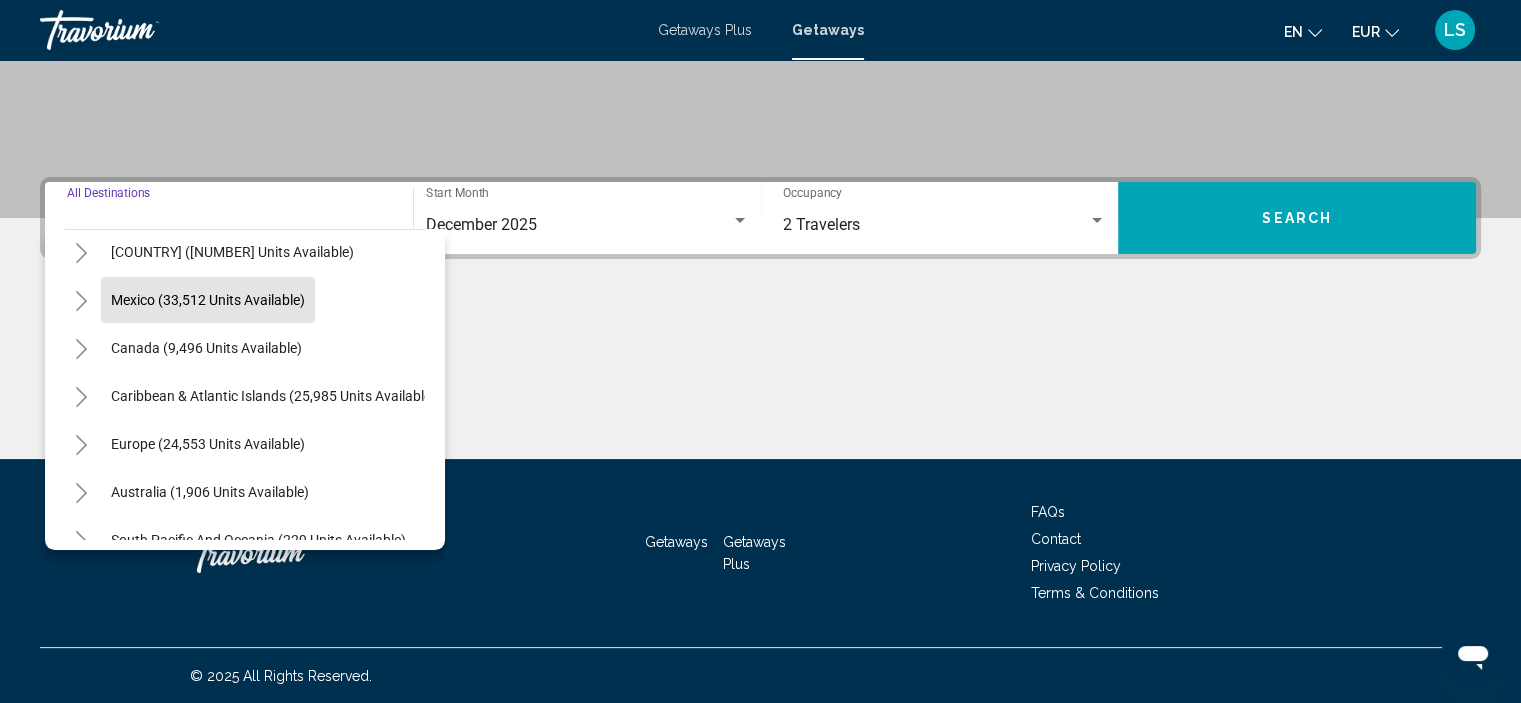 scroll, scrollTop: 63, scrollLeft: 7, axis: both 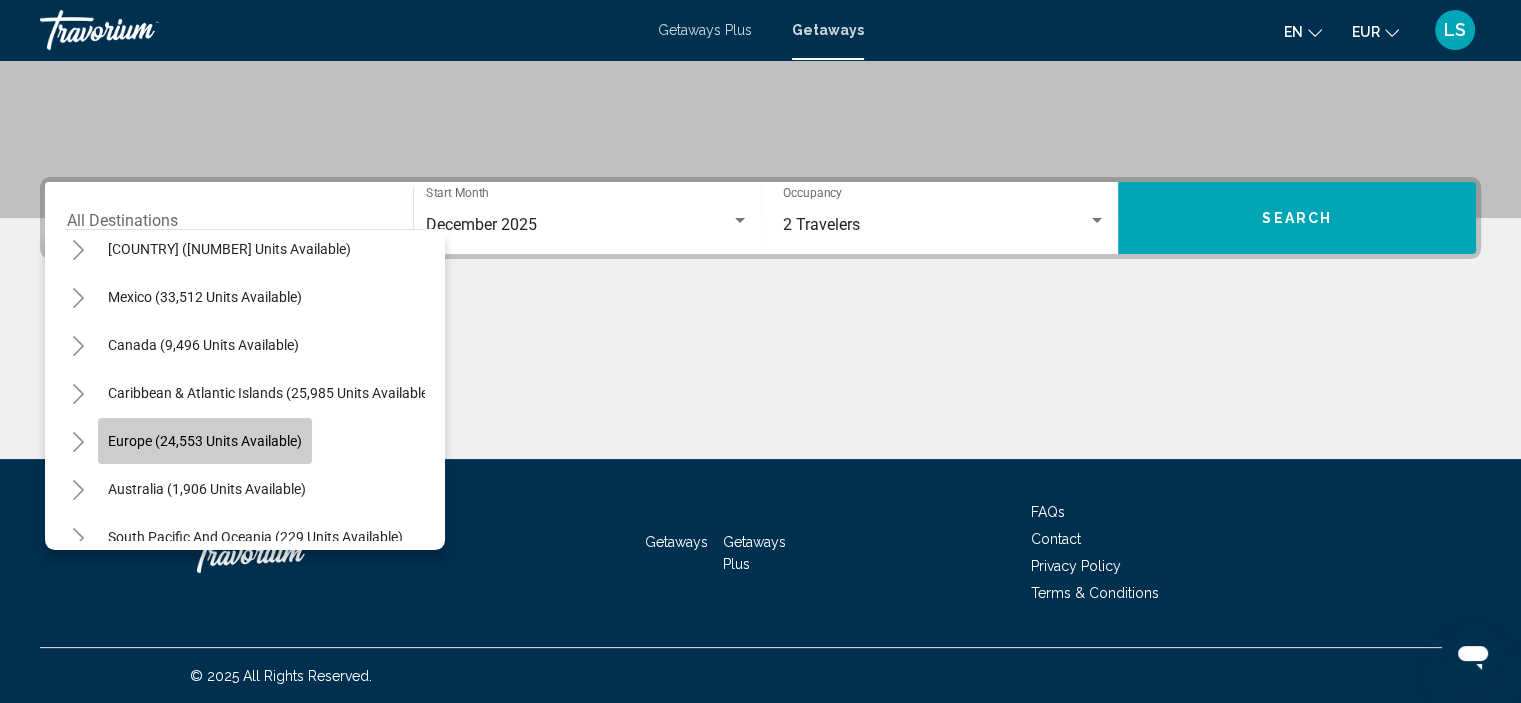 click on "Europe (24,553 units available)" 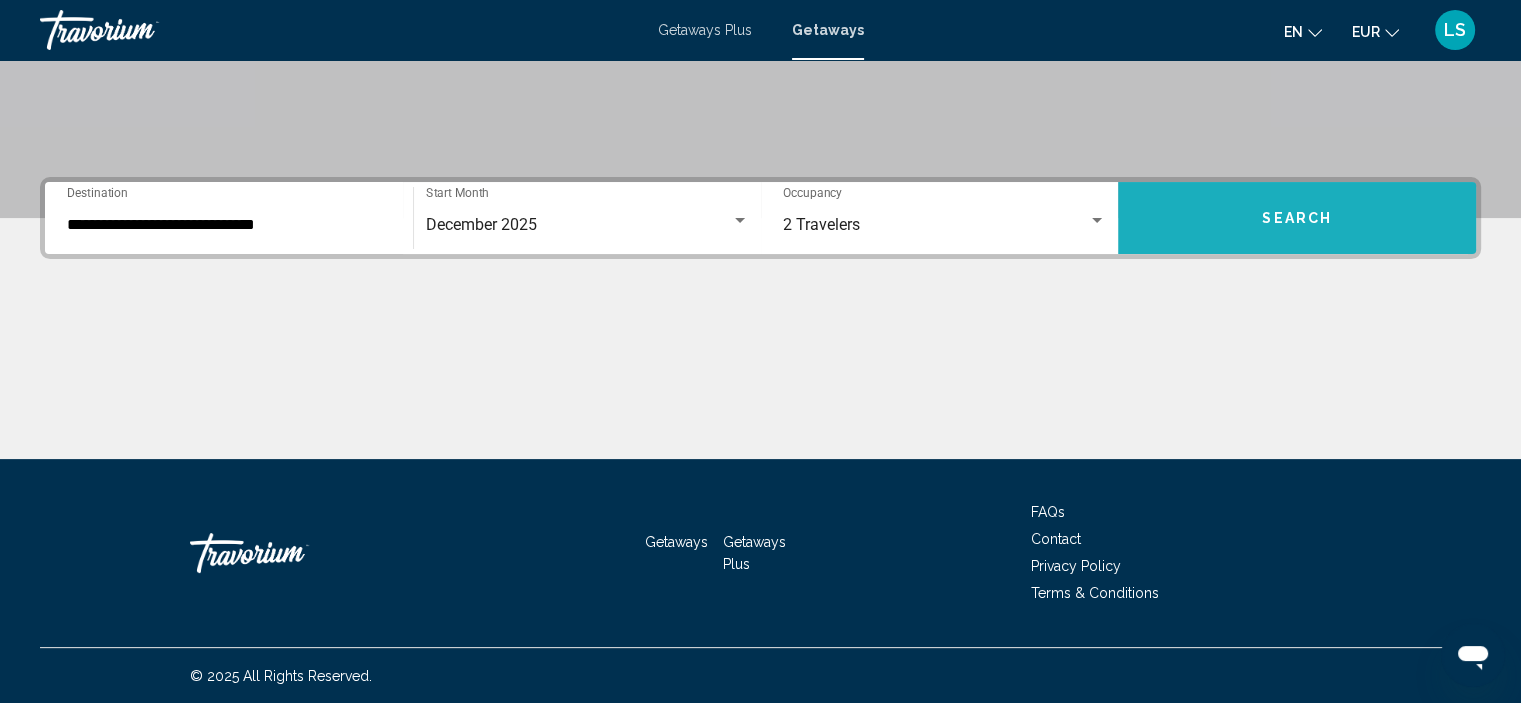 click on "Search" at bounding box center [1297, 218] 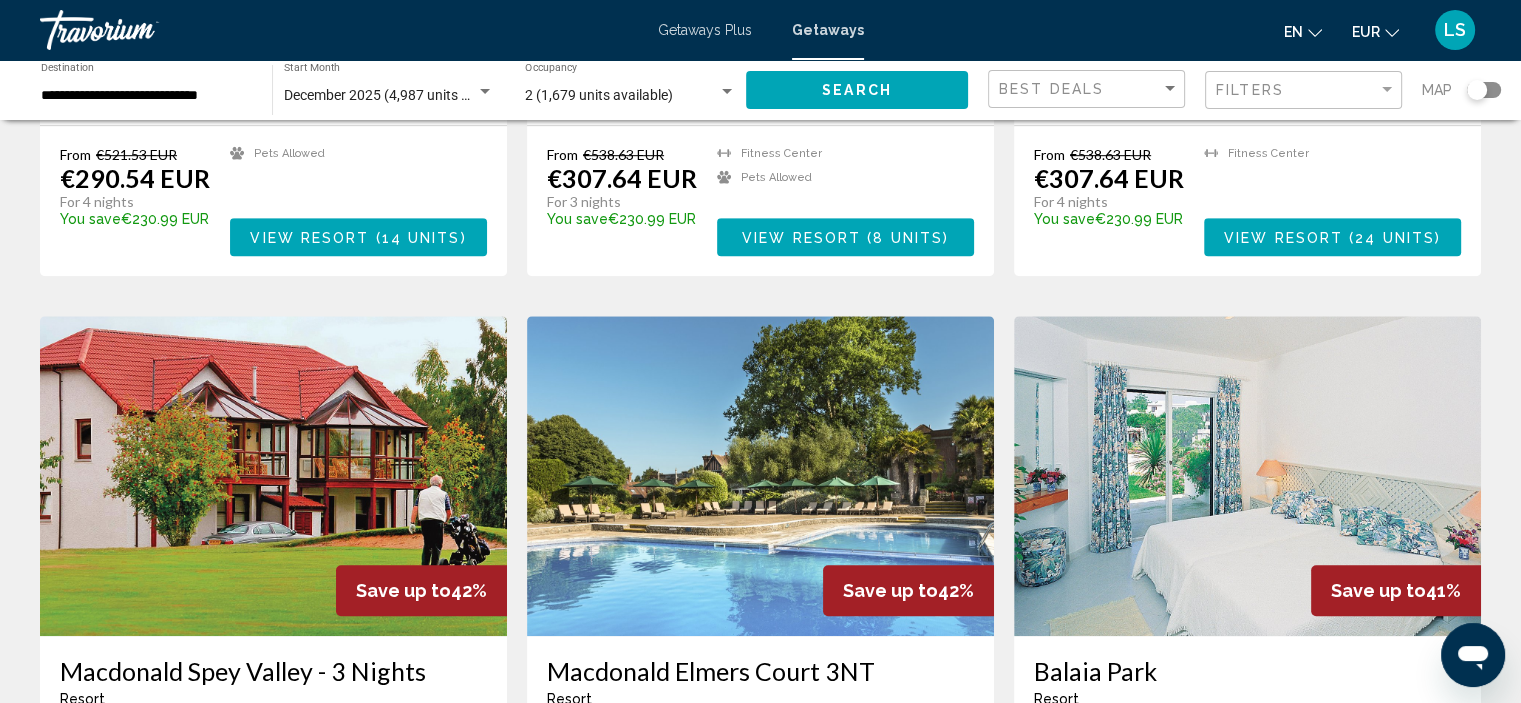 scroll, scrollTop: 1204, scrollLeft: 0, axis: vertical 